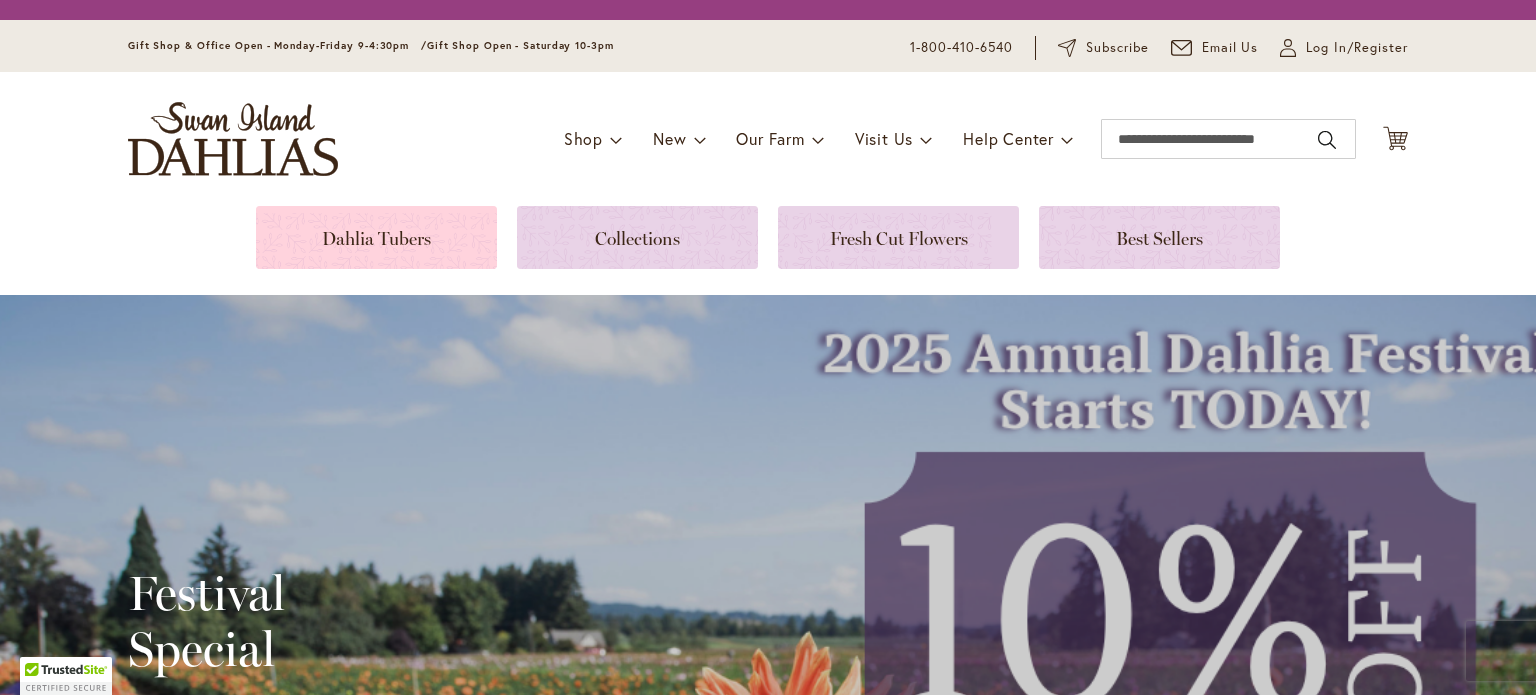 scroll, scrollTop: 0, scrollLeft: 0, axis: both 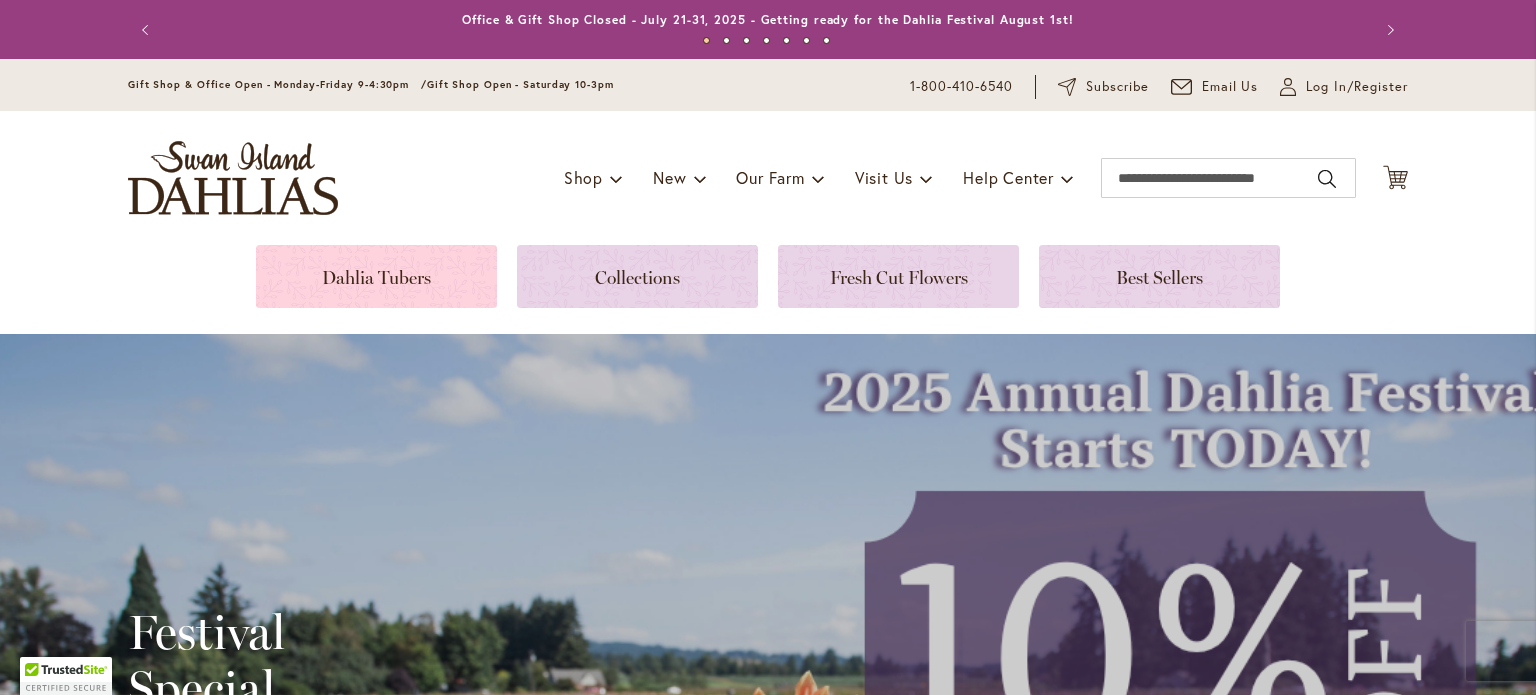 click at bounding box center [376, 276] 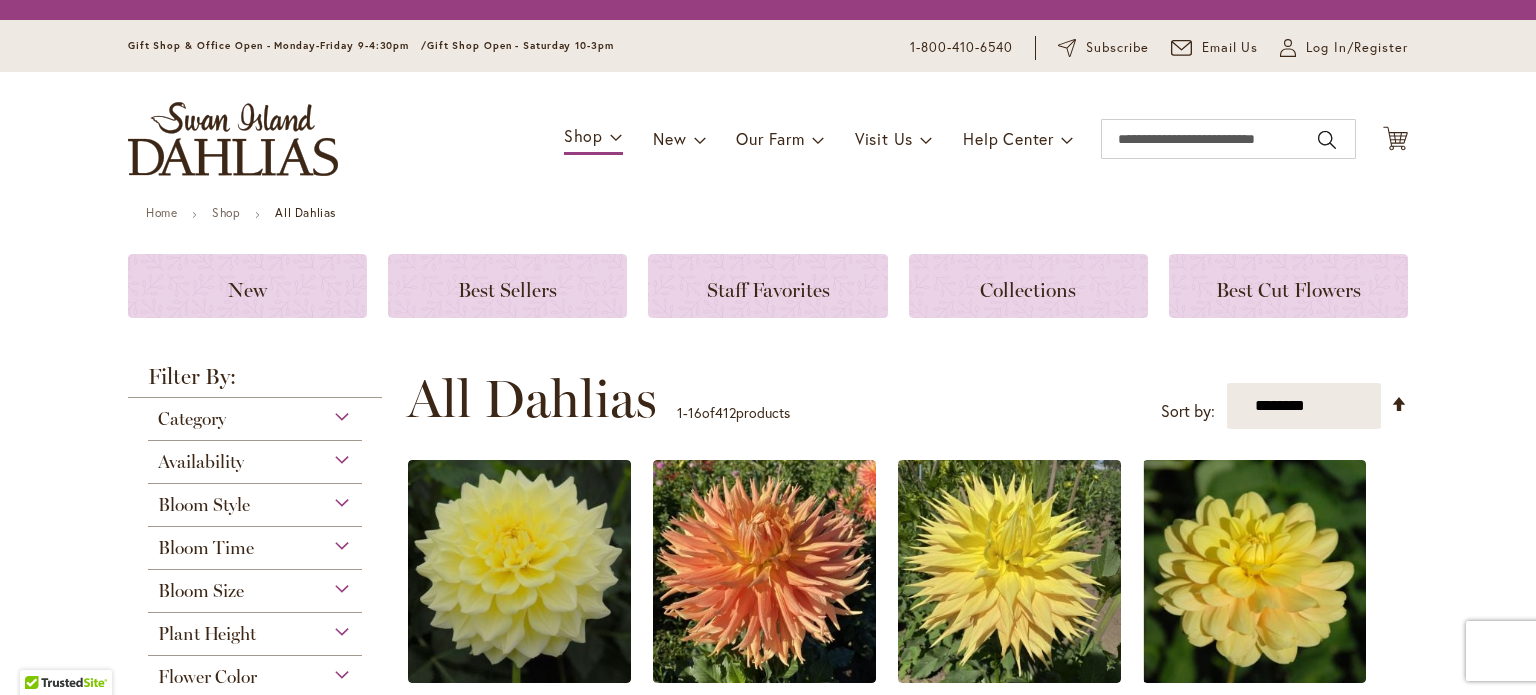 scroll, scrollTop: 0, scrollLeft: 0, axis: both 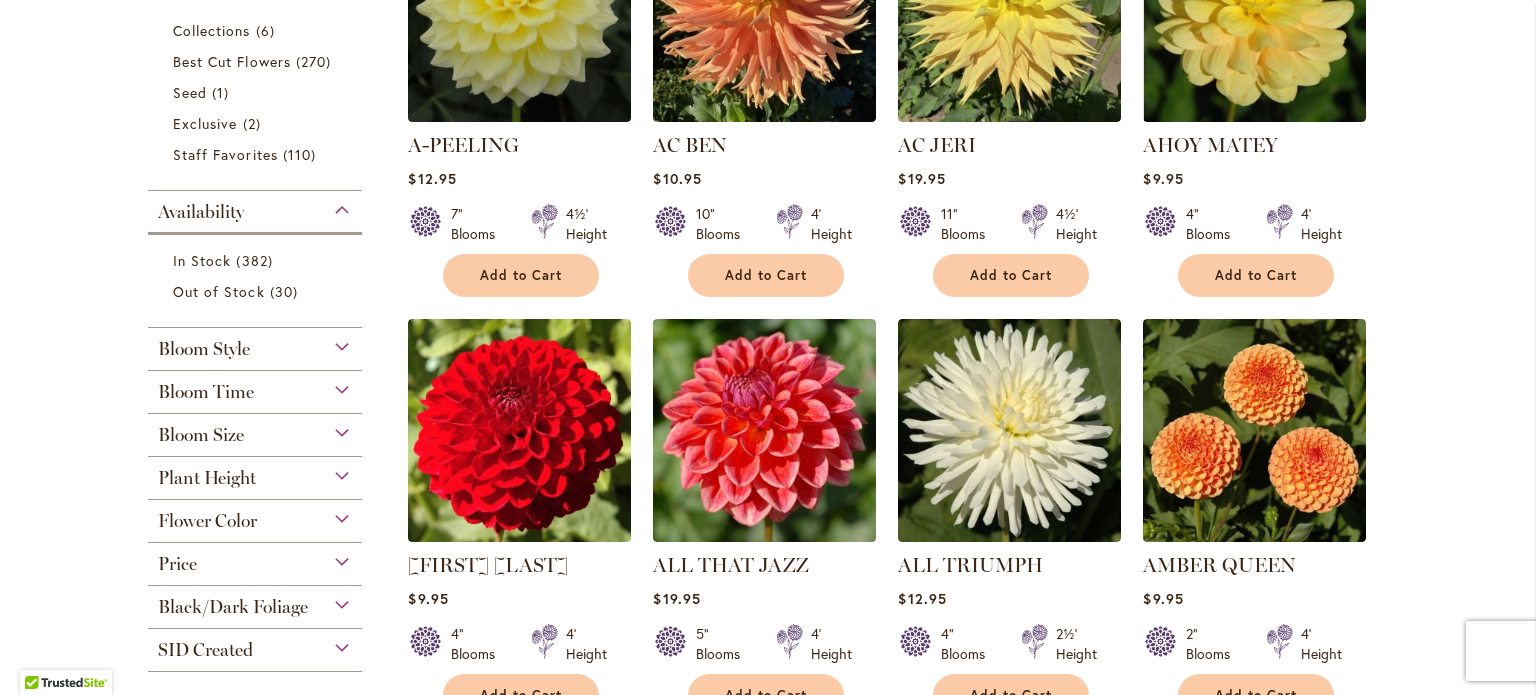 click on "Flower Color" at bounding box center (255, 516) 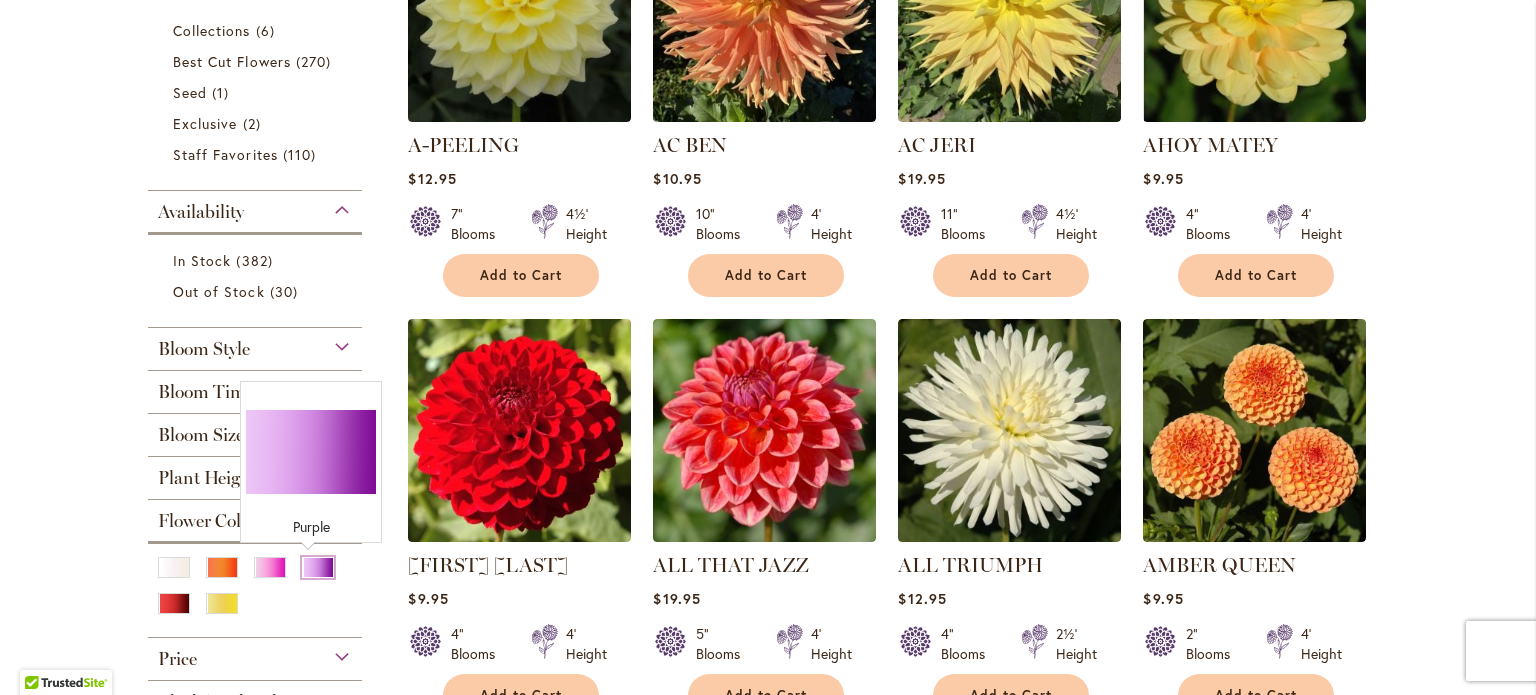 click at bounding box center [318, 567] 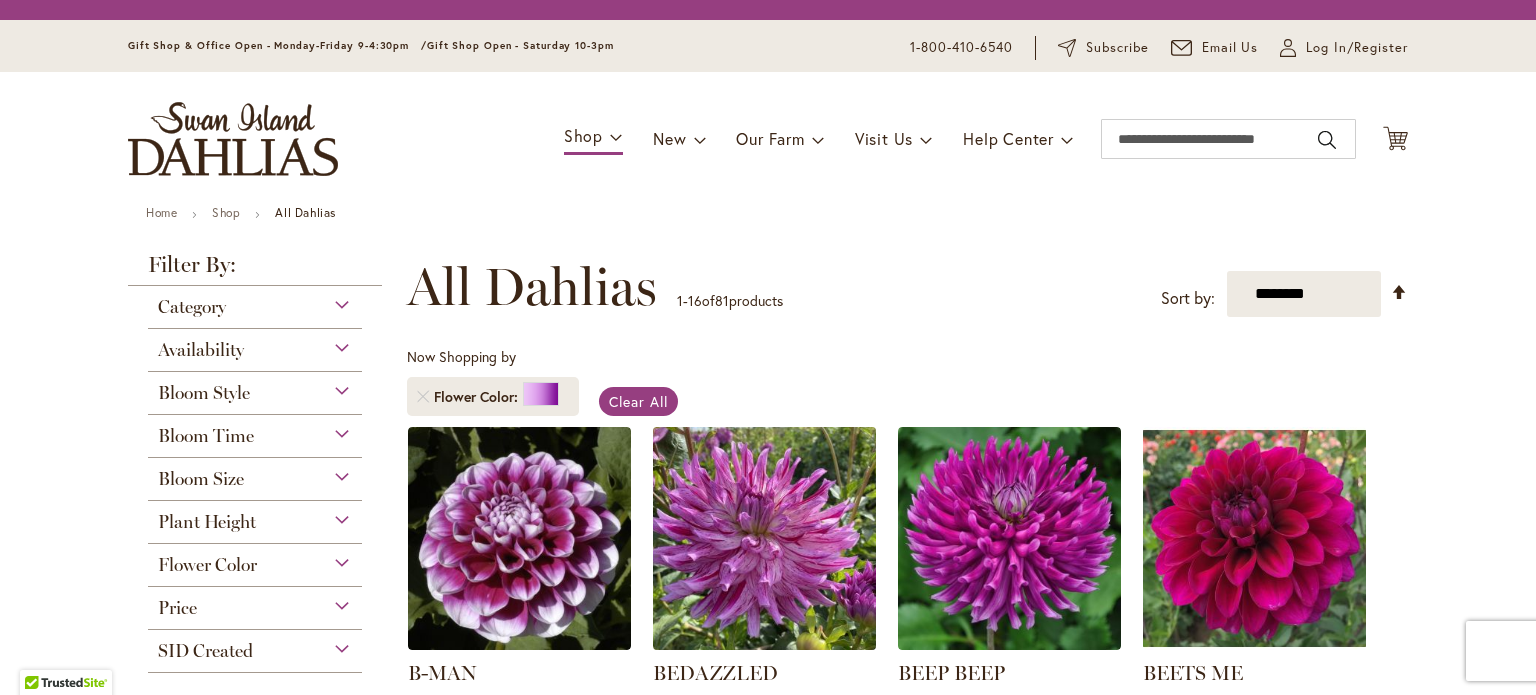scroll, scrollTop: 0, scrollLeft: 0, axis: both 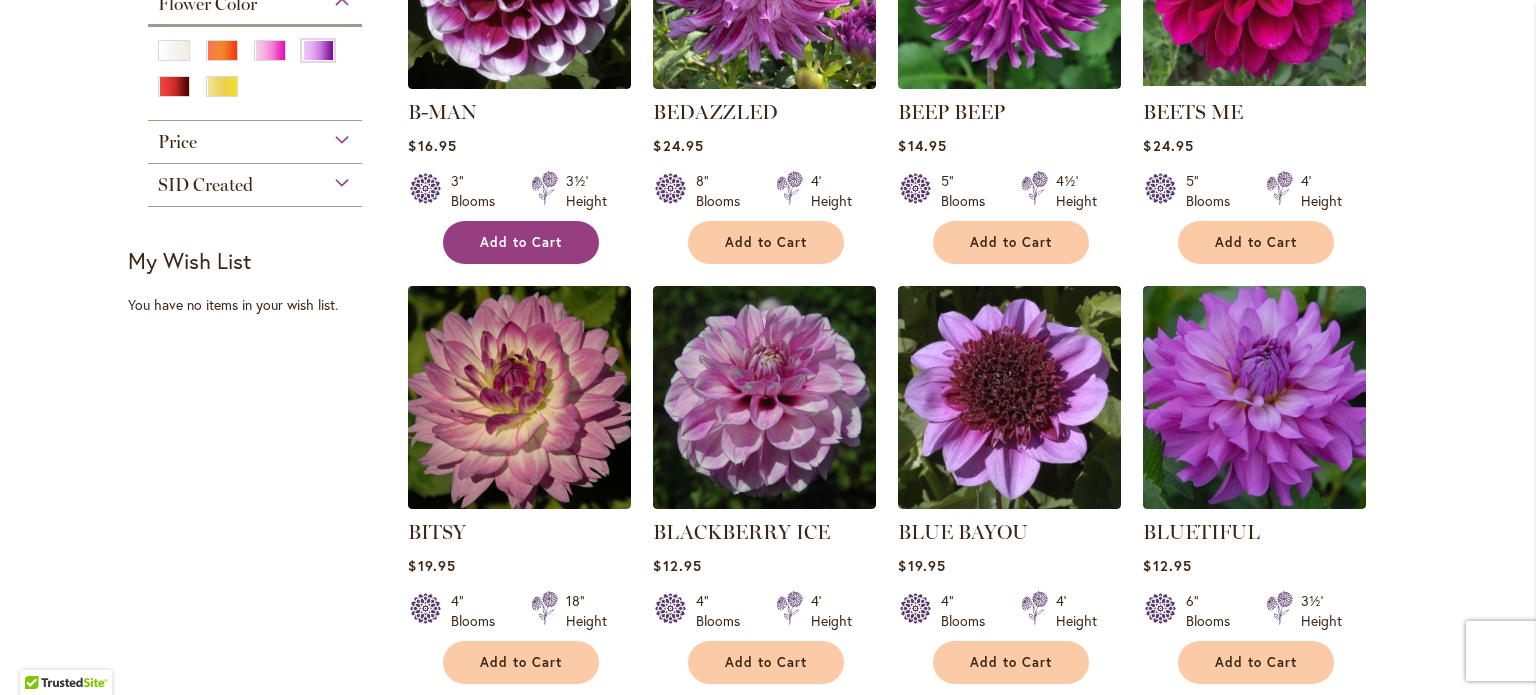 click on "Add to Cart" at bounding box center [521, 242] 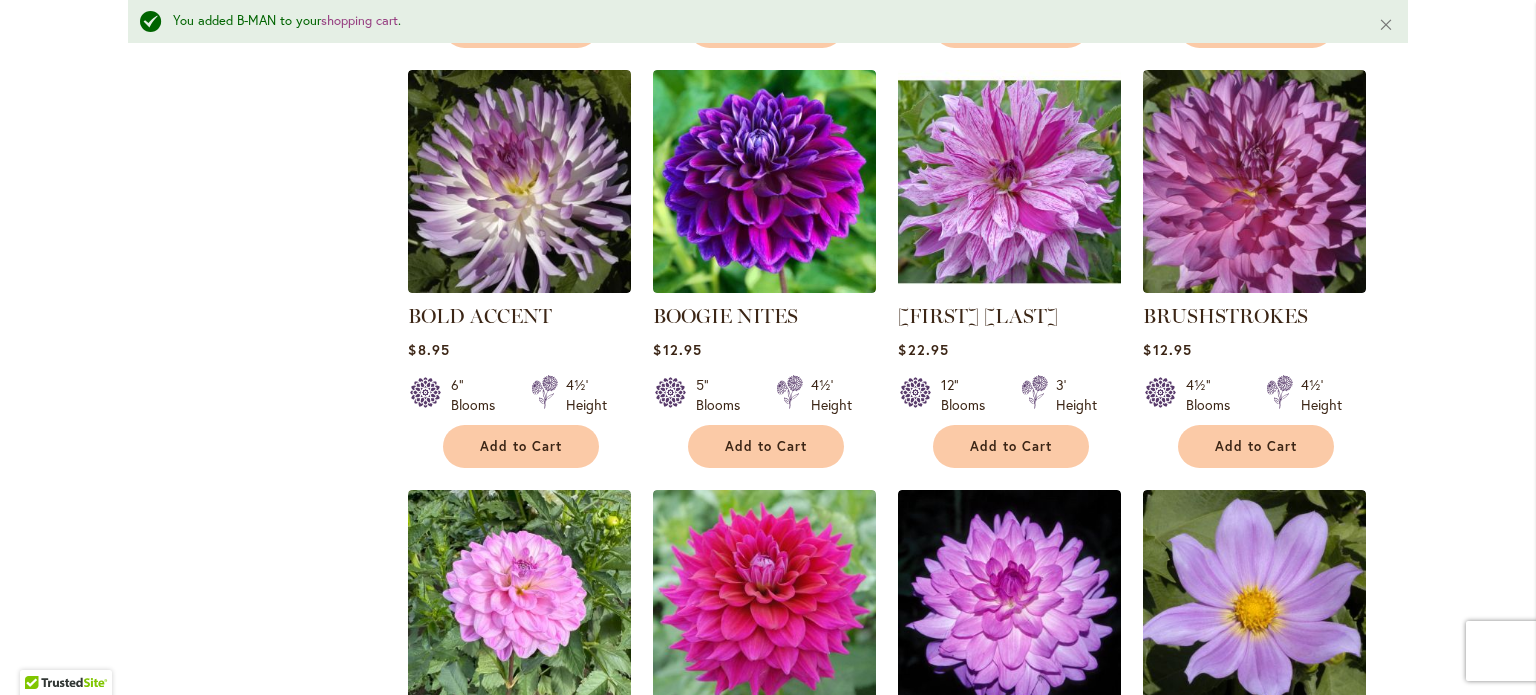 scroll, scrollTop: 1352, scrollLeft: 0, axis: vertical 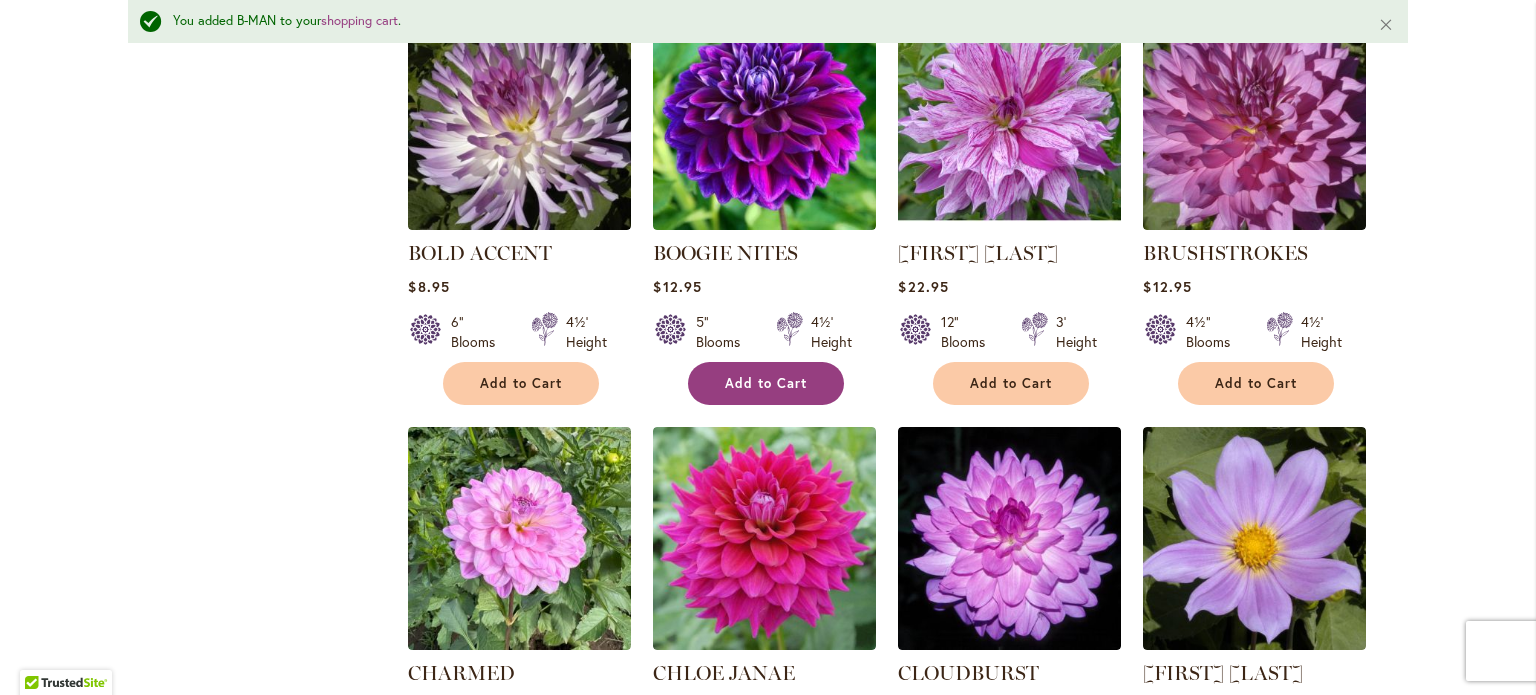 click on "Add to Cart" at bounding box center [766, 383] 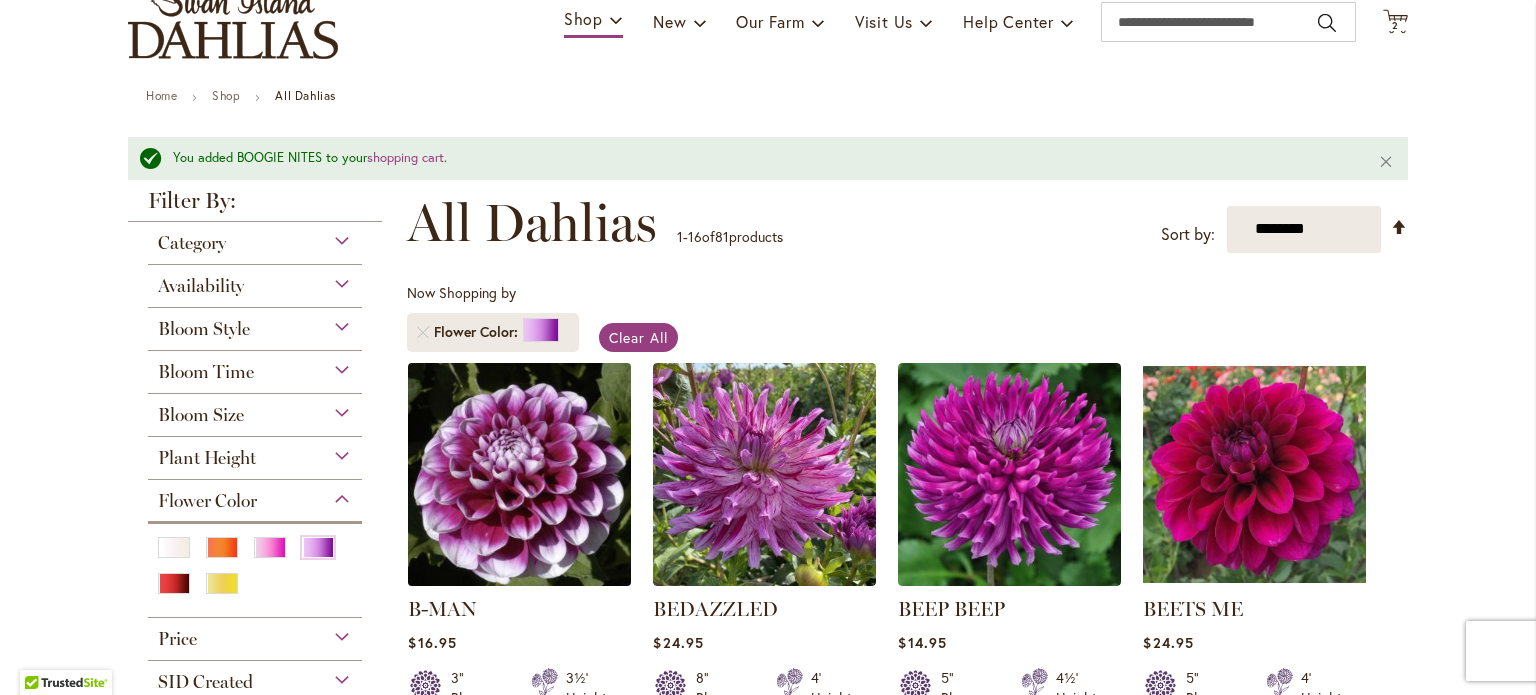 scroll, scrollTop: 52, scrollLeft: 0, axis: vertical 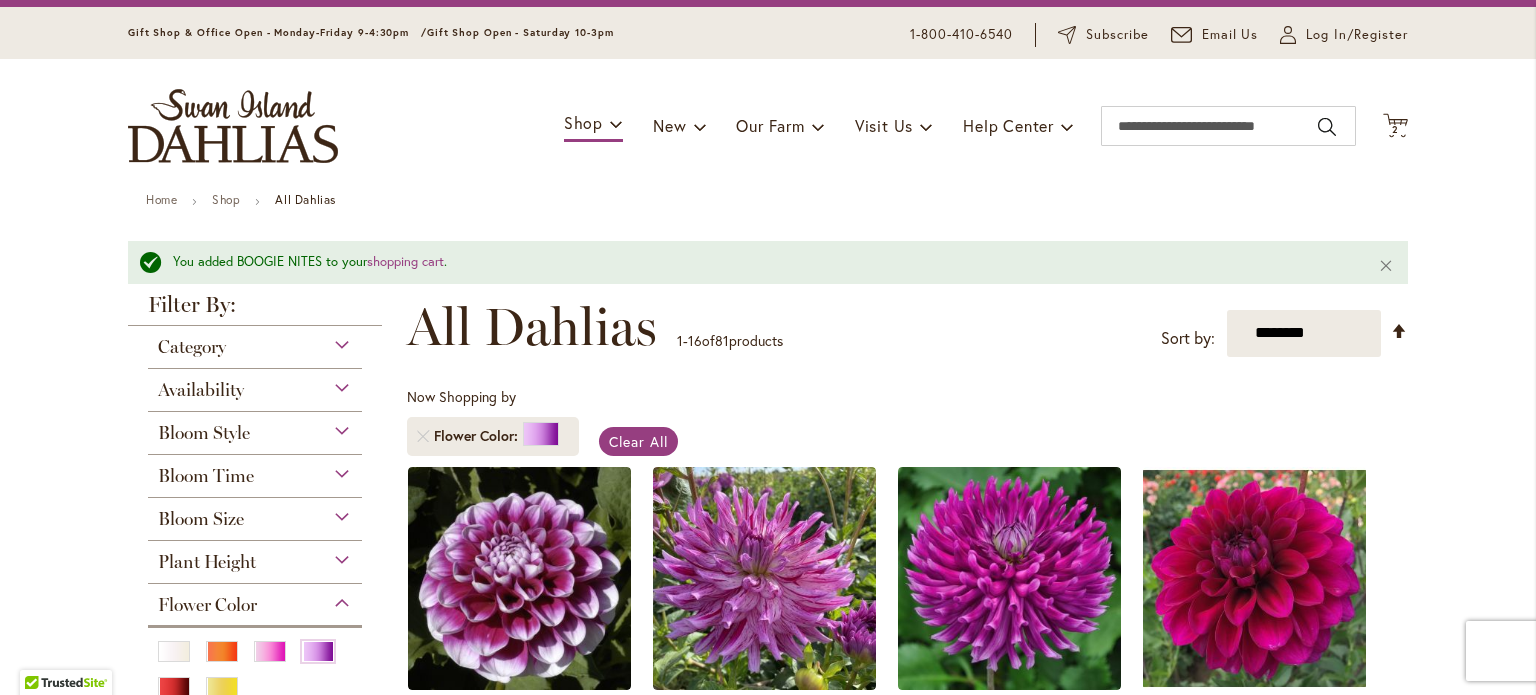 click on "Plant Height" at bounding box center [255, 557] 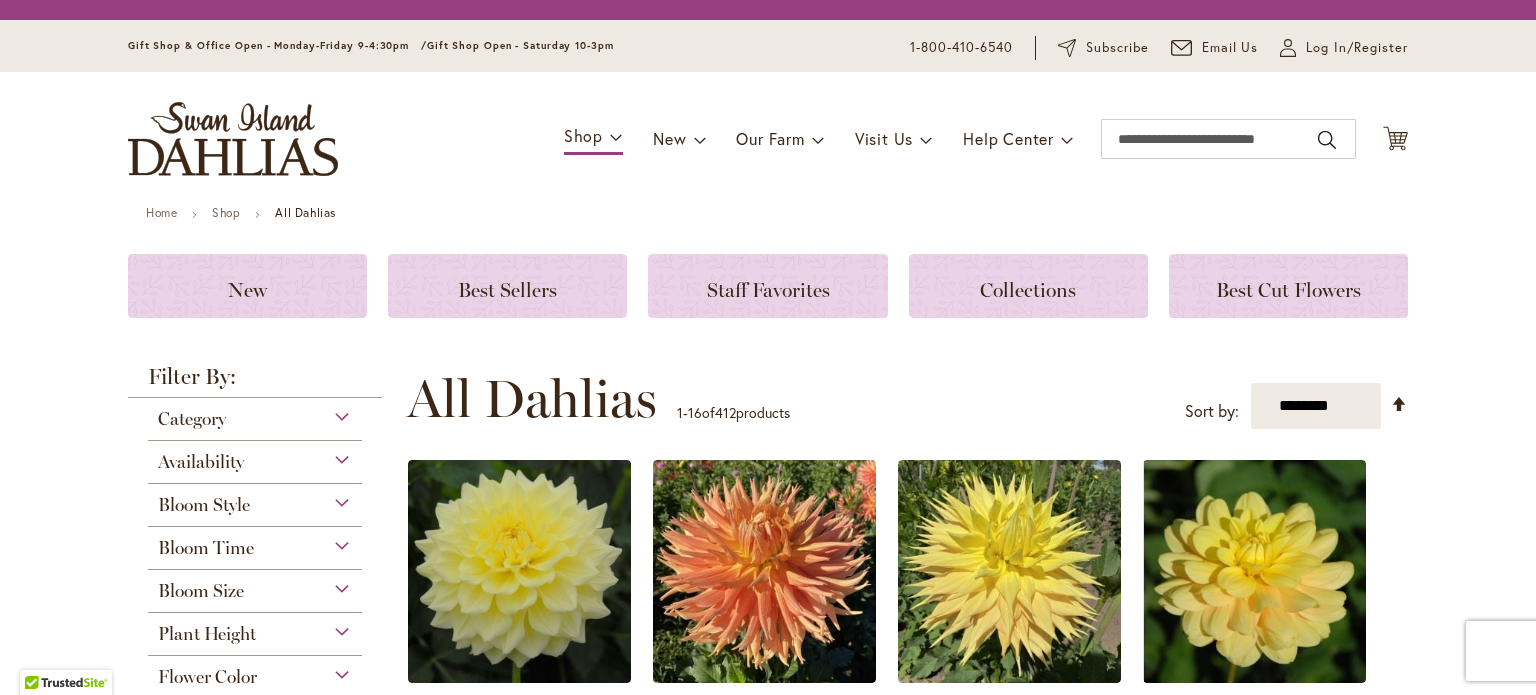 scroll, scrollTop: 0, scrollLeft: 0, axis: both 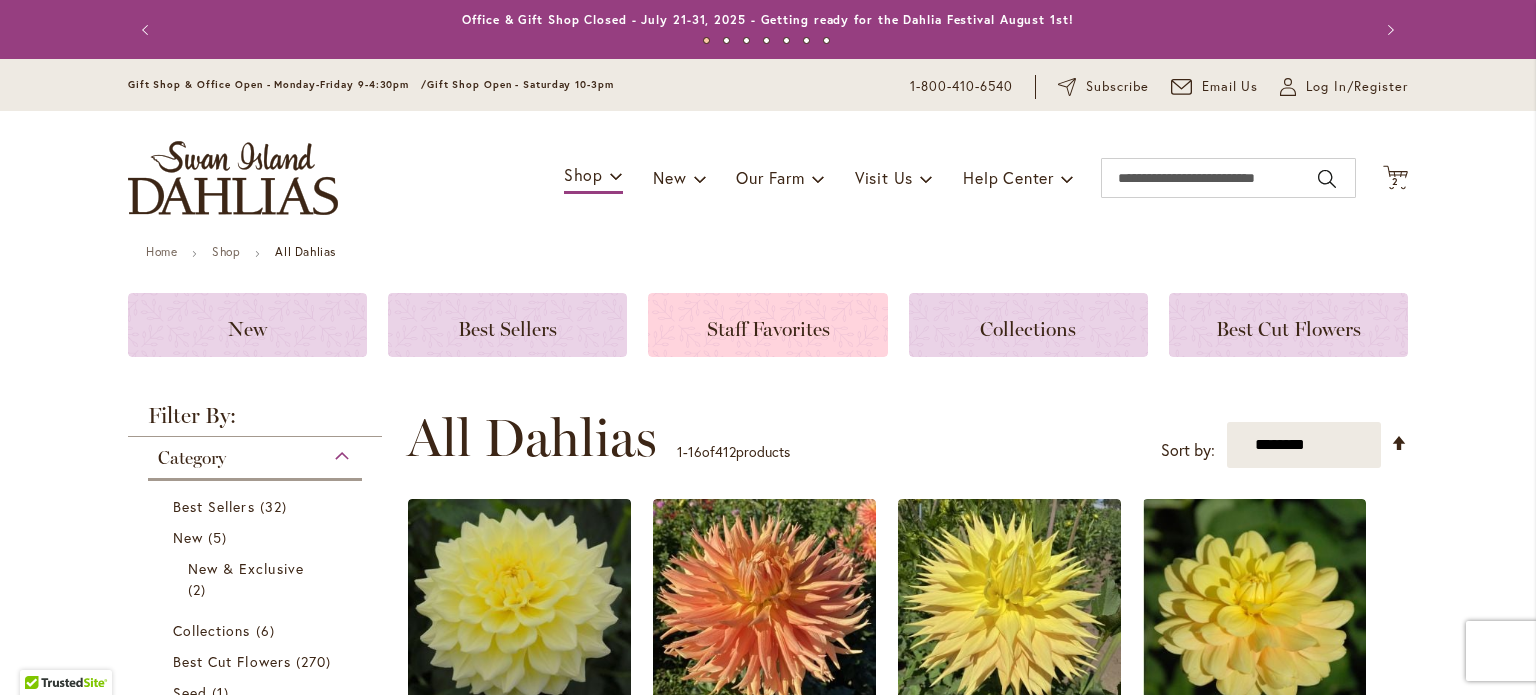 click on "Staff Favorites" 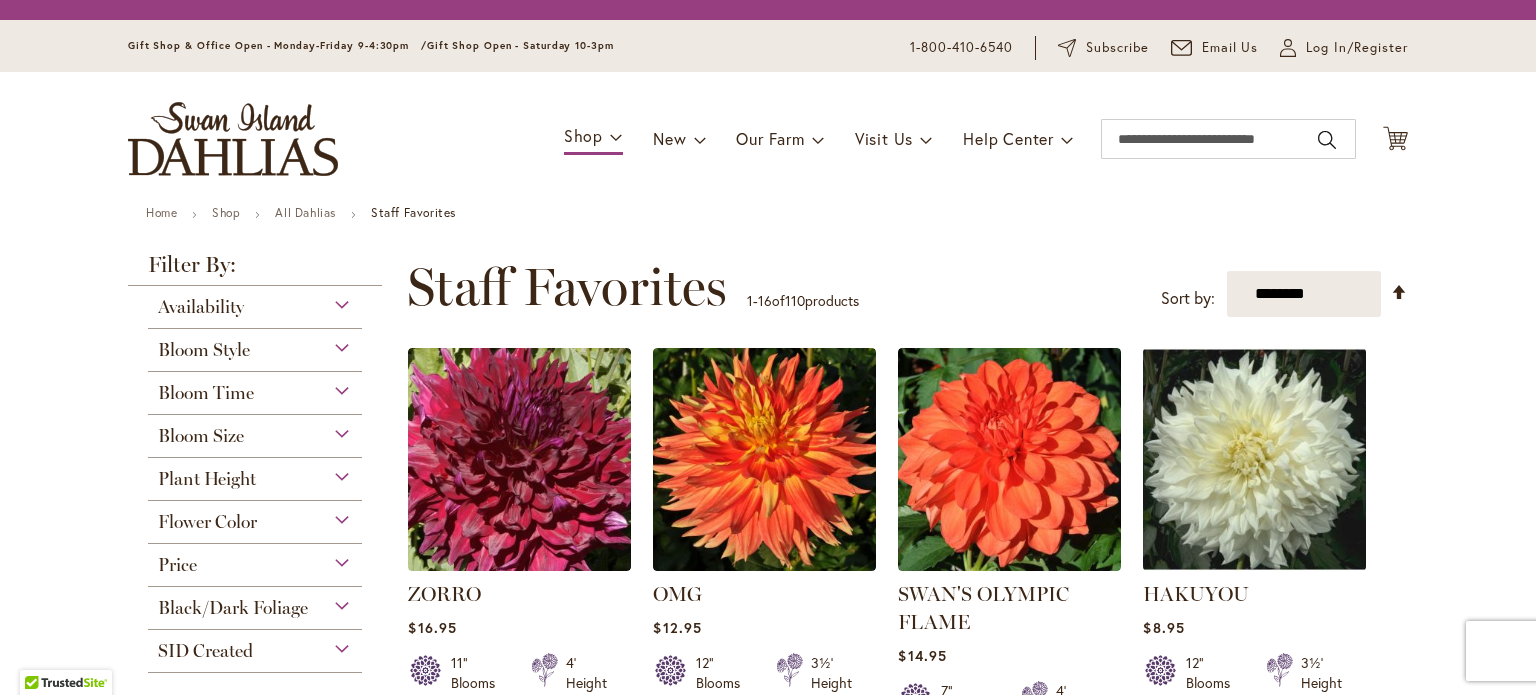 scroll, scrollTop: 0, scrollLeft: 0, axis: both 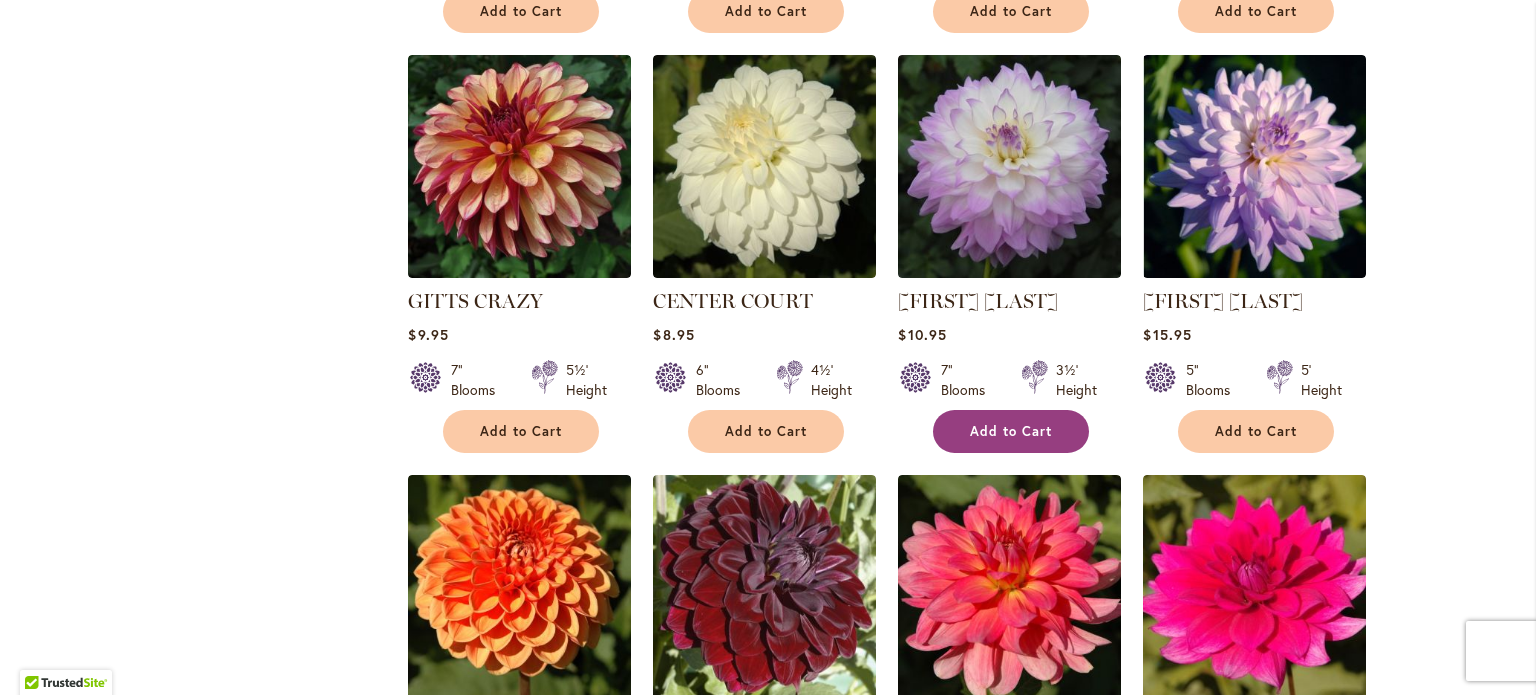 click on "Add to Cart" at bounding box center [1011, 431] 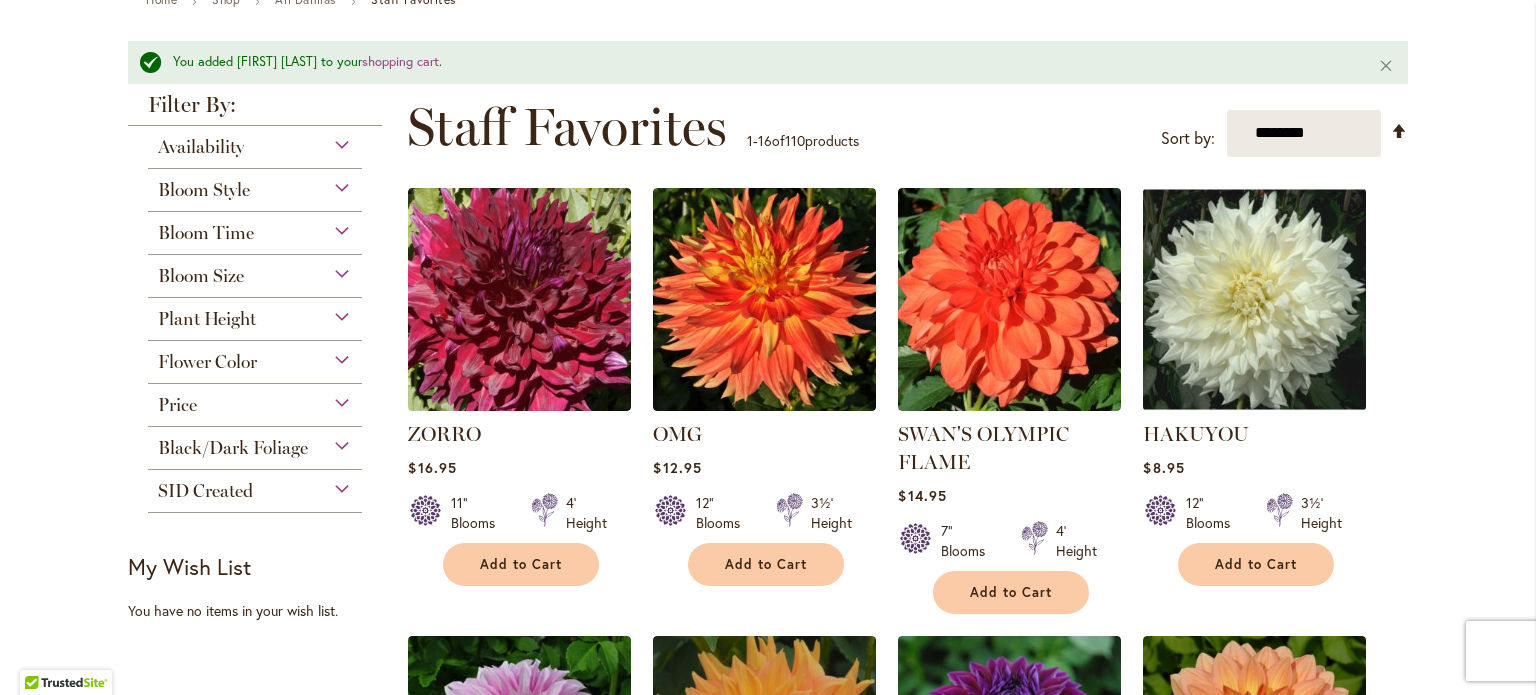scroll, scrollTop: 52, scrollLeft: 0, axis: vertical 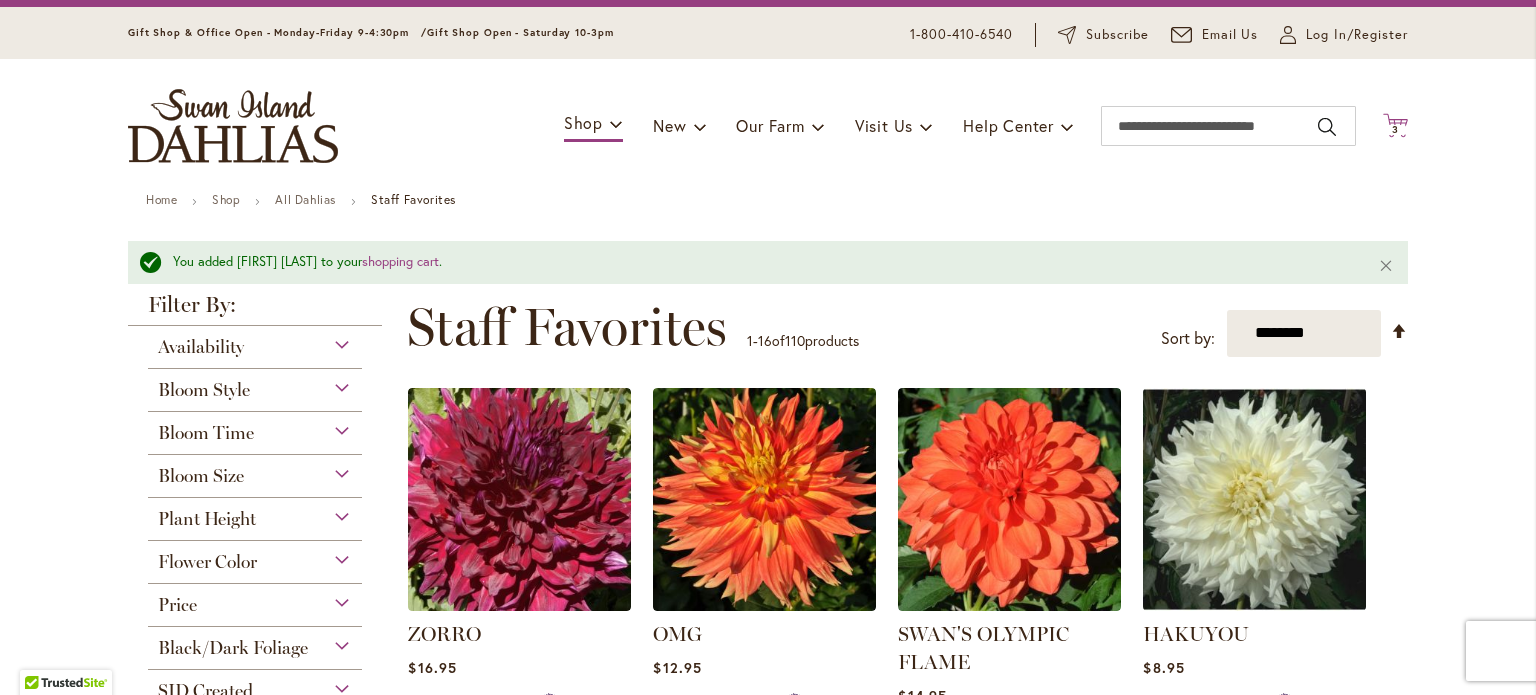 click on "3
3
items" at bounding box center [1396, 130] 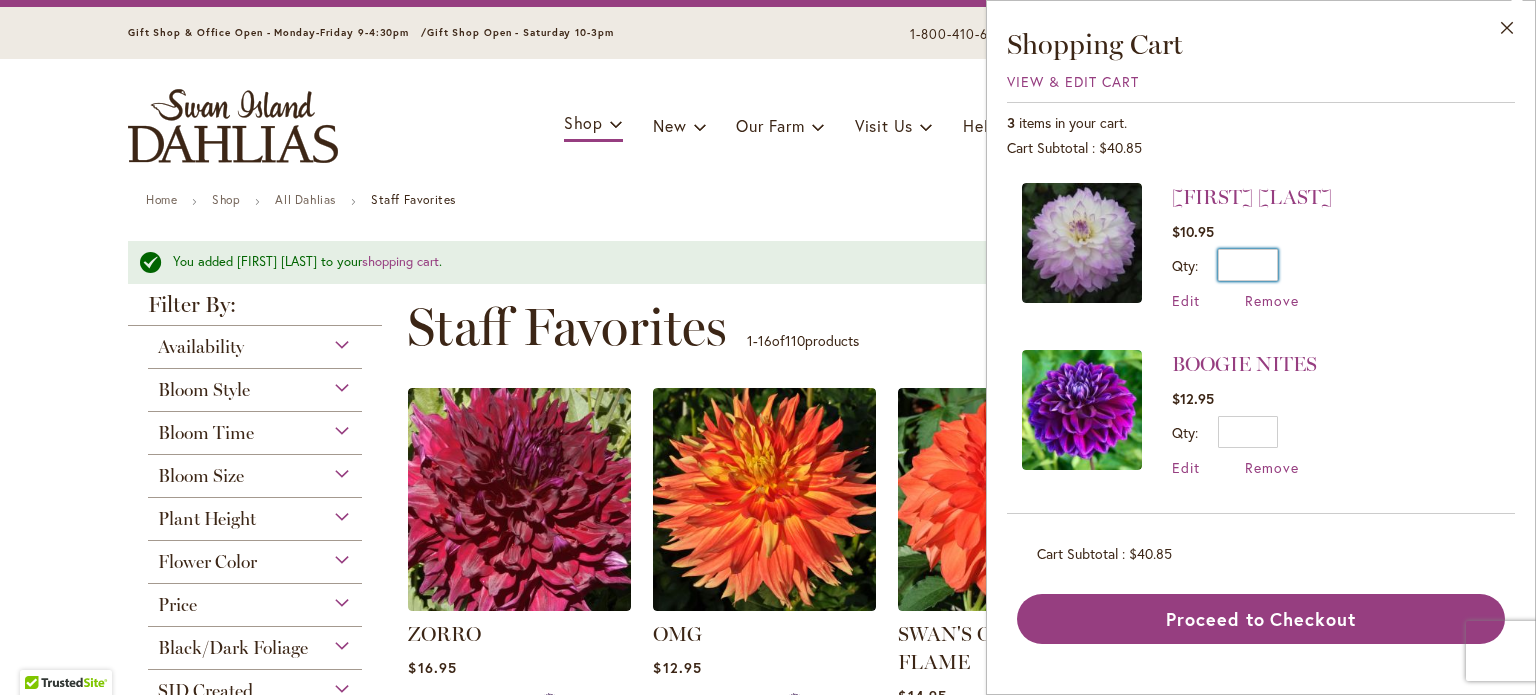 click on "*" at bounding box center [1248, 265] 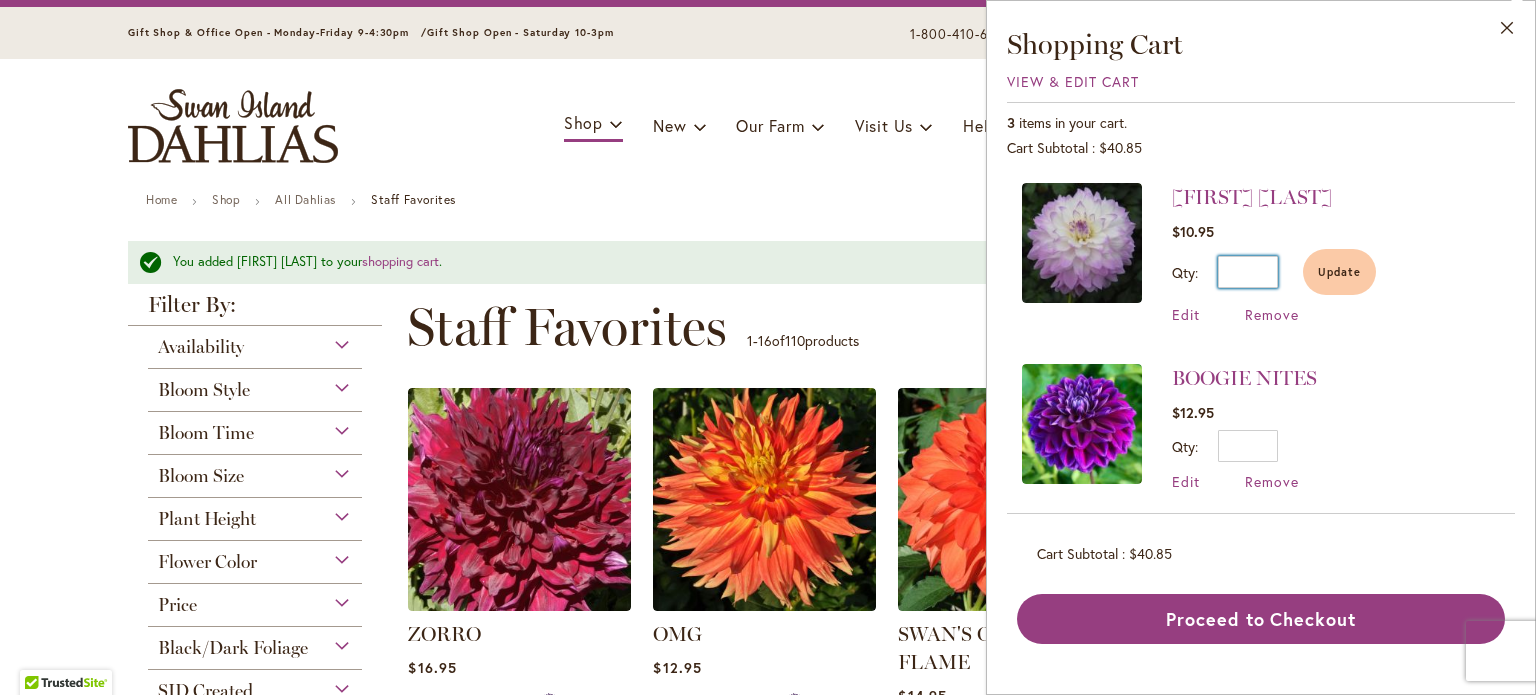 type on "*" 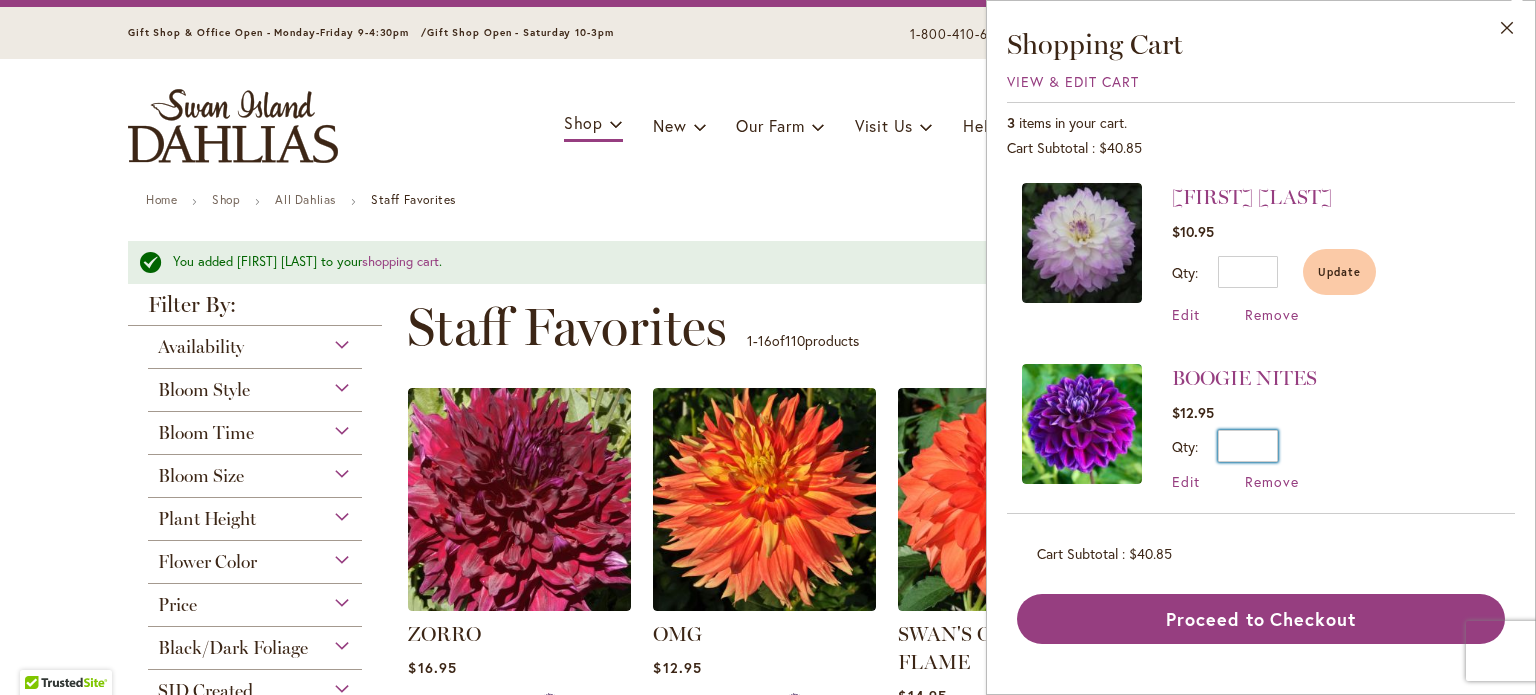 click on "*" at bounding box center (1248, 446) 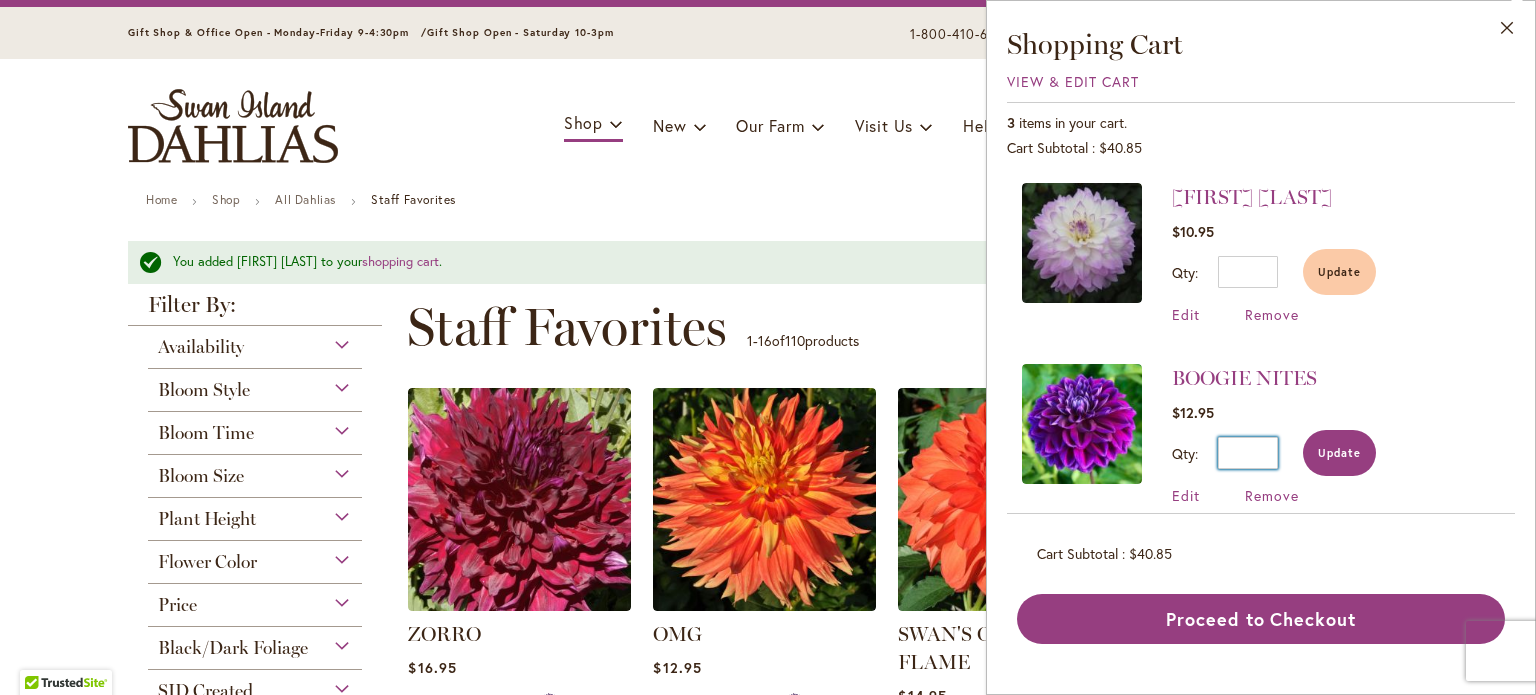 type on "*" 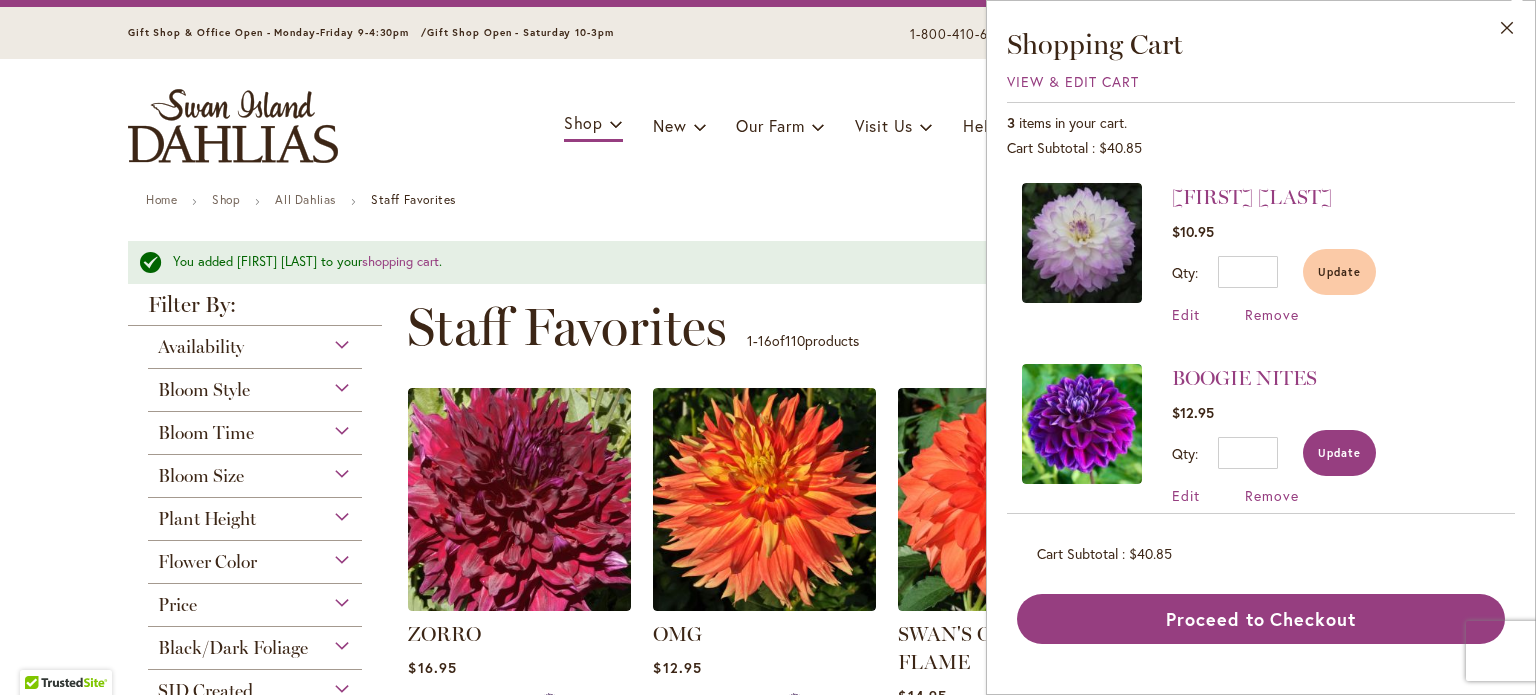 click on "Update" at bounding box center (1339, 453) 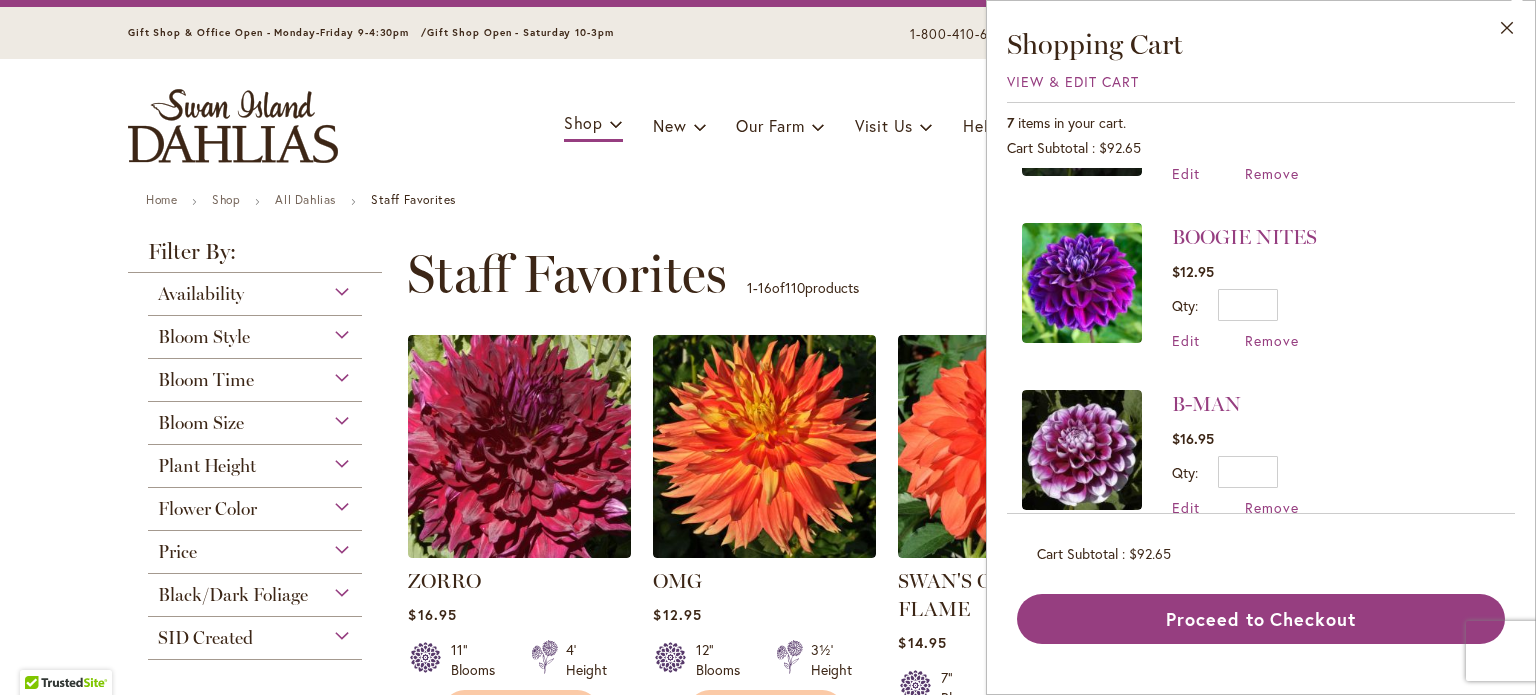 scroll, scrollTop: 159, scrollLeft: 0, axis: vertical 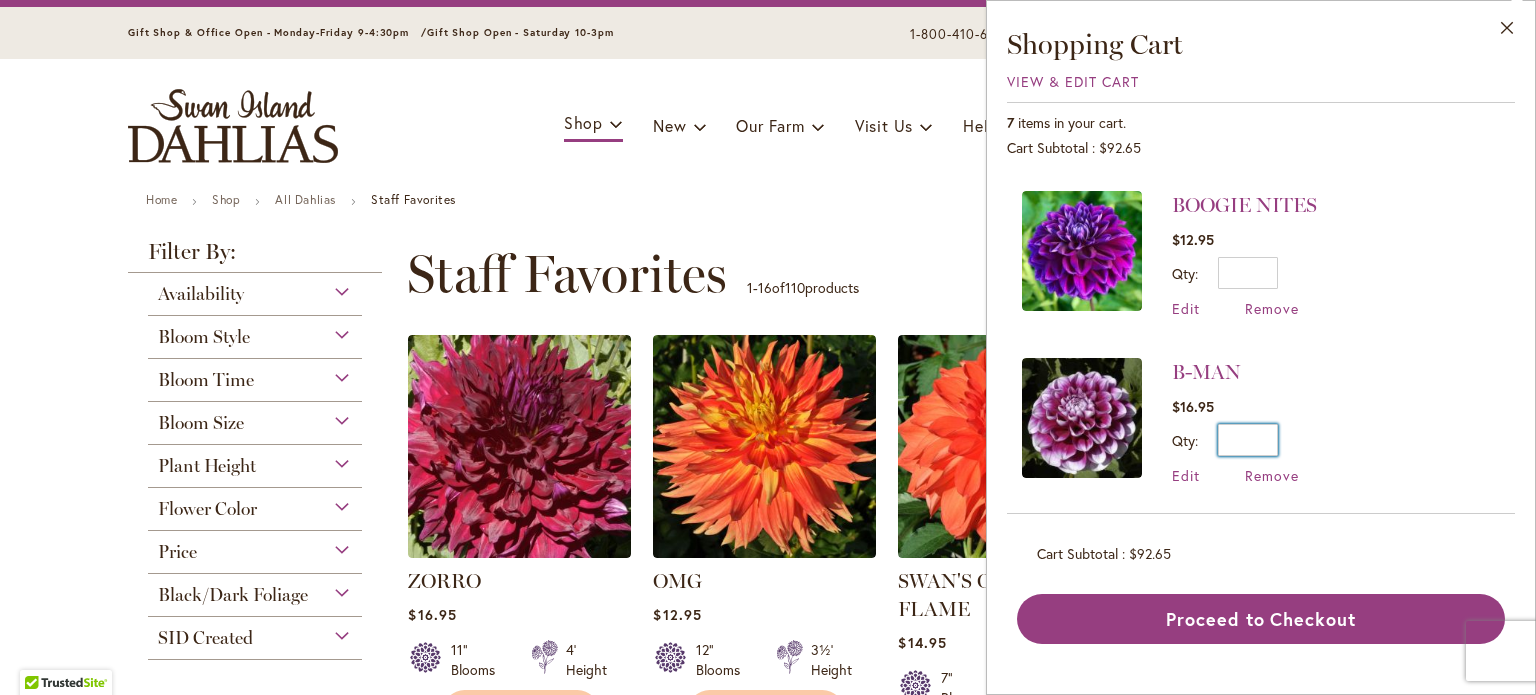 click on "*" at bounding box center [1248, 440] 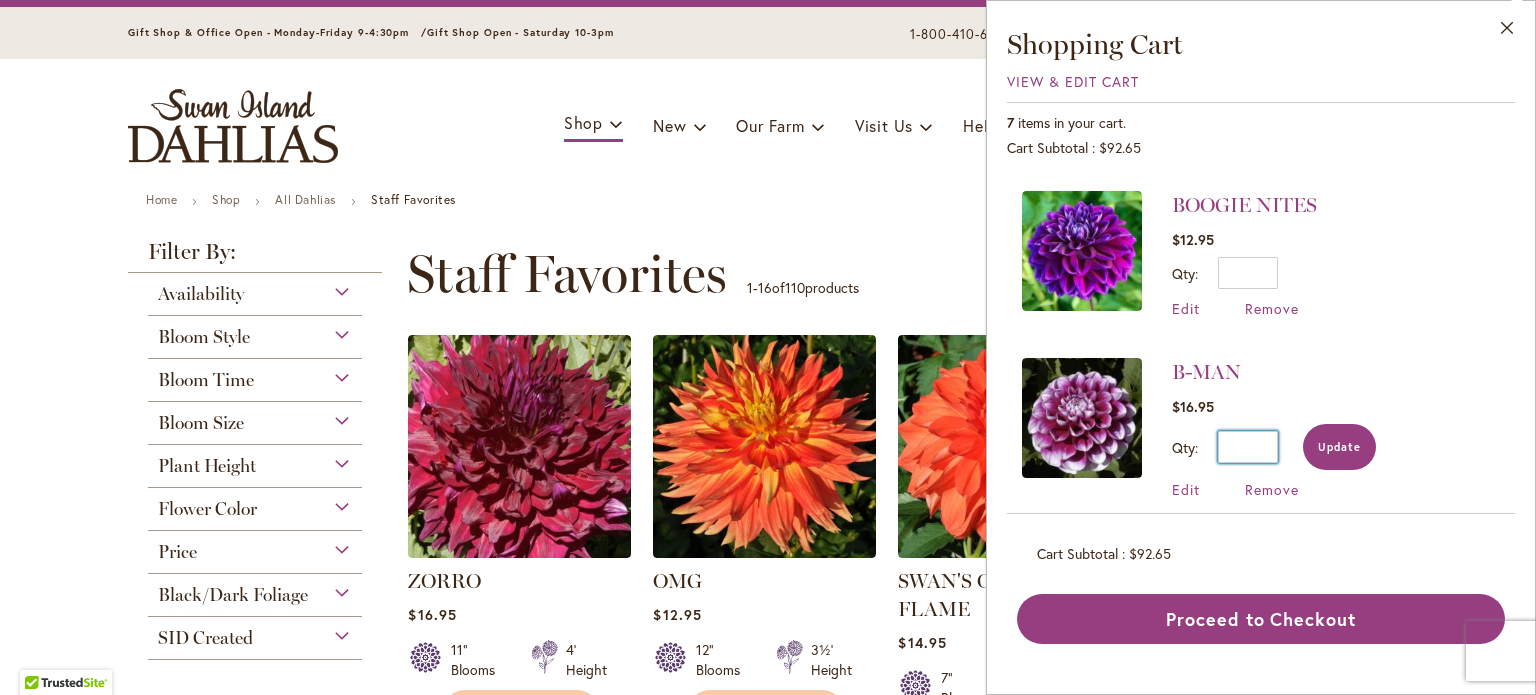 type on "*" 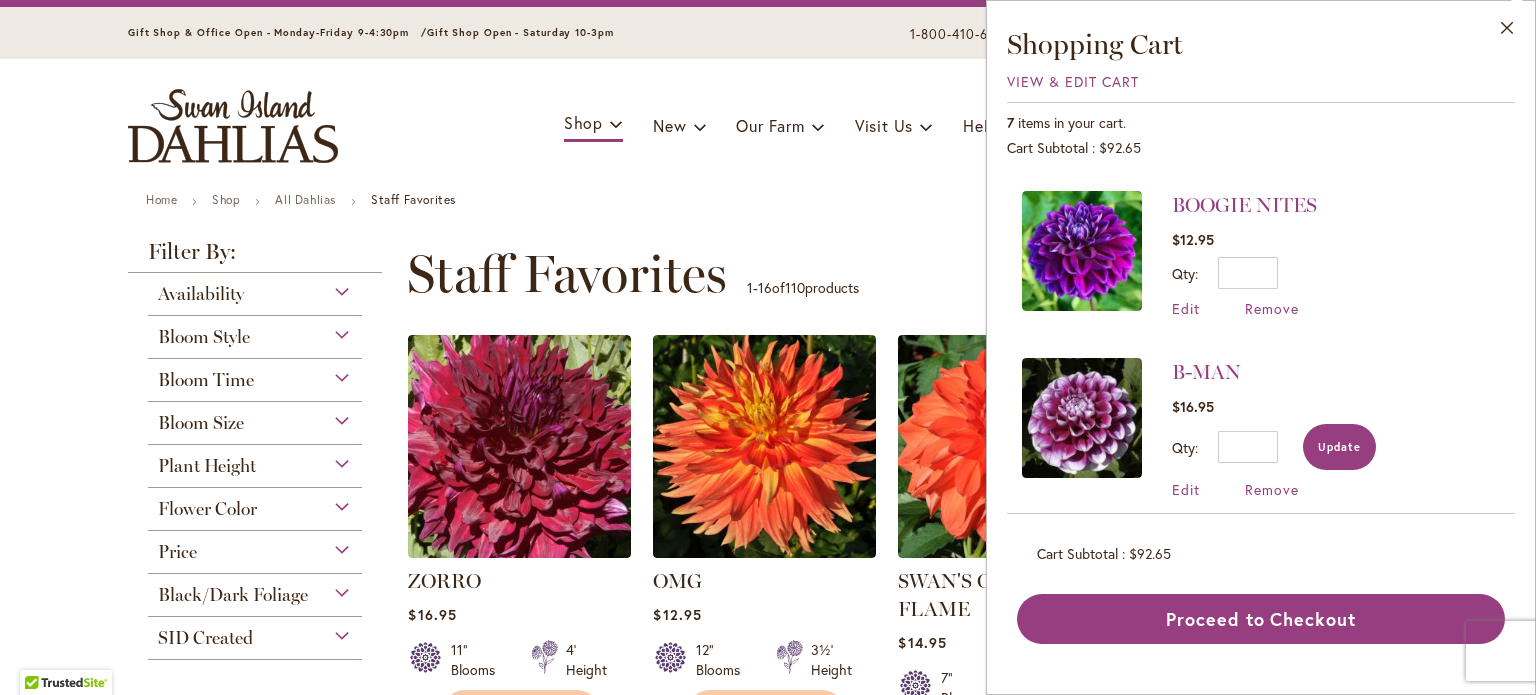 click on "Update" at bounding box center (1339, 447) 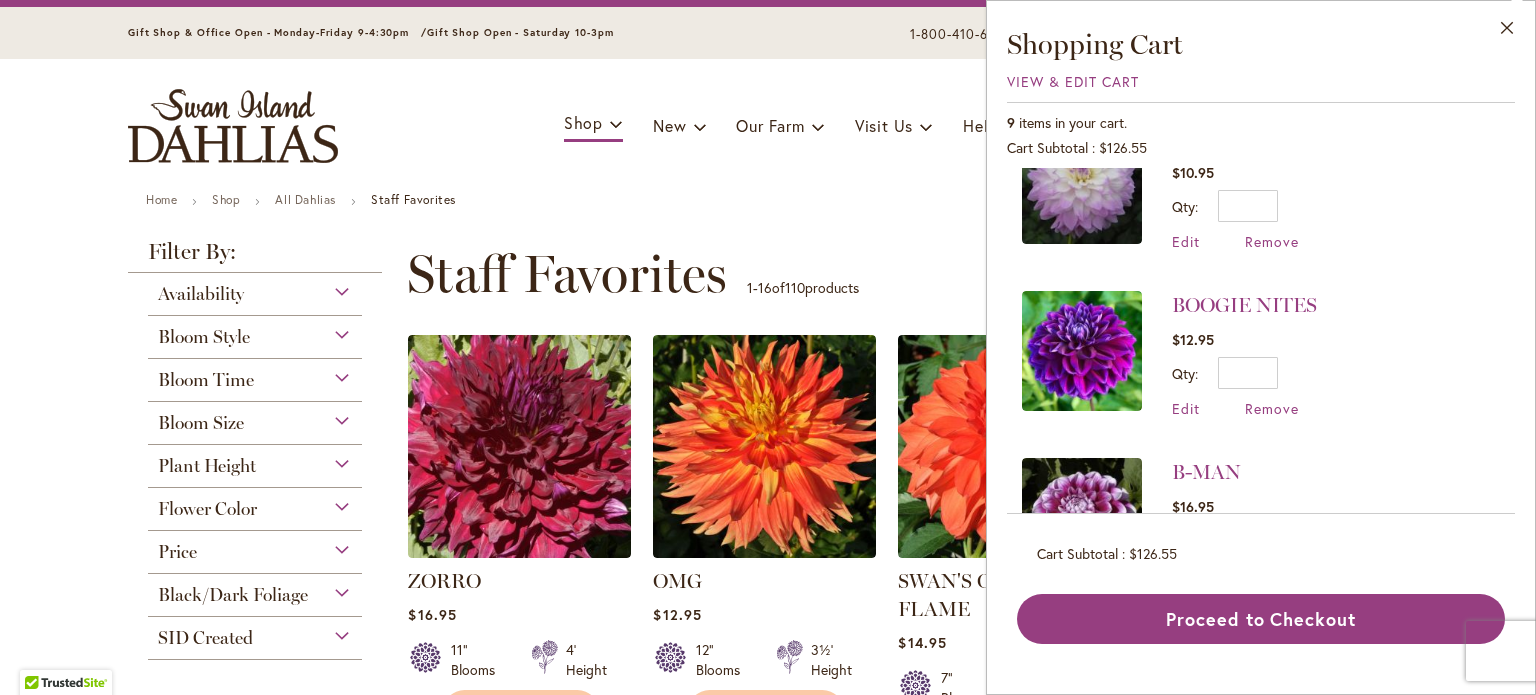 scroll, scrollTop: 159, scrollLeft: 0, axis: vertical 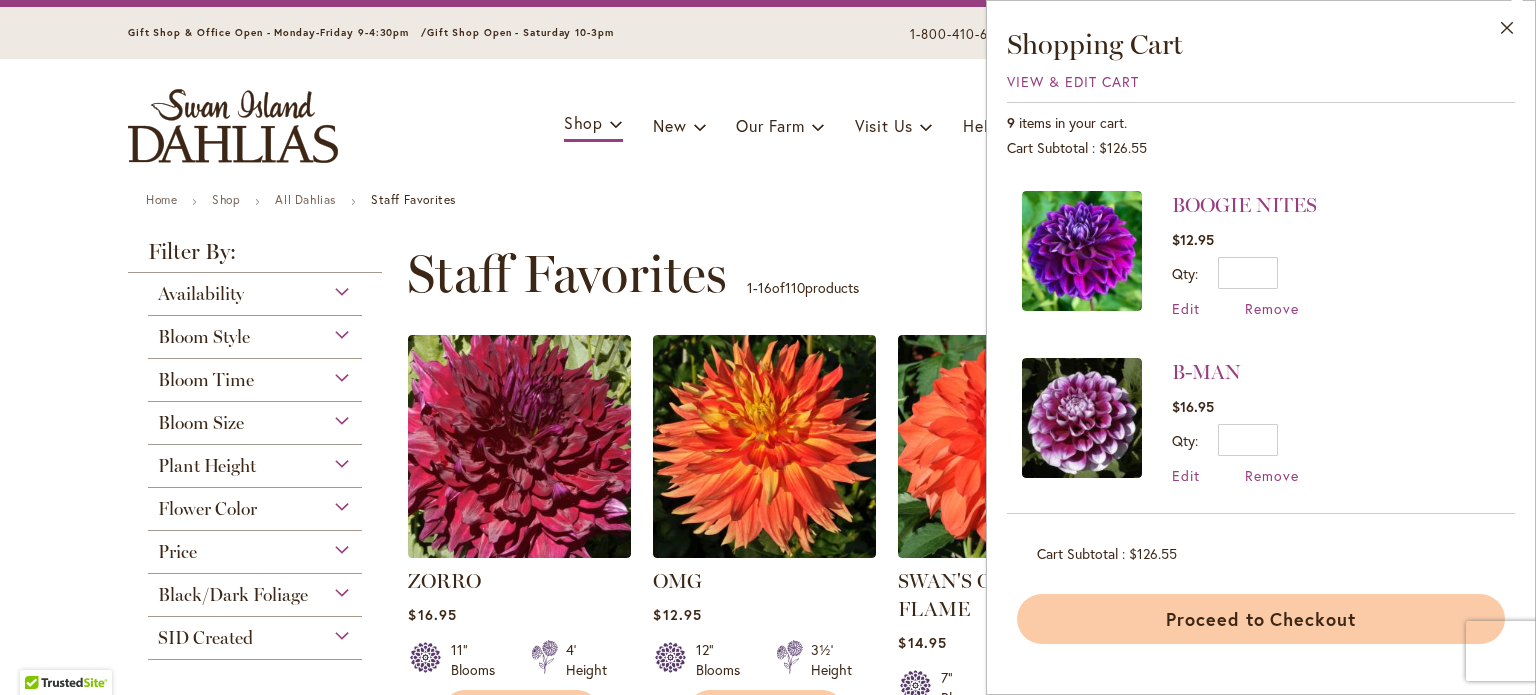 click on "Proceed to Checkout" at bounding box center (1261, 619) 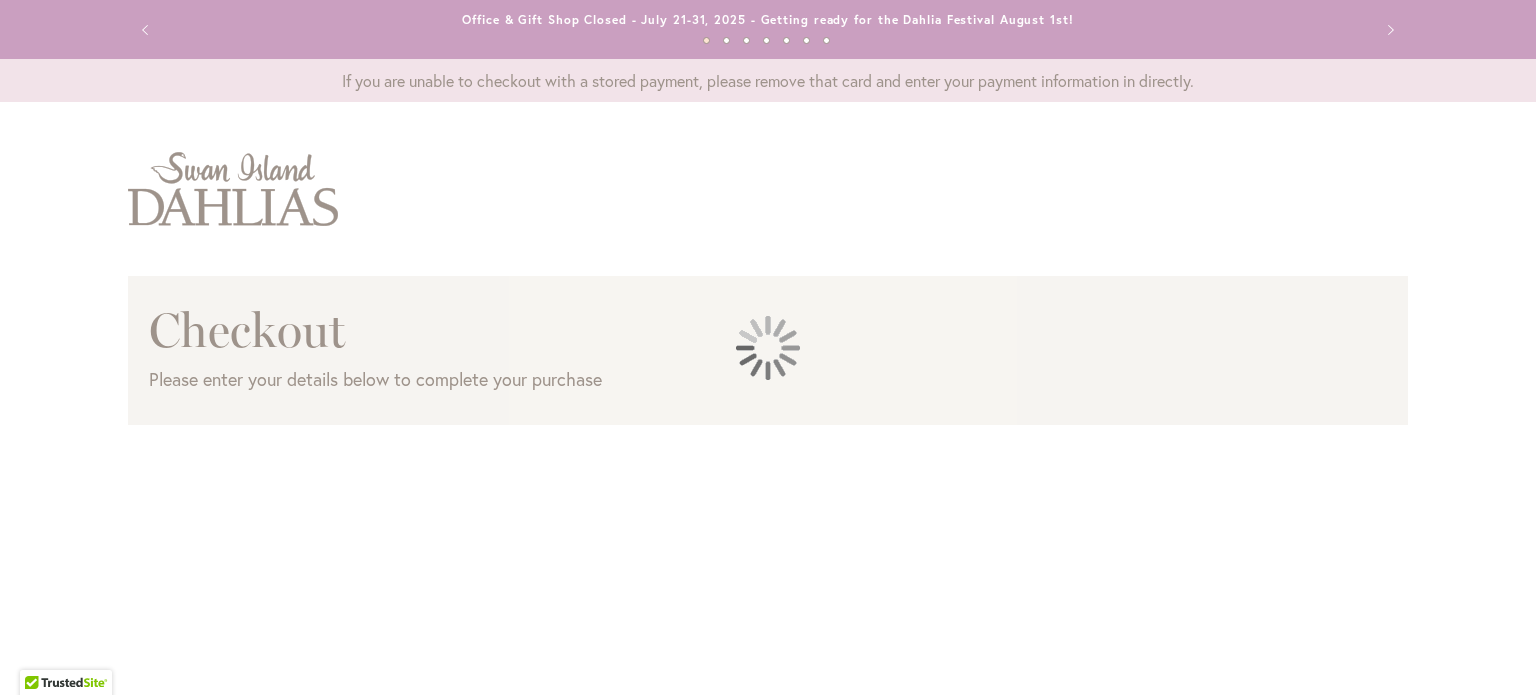 scroll, scrollTop: 0, scrollLeft: 0, axis: both 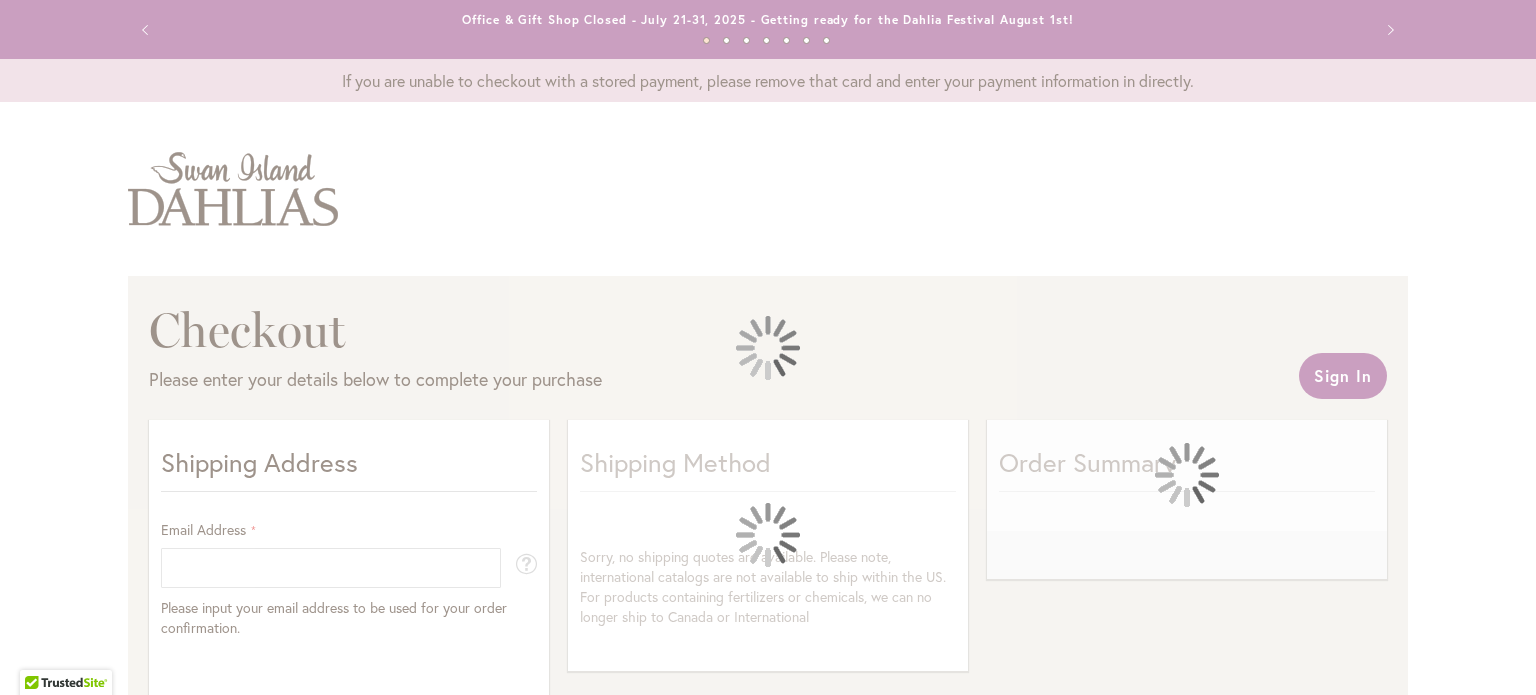 select on "**" 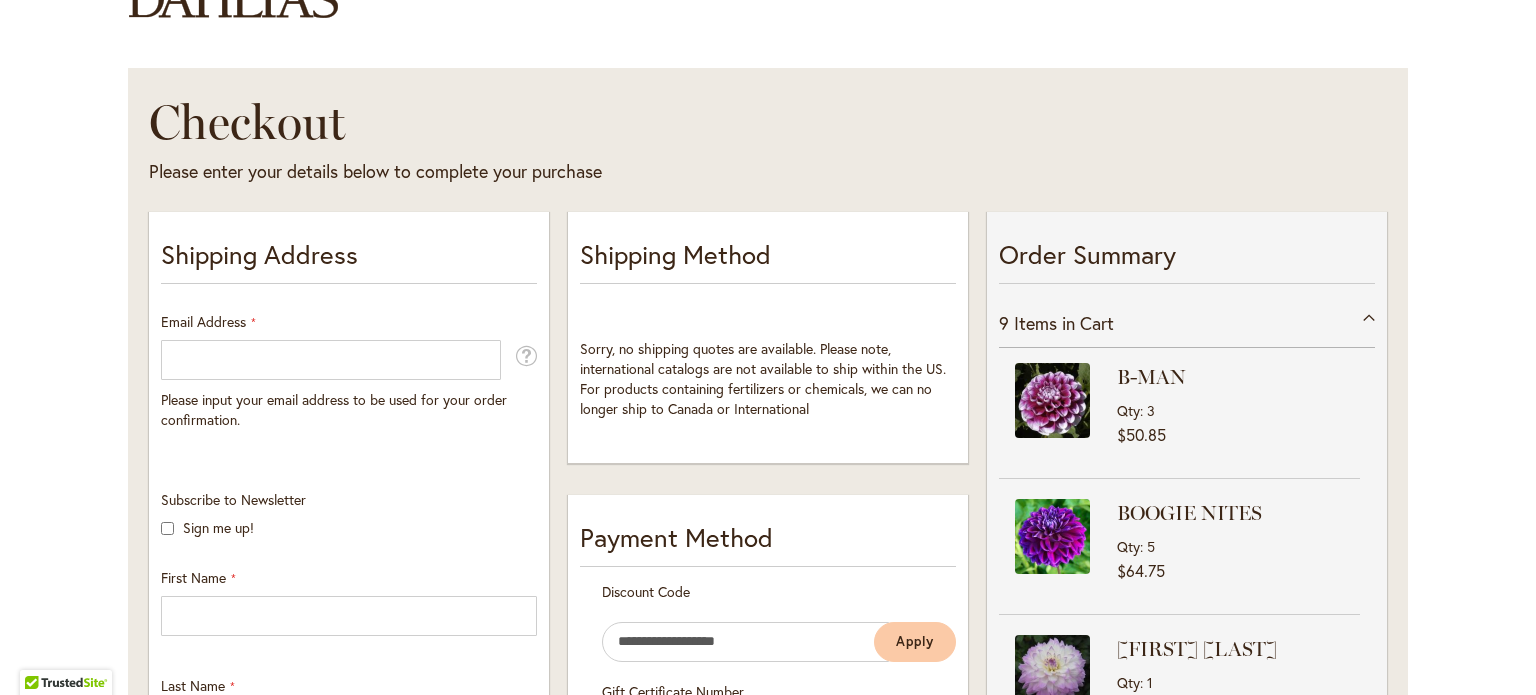 scroll, scrollTop: 300, scrollLeft: 0, axis: vertical 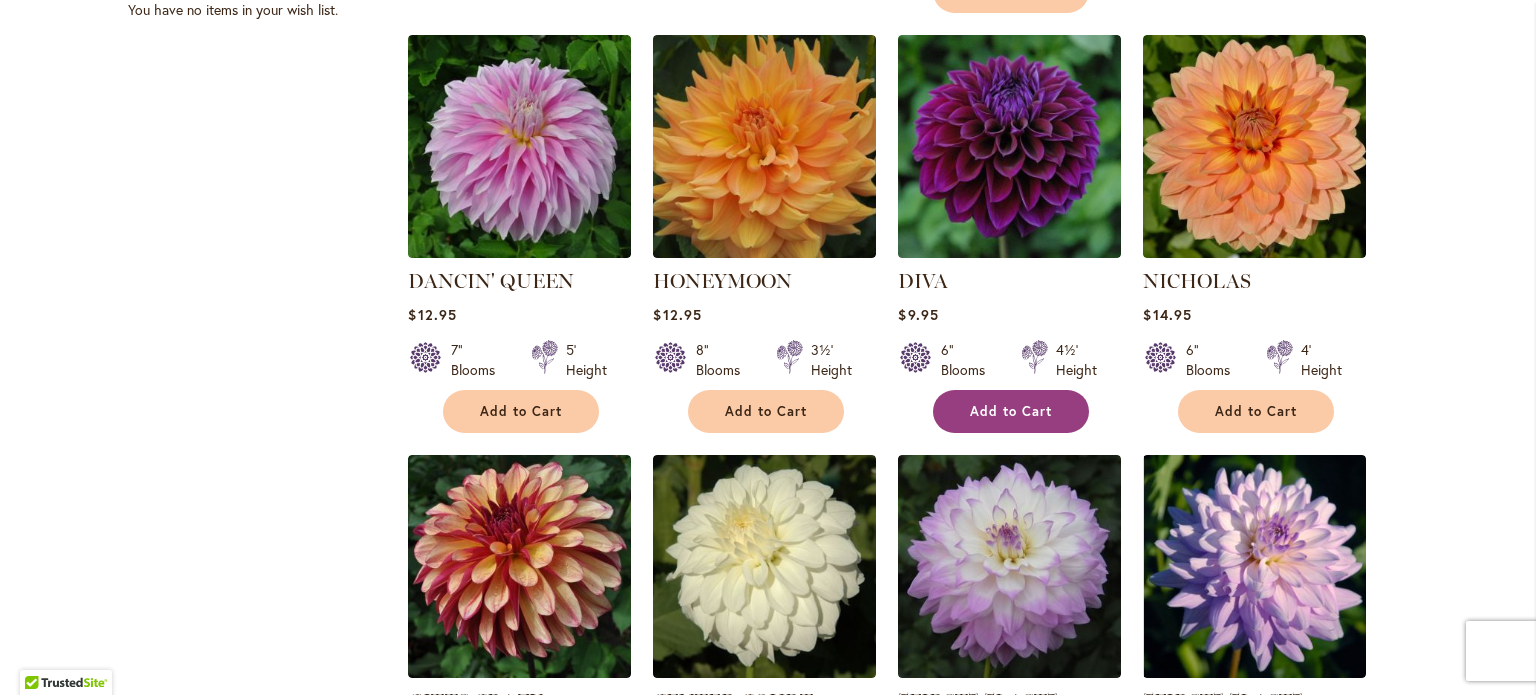click on "Add to Cart" at bounding box center [1011, 411] 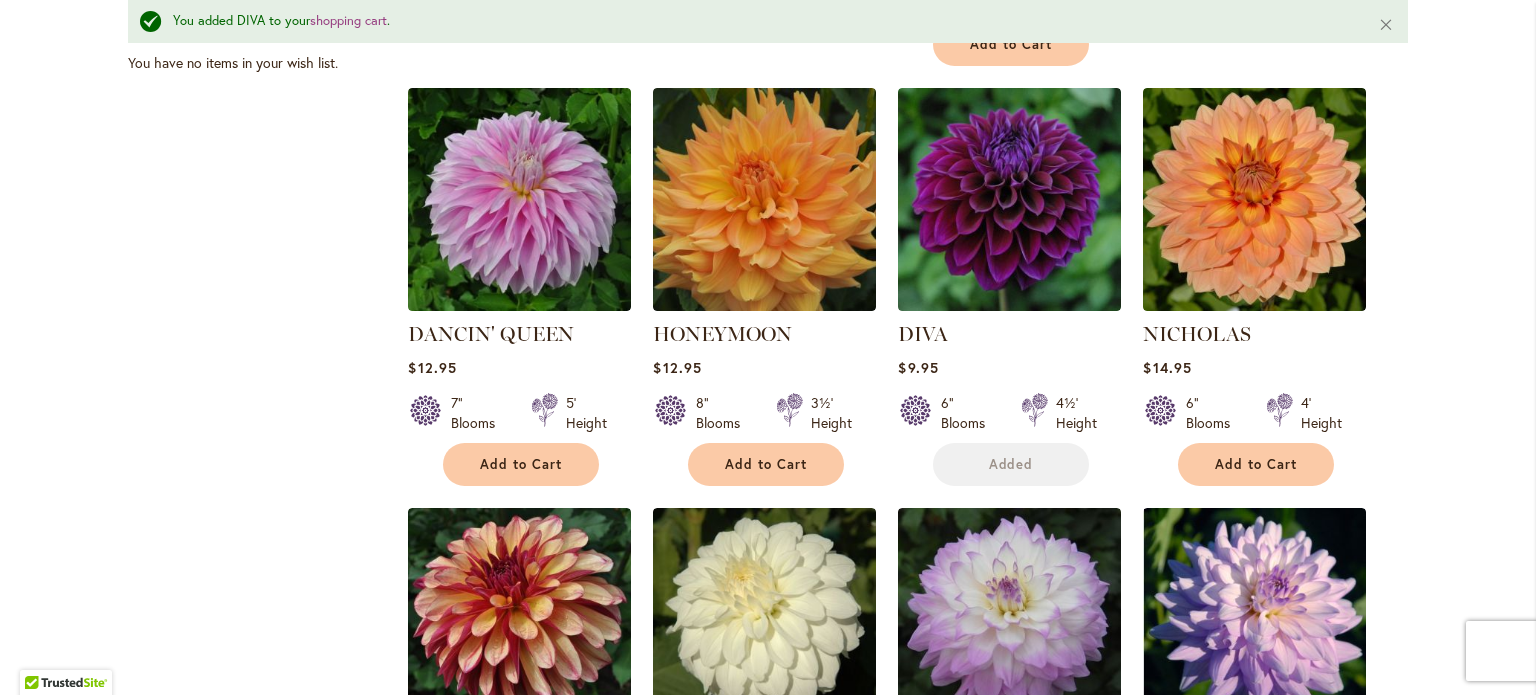 scroll, scrollTop: 852, scrollLeft: 0, axis: vertical 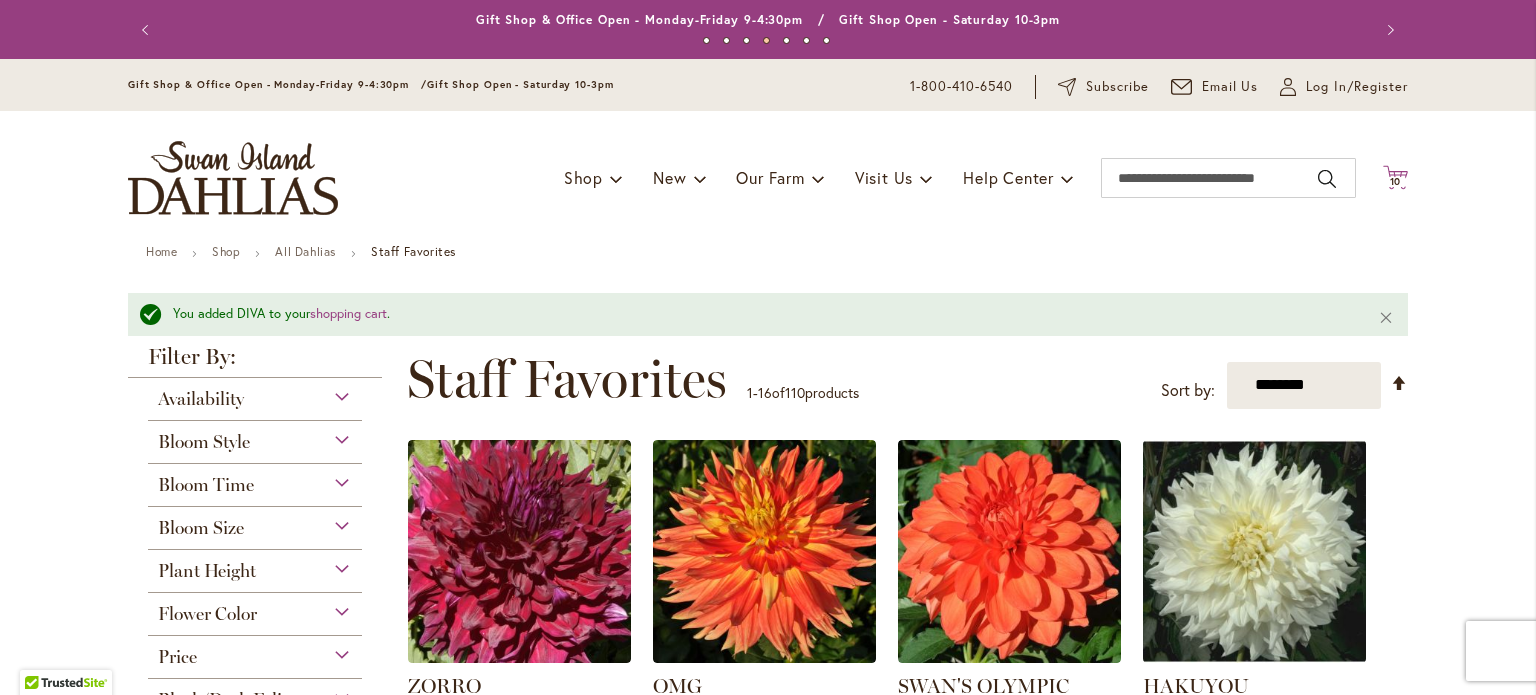 click on "10" at bounding box center [1396, 181] 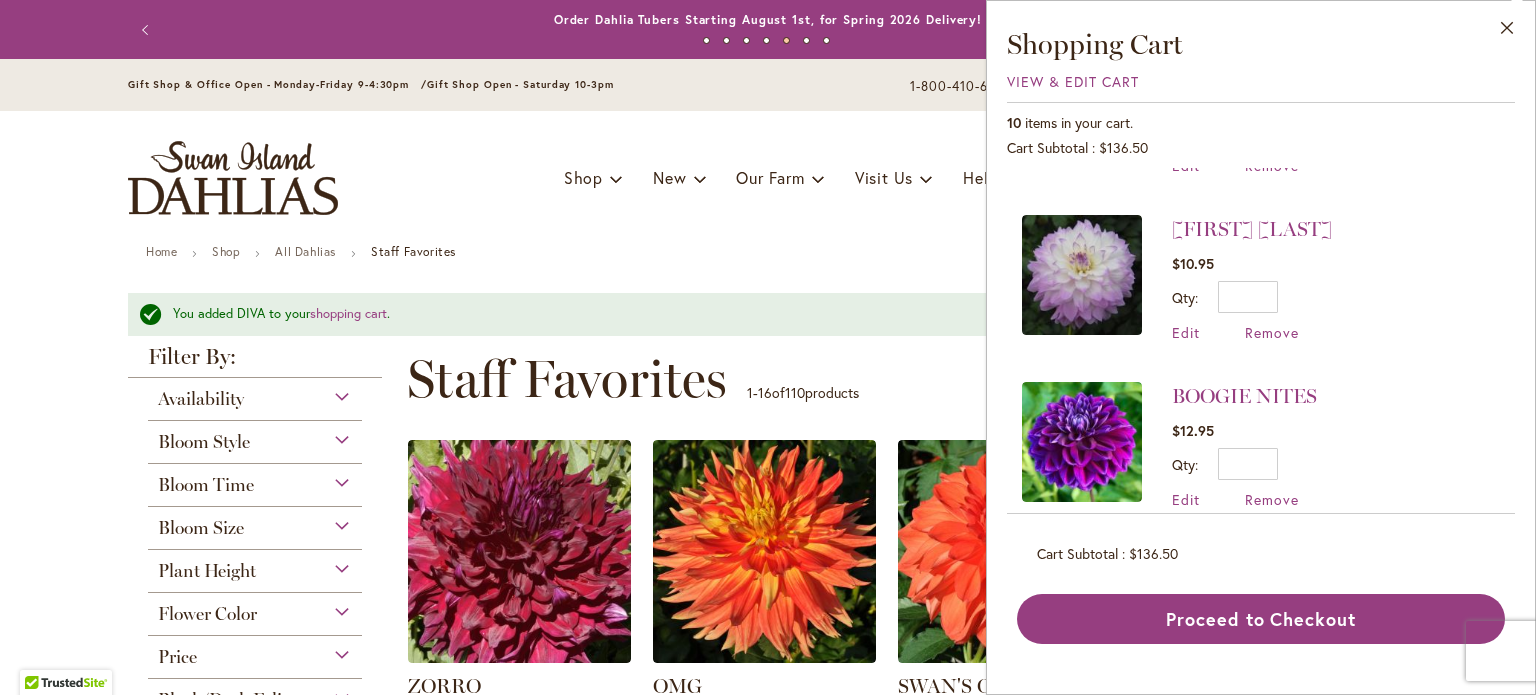 scroll, scrollTop: 124, scrollLeft: 0, axis: vertical 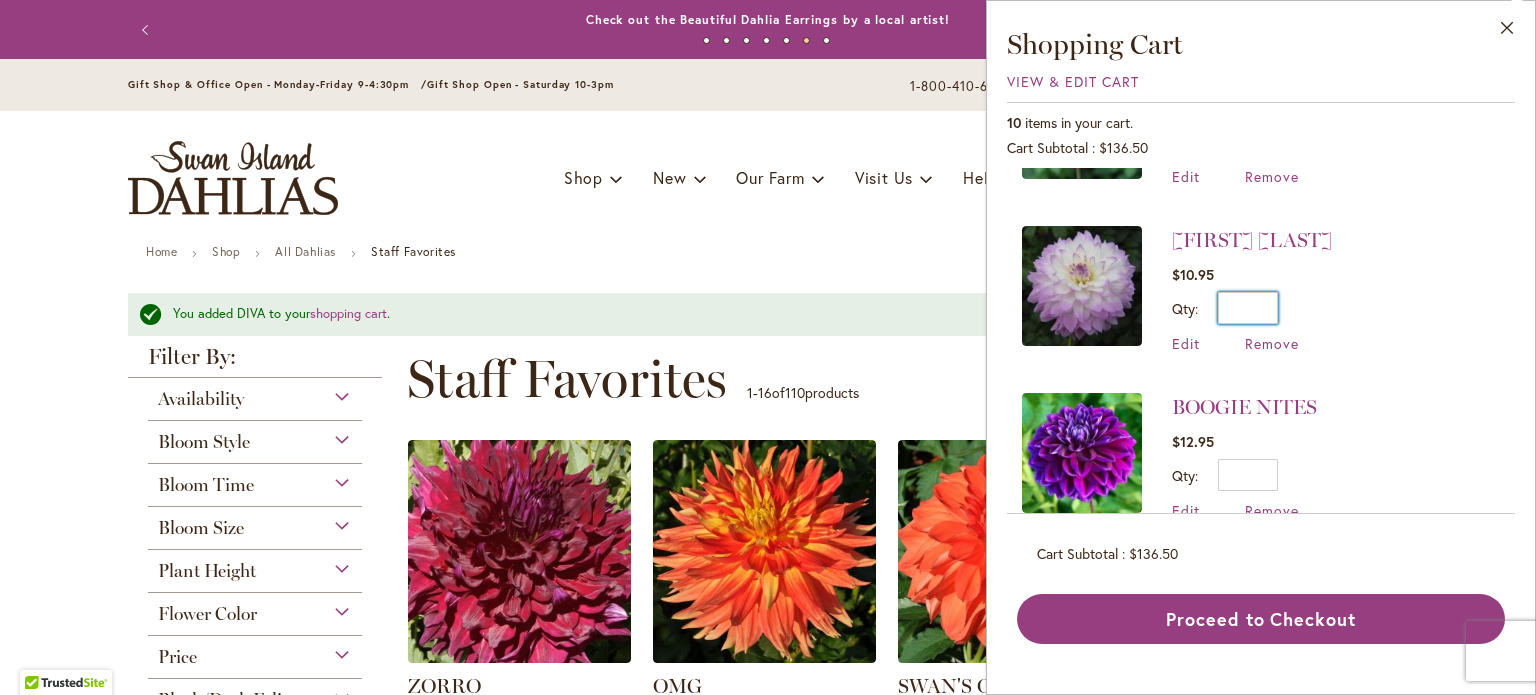 click on "*" at bounding box center [1248, 308] 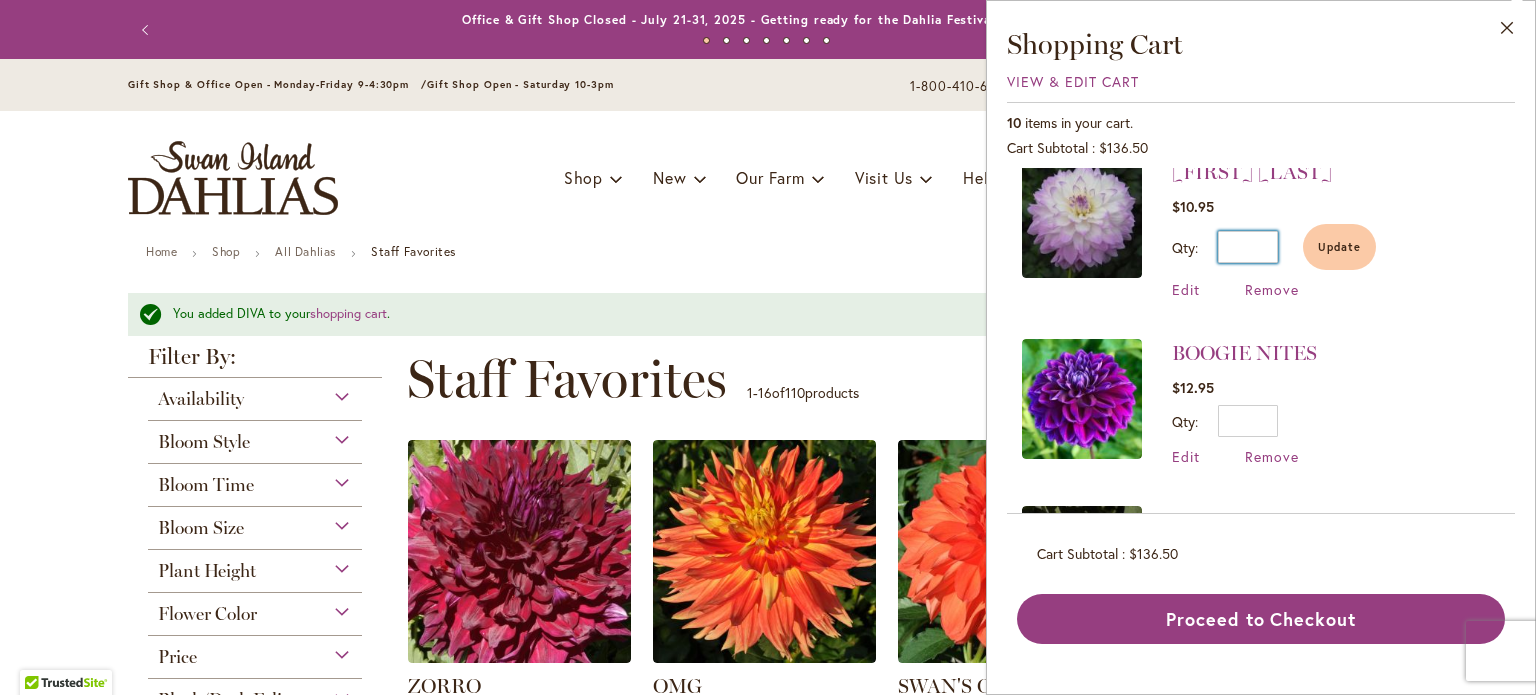 scroll, scrollTop: 337, scrollLeft: 0, axis: vertical 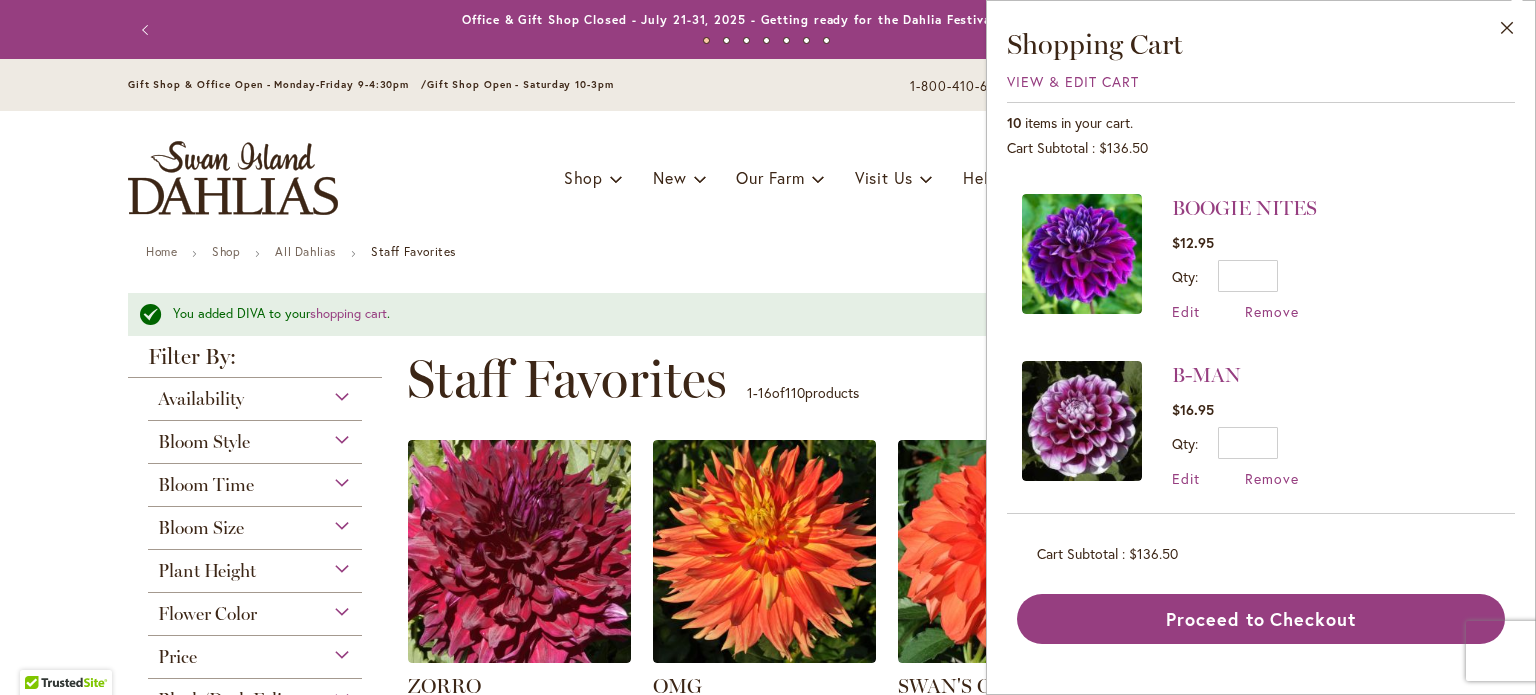 type on "*" 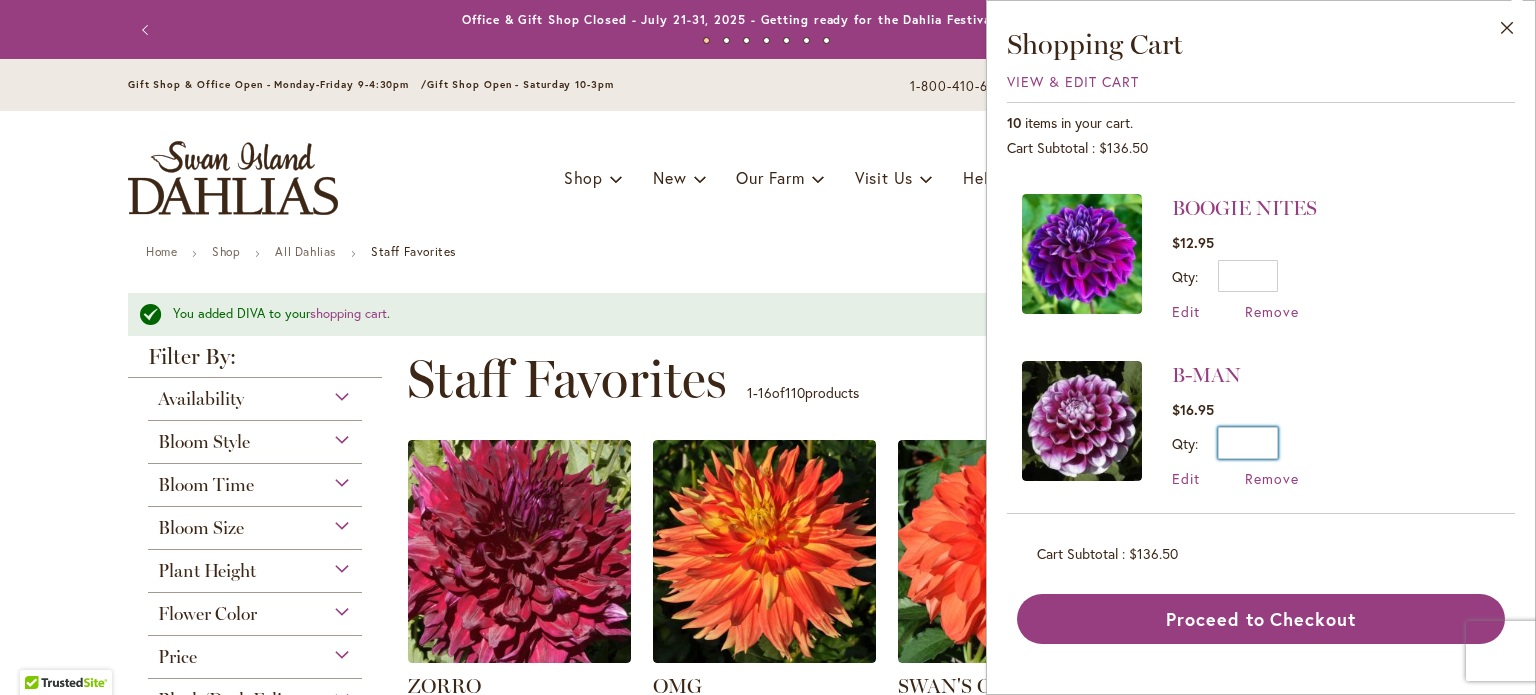 drag, startPoint x: 1267, startPoint y: 430, endPoint x: 1313, endPoint y: 447, distance: 49.0408 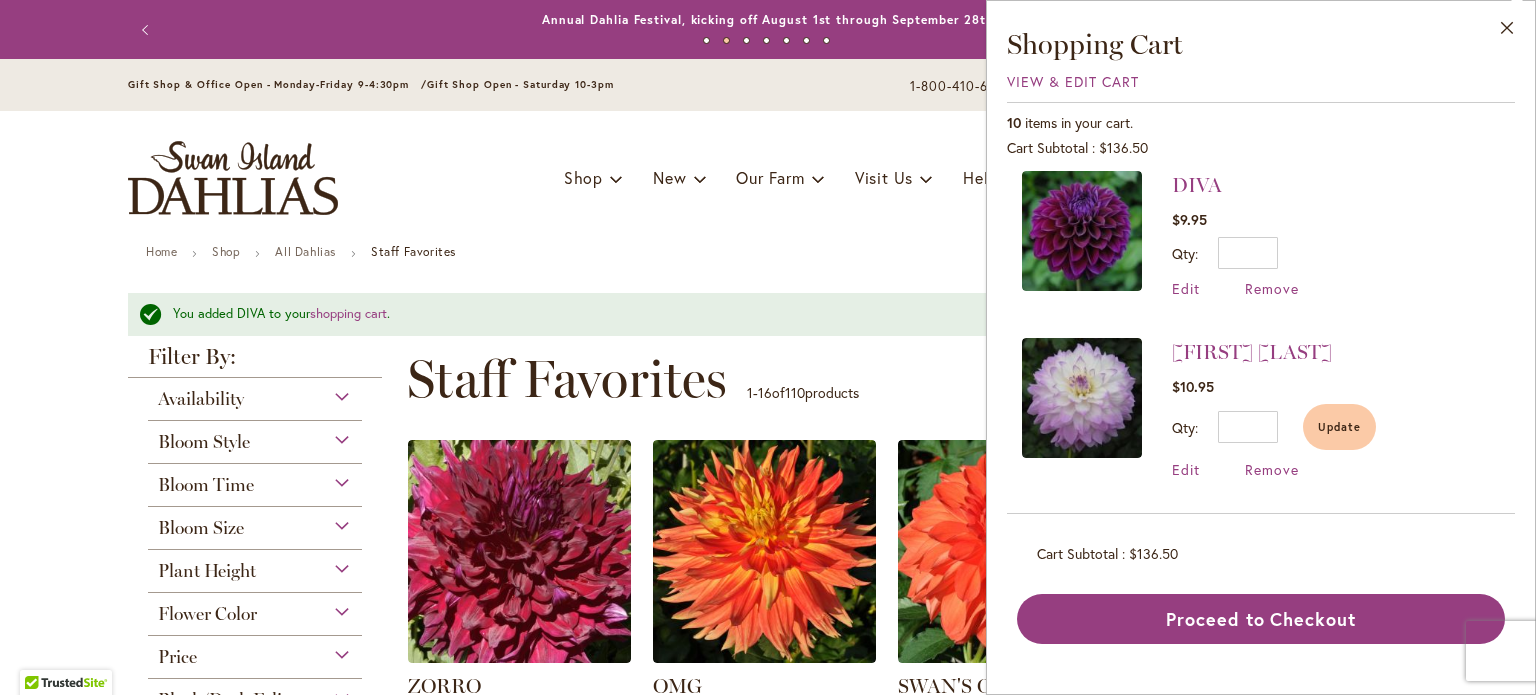 scroll, scrollTop: 0, scrollLeft: 0, axis: both 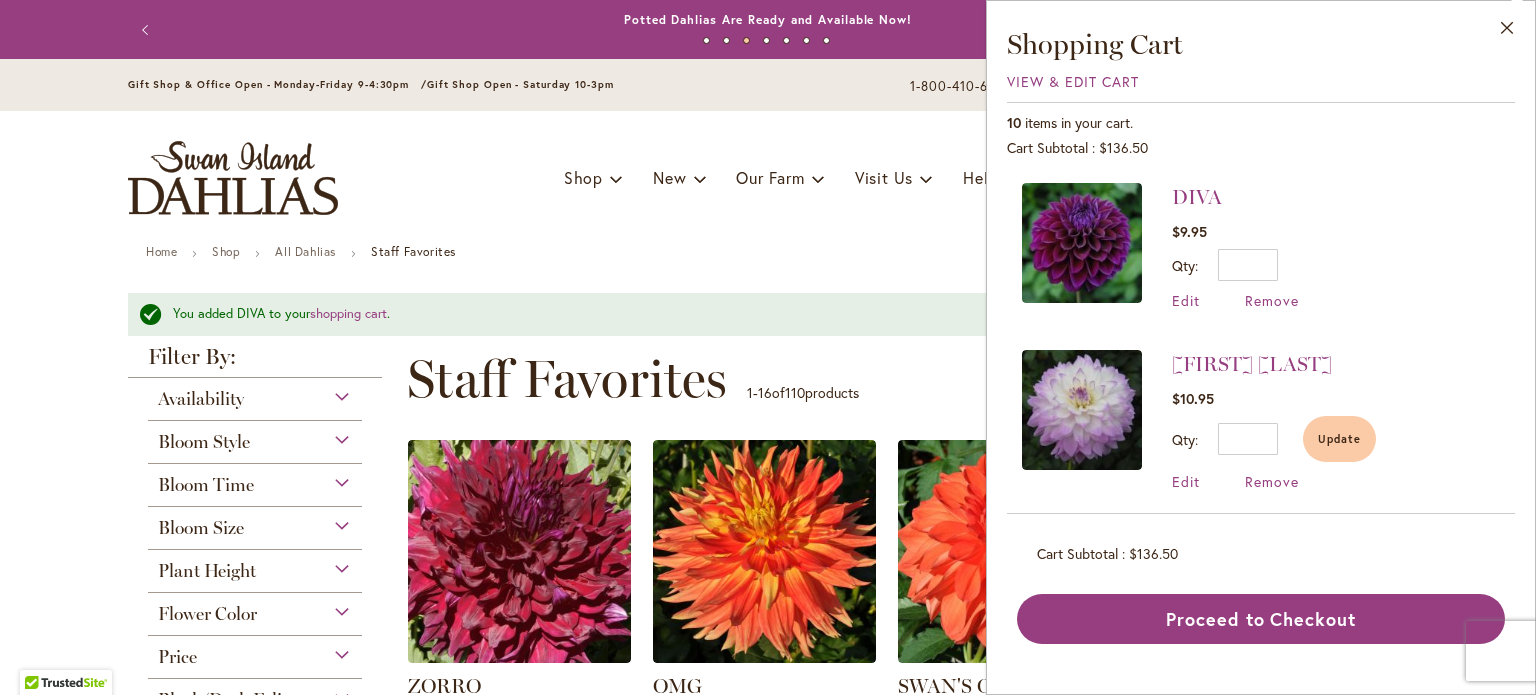 type on "*" 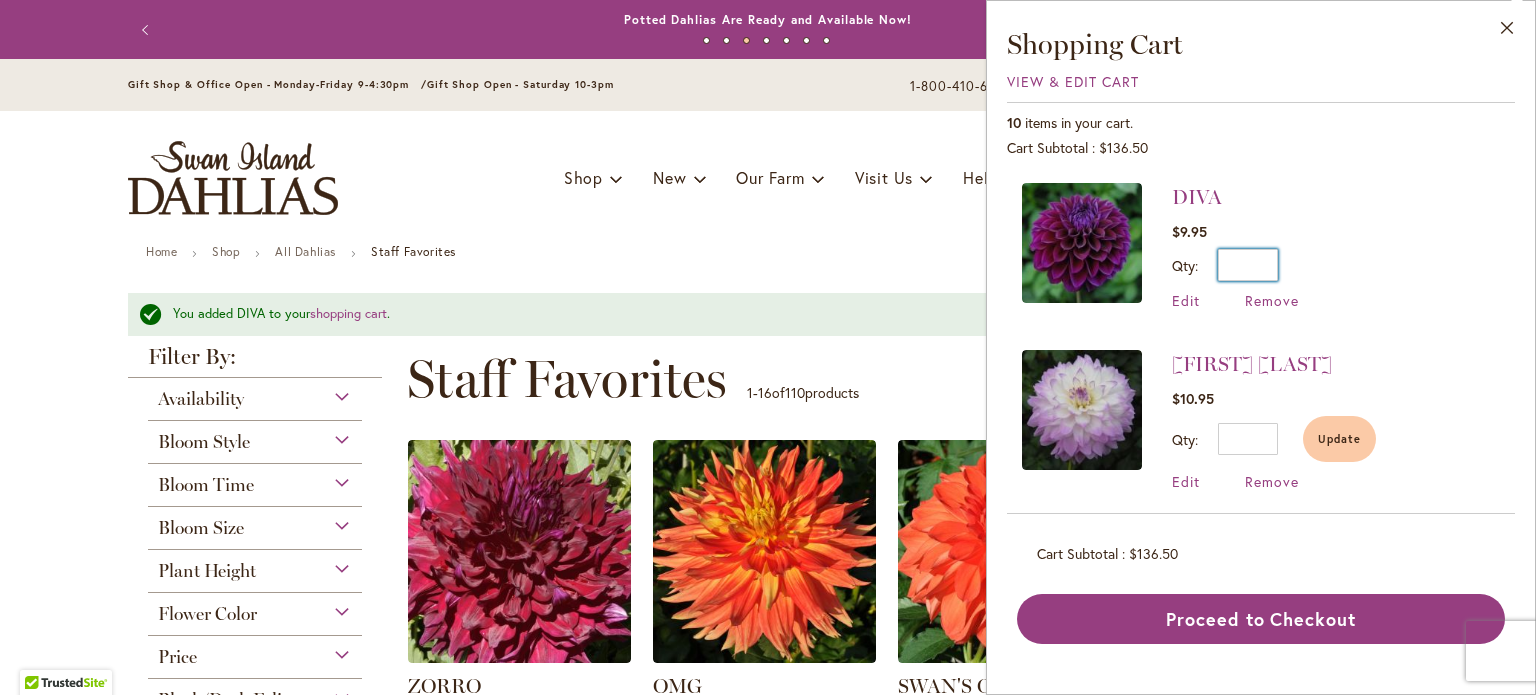 click on "*" at bounding box center [1248, 265] 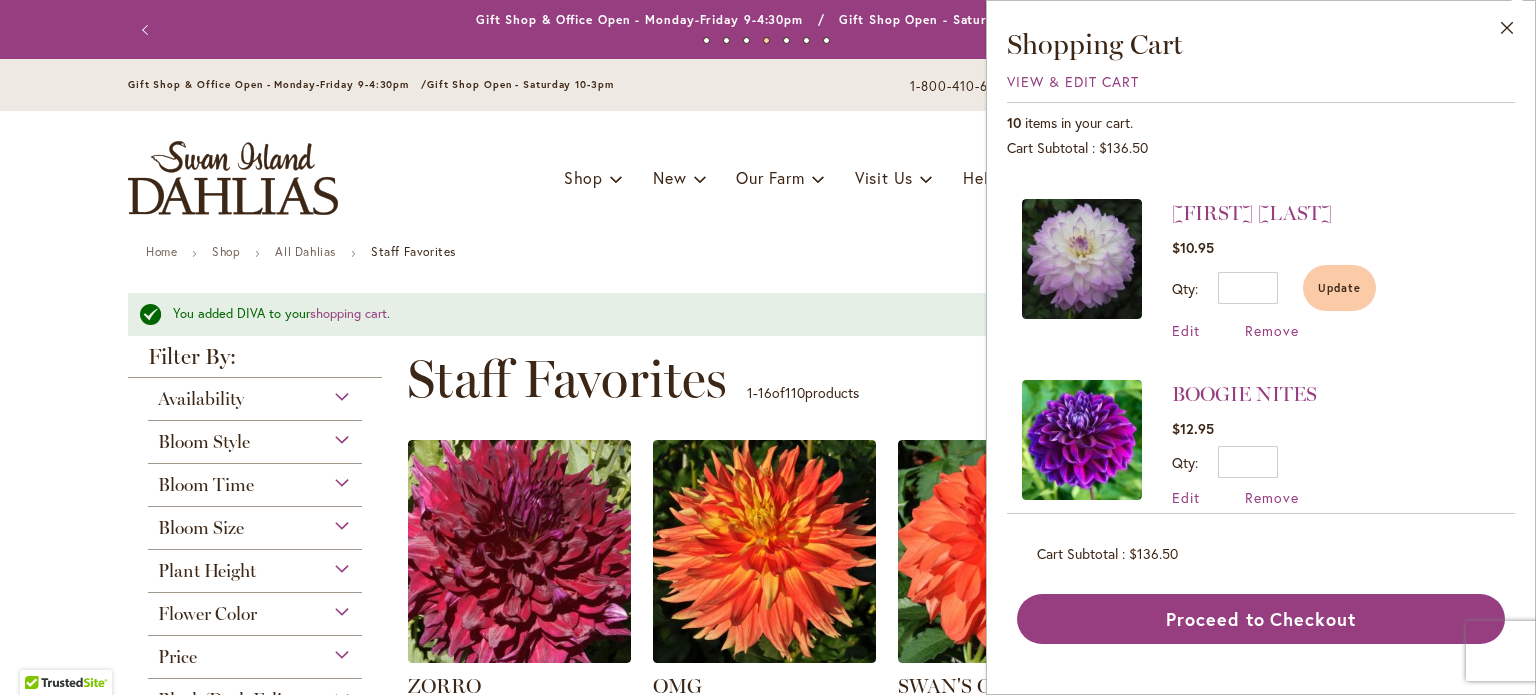 scroll, scrollTop: 200, scrollLeft: 0, axis: vertical 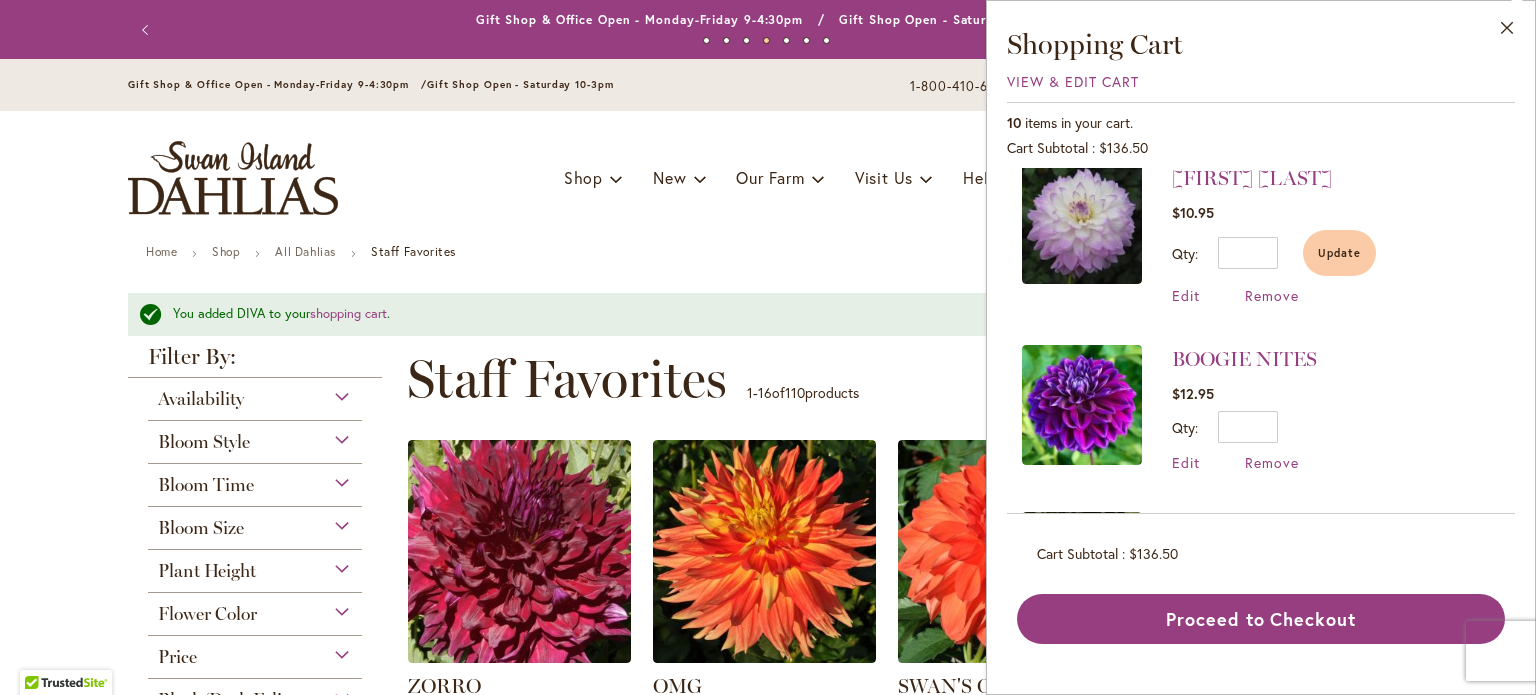 type on "*" 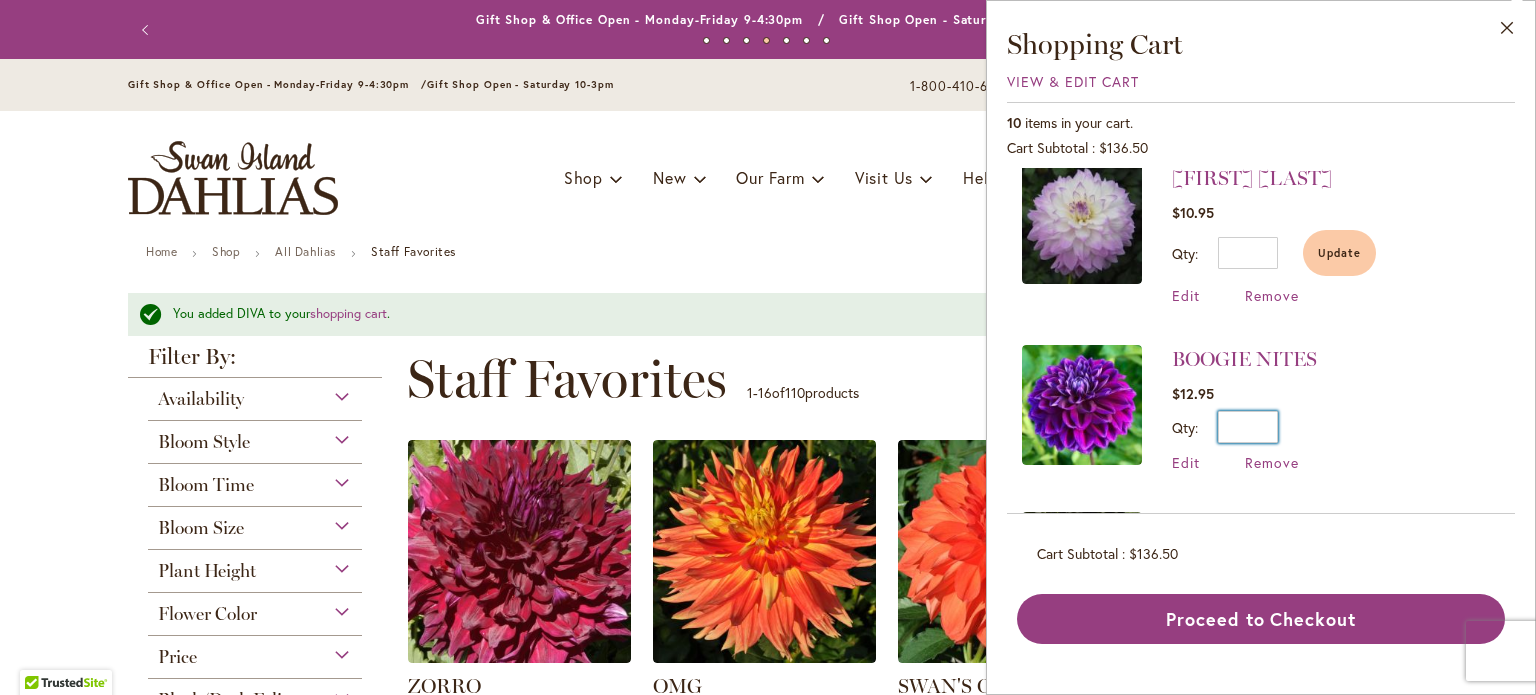 click on "*" at bounding box center (1248, 427) 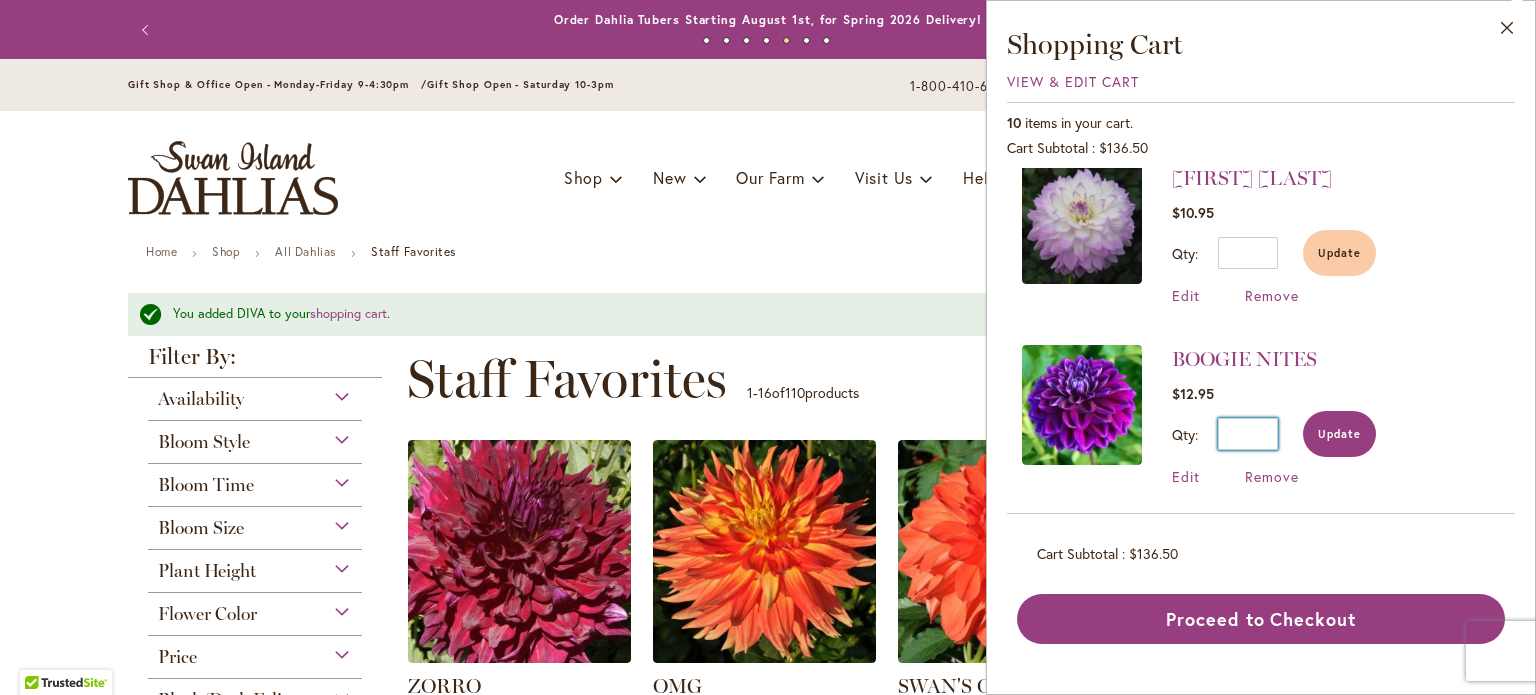 type on "*" 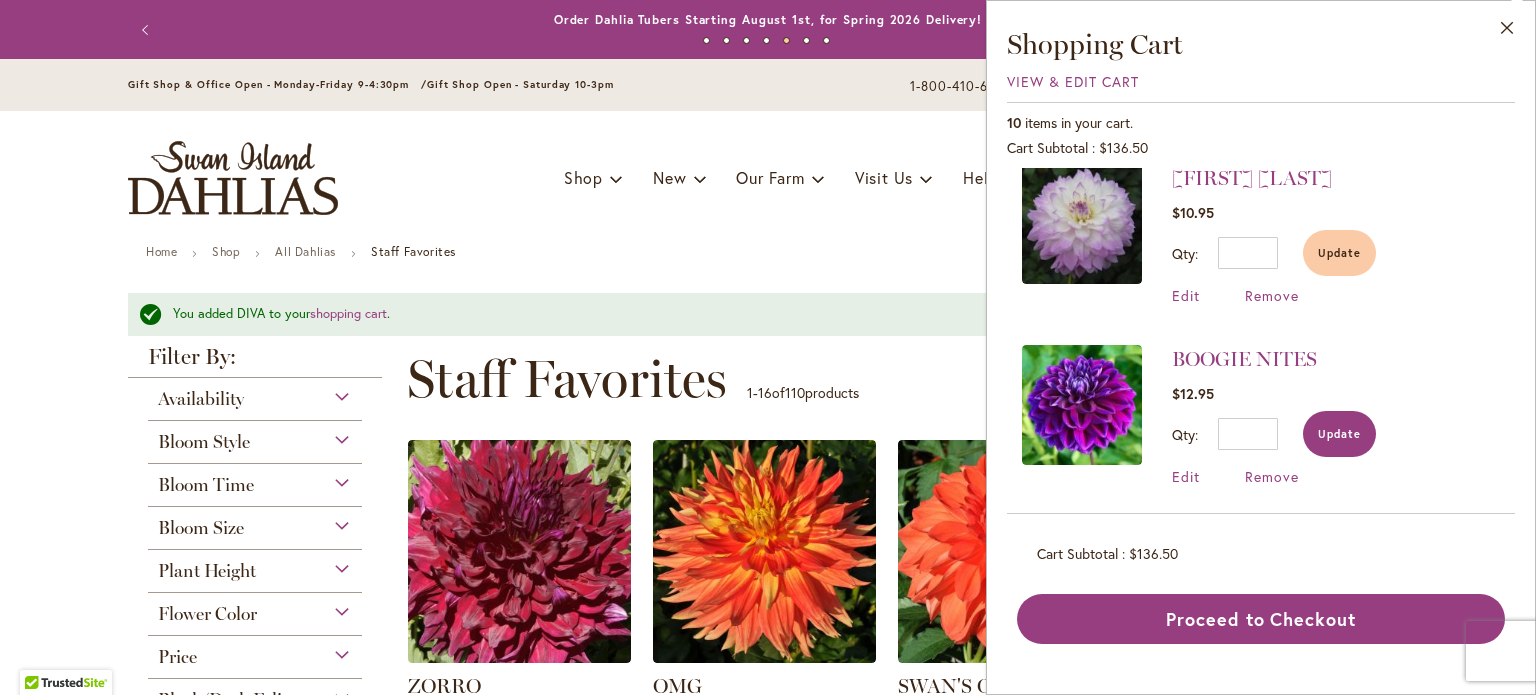click on "Update" at bounding box center [1339, 434] 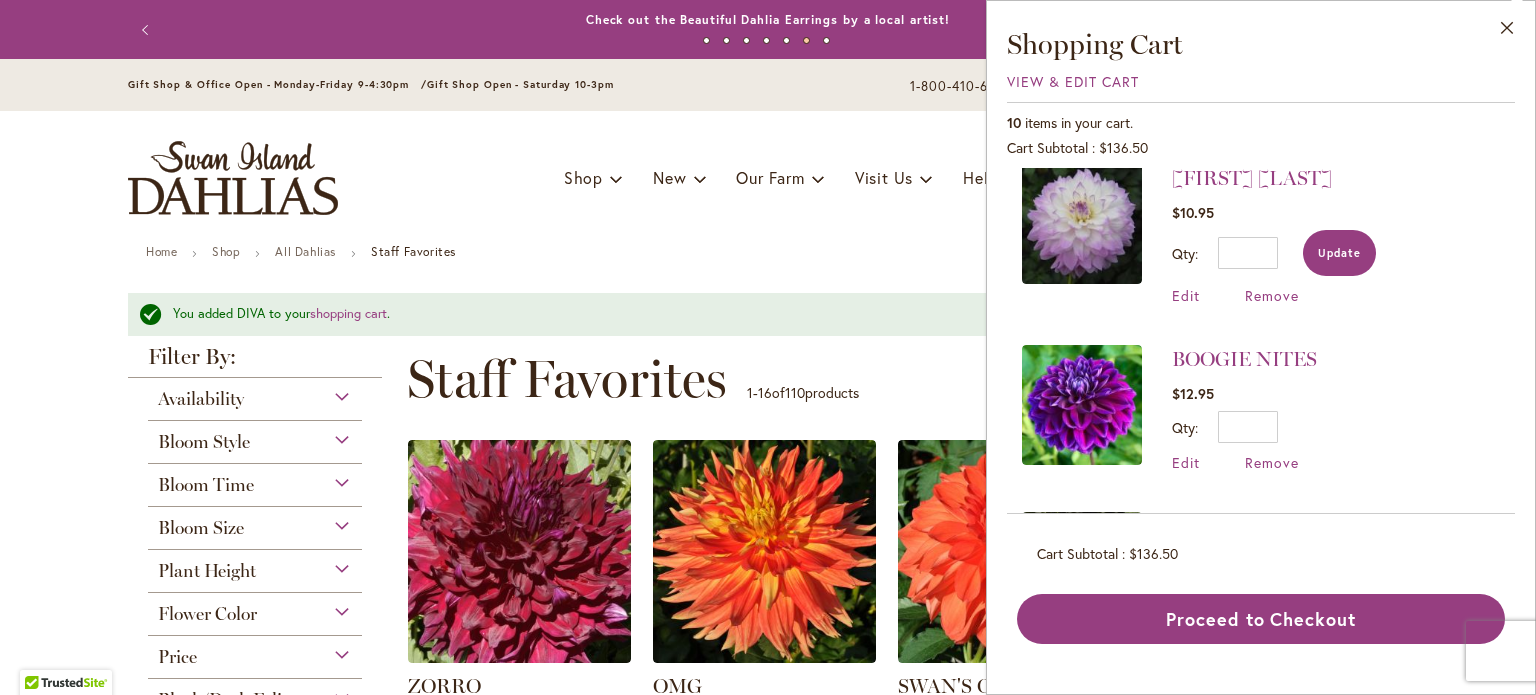 click on "Update" at bounding box center (1339, 253) 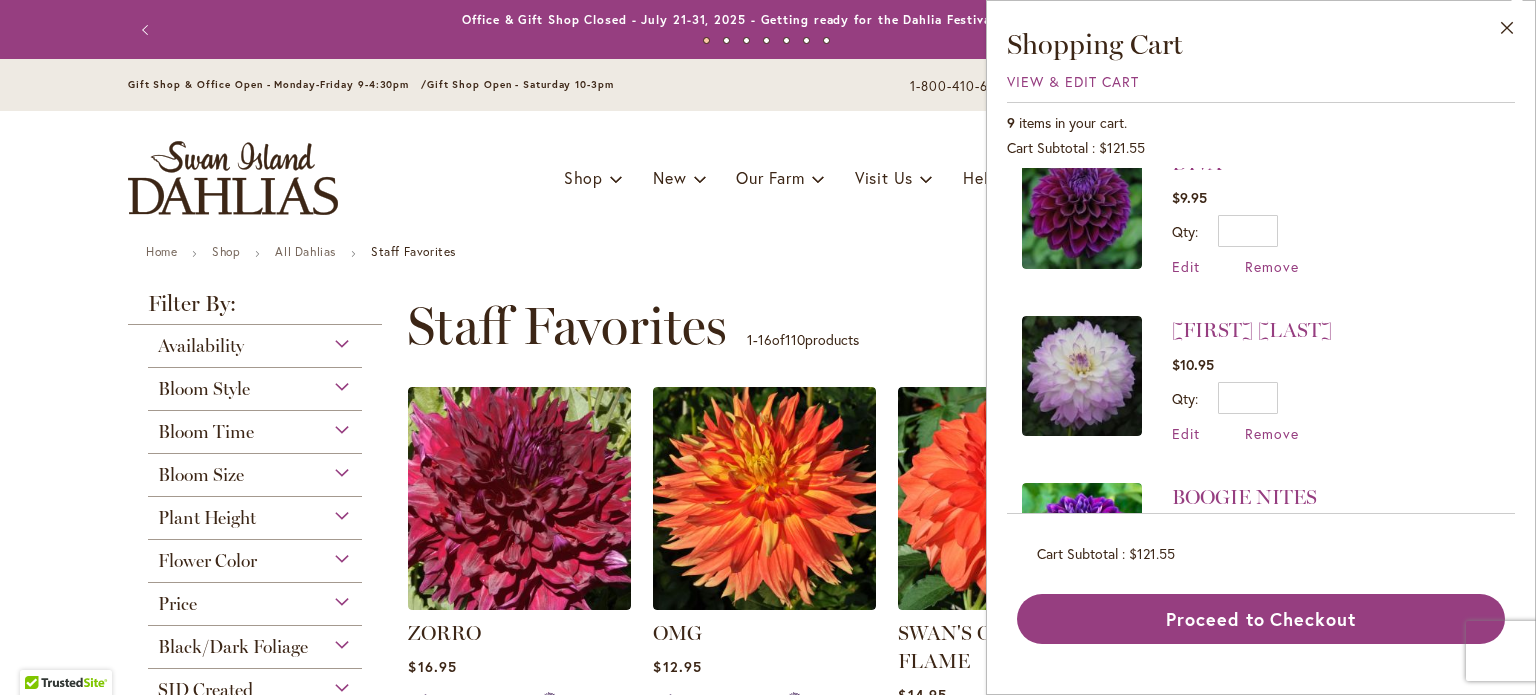 scroll, scrollTop: 0, scrollLeft: 0, axis: both 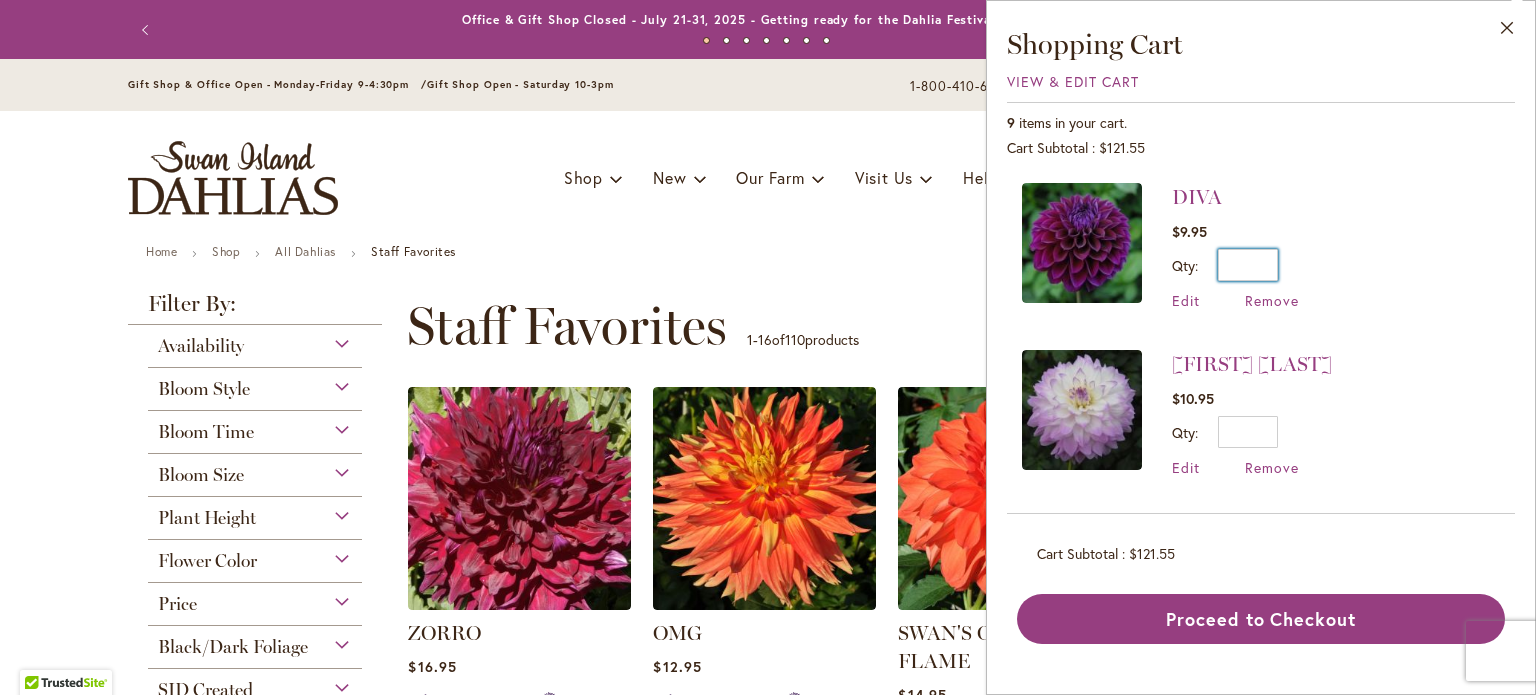 click on "*" at bounding box center (1248, 265) 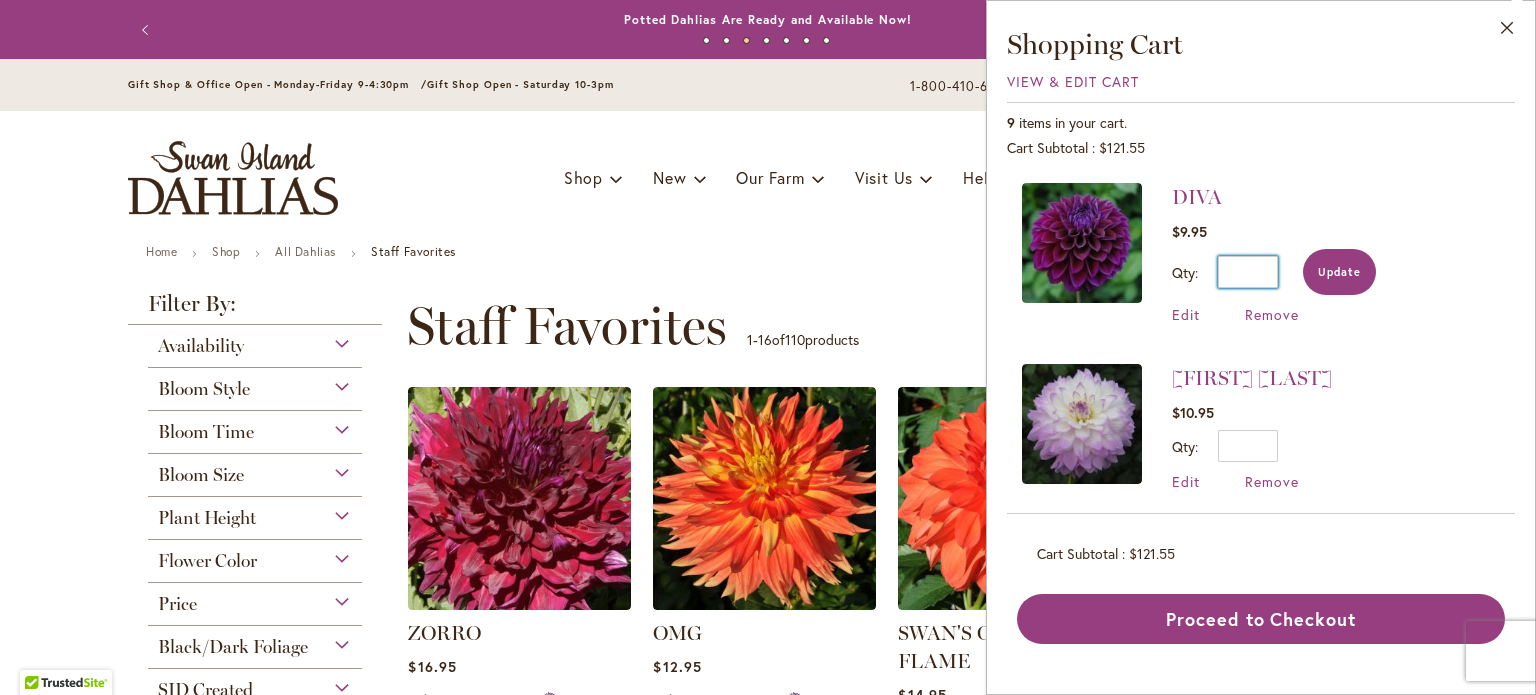 type on "*" 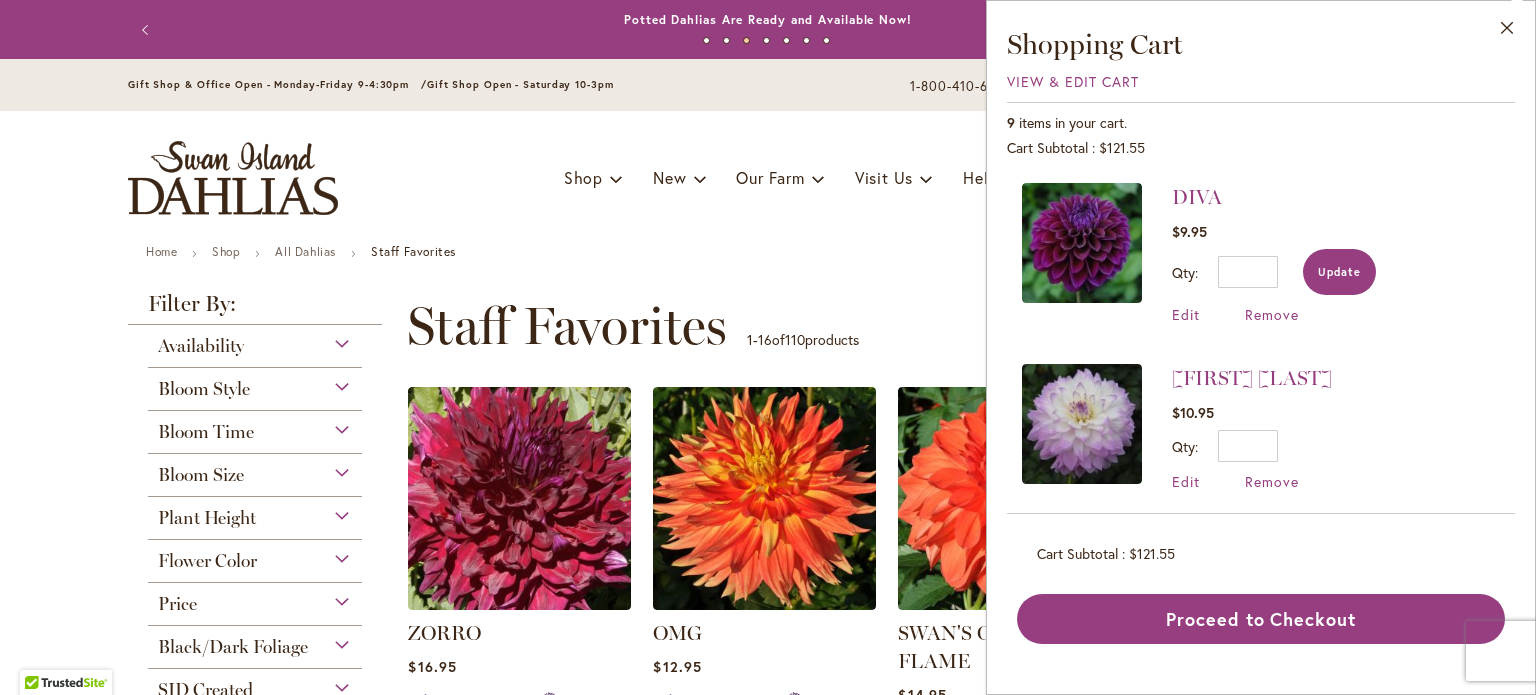click on "Update" at bounding box center [1339, 272] 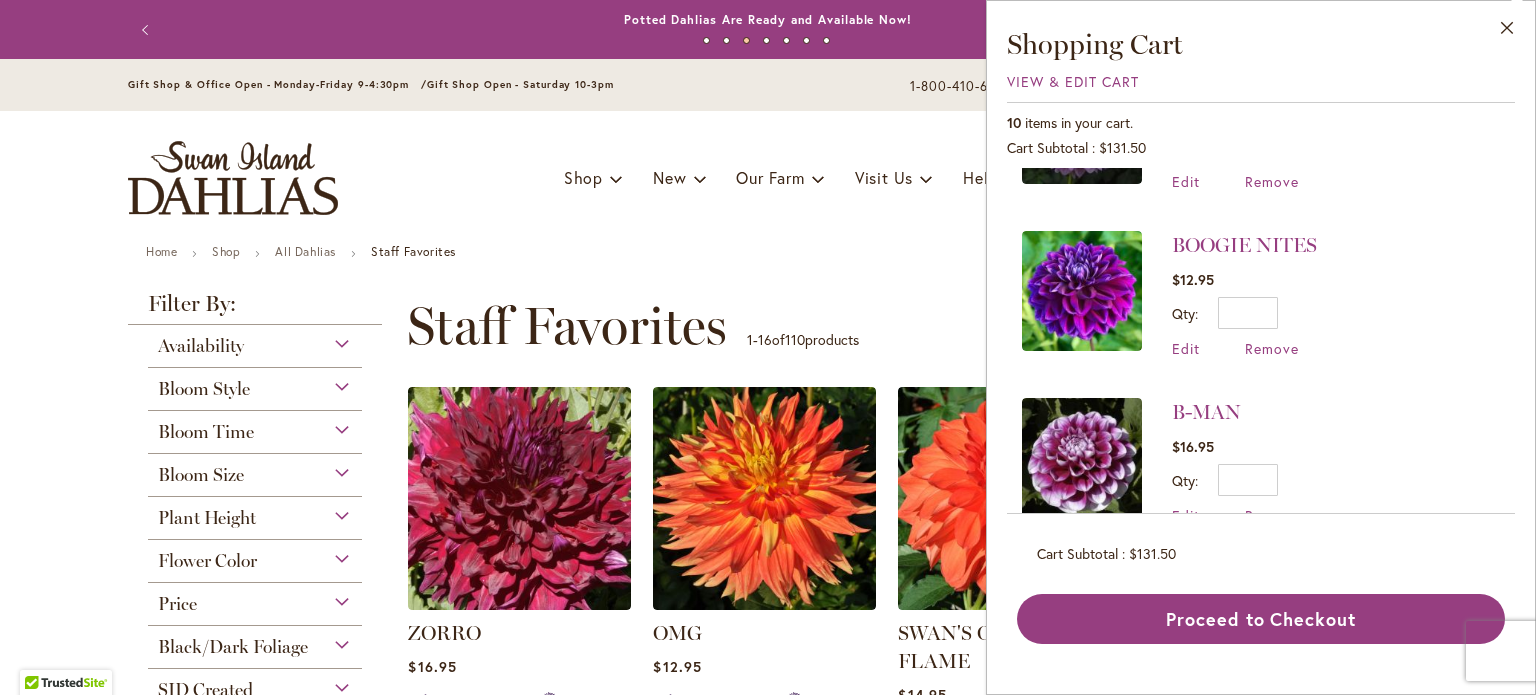 scroll, scrollTop: 0, scrollLeft: 0, axis: both 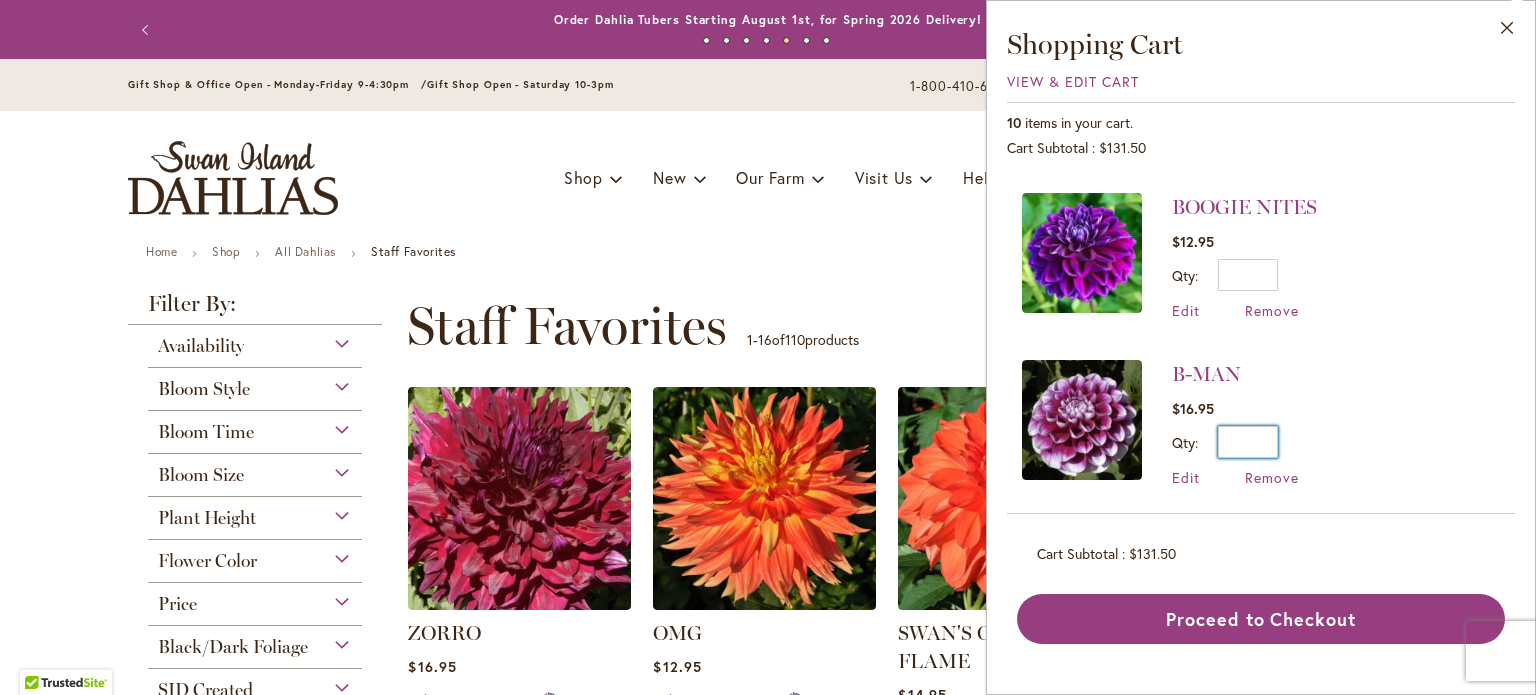 click on "*" at bounding box center (1248, 442) 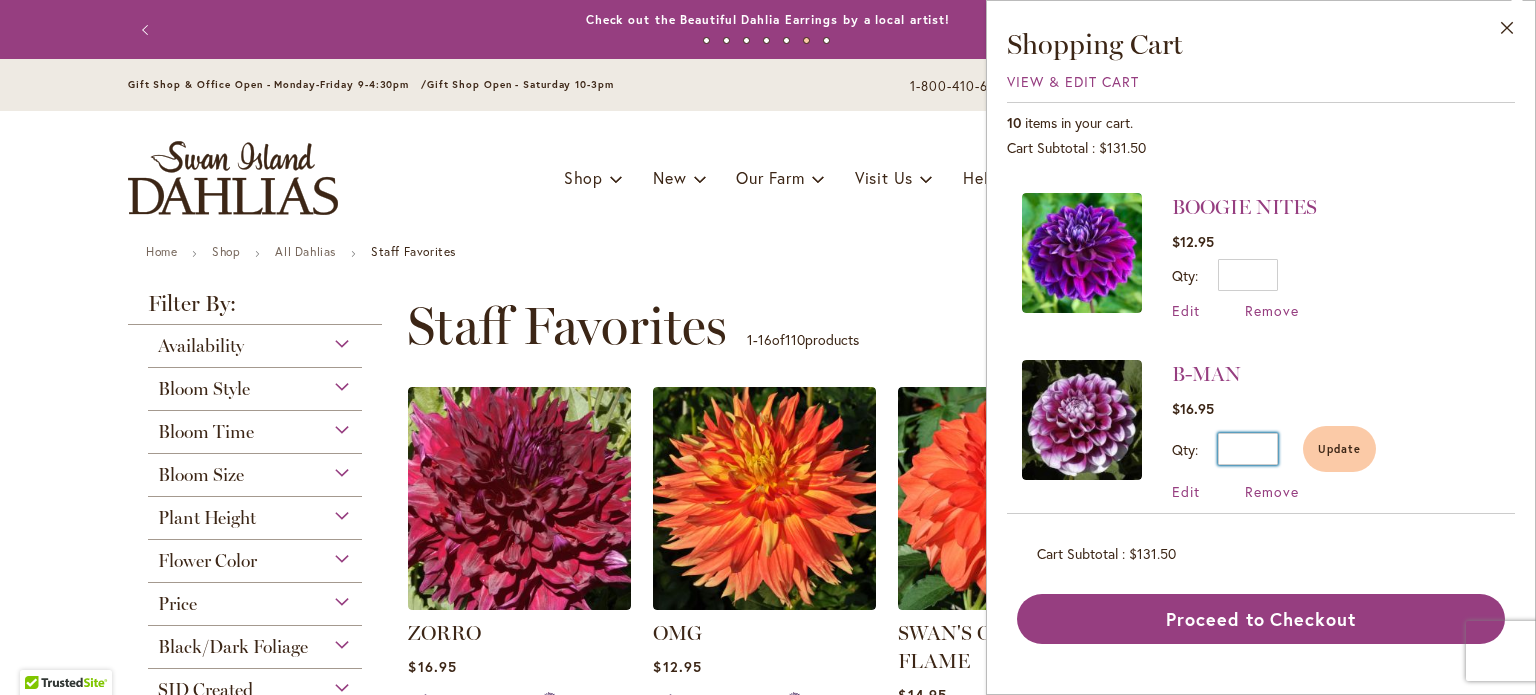type on "*" 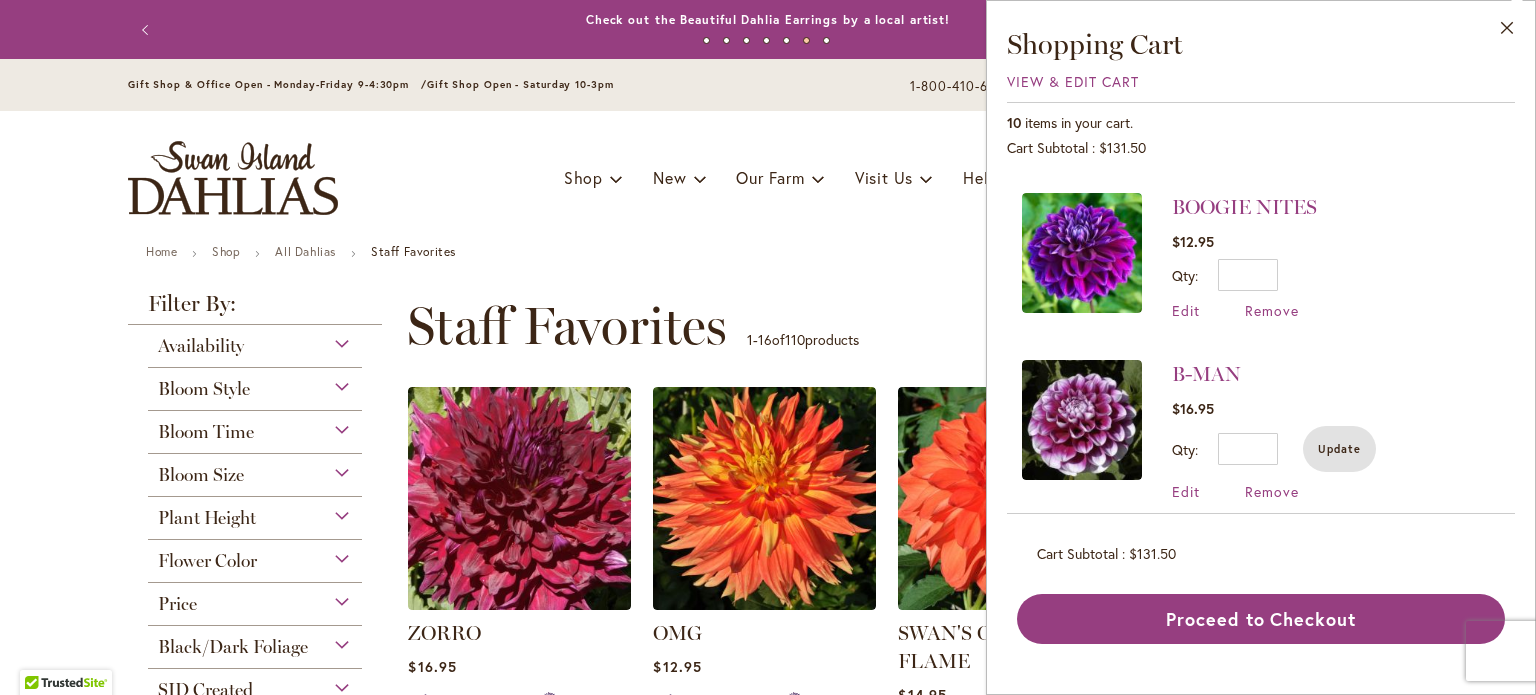 click on "Update" at bounding box center [1339, 449] 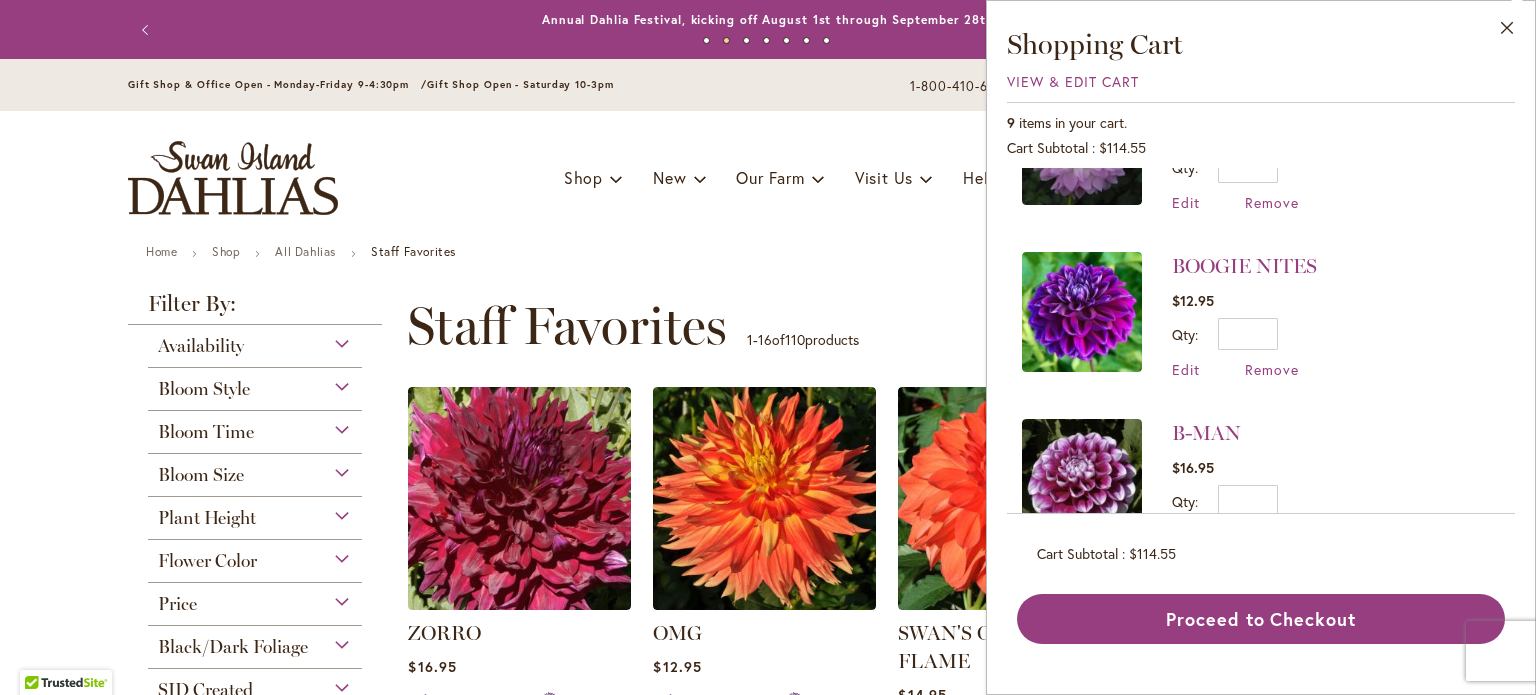 scroll, scrollTop: 300, scrollLeft: 0, axis: vertical 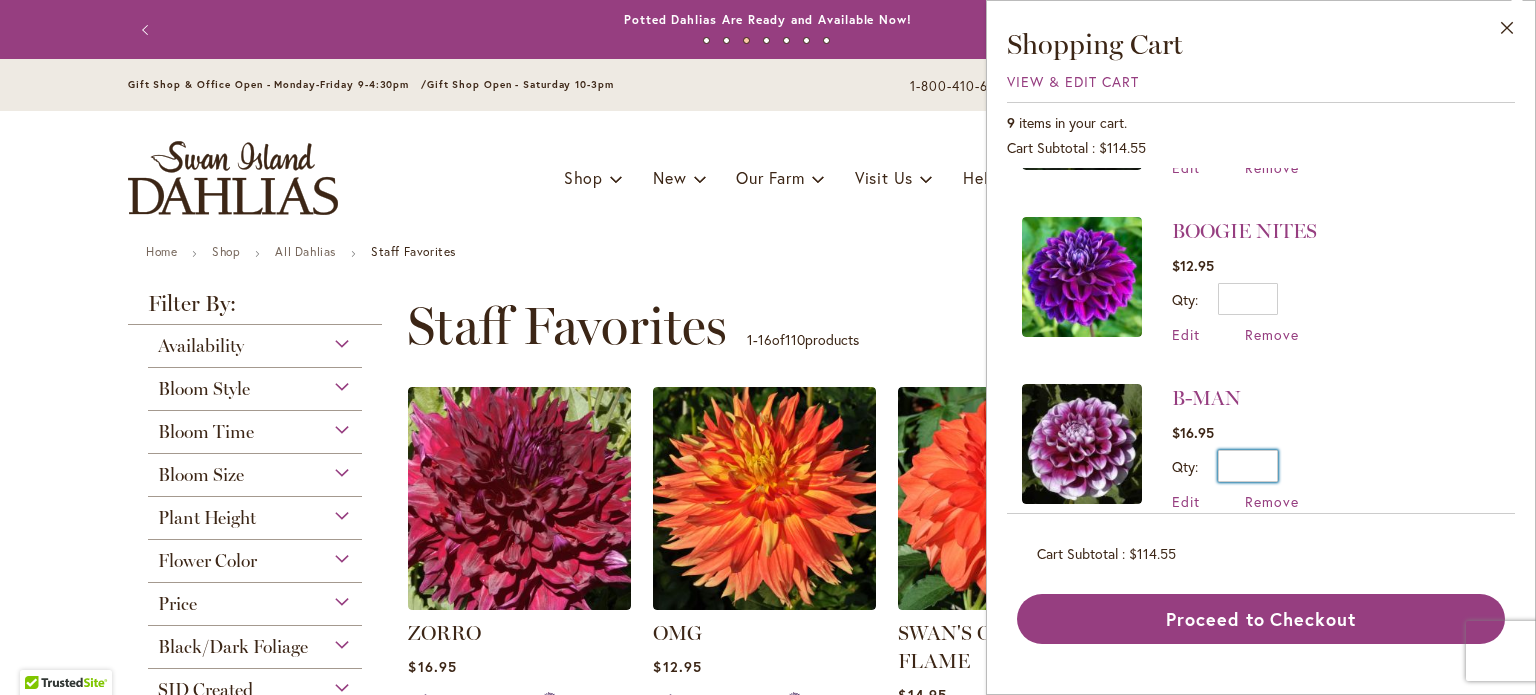 click on "*" at bounding box center [1248, 466] 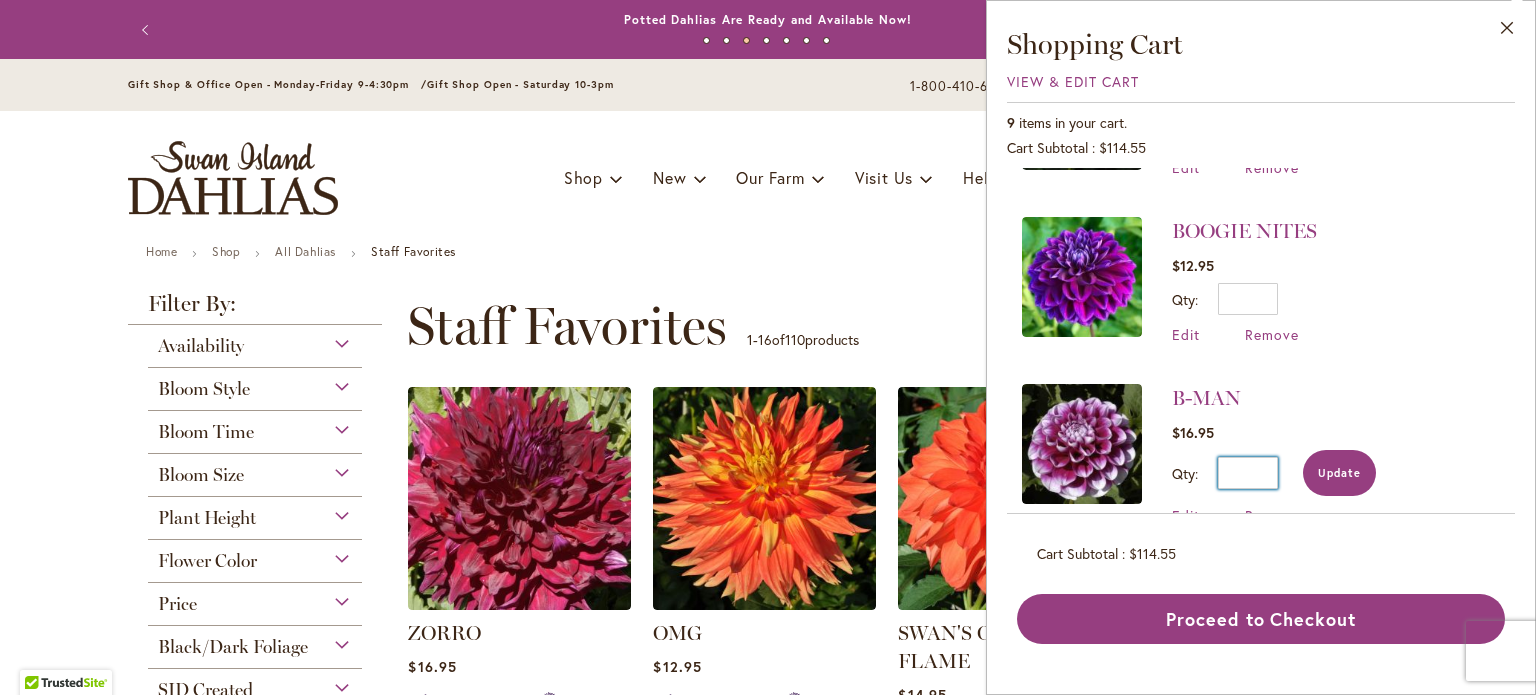 type on "*" 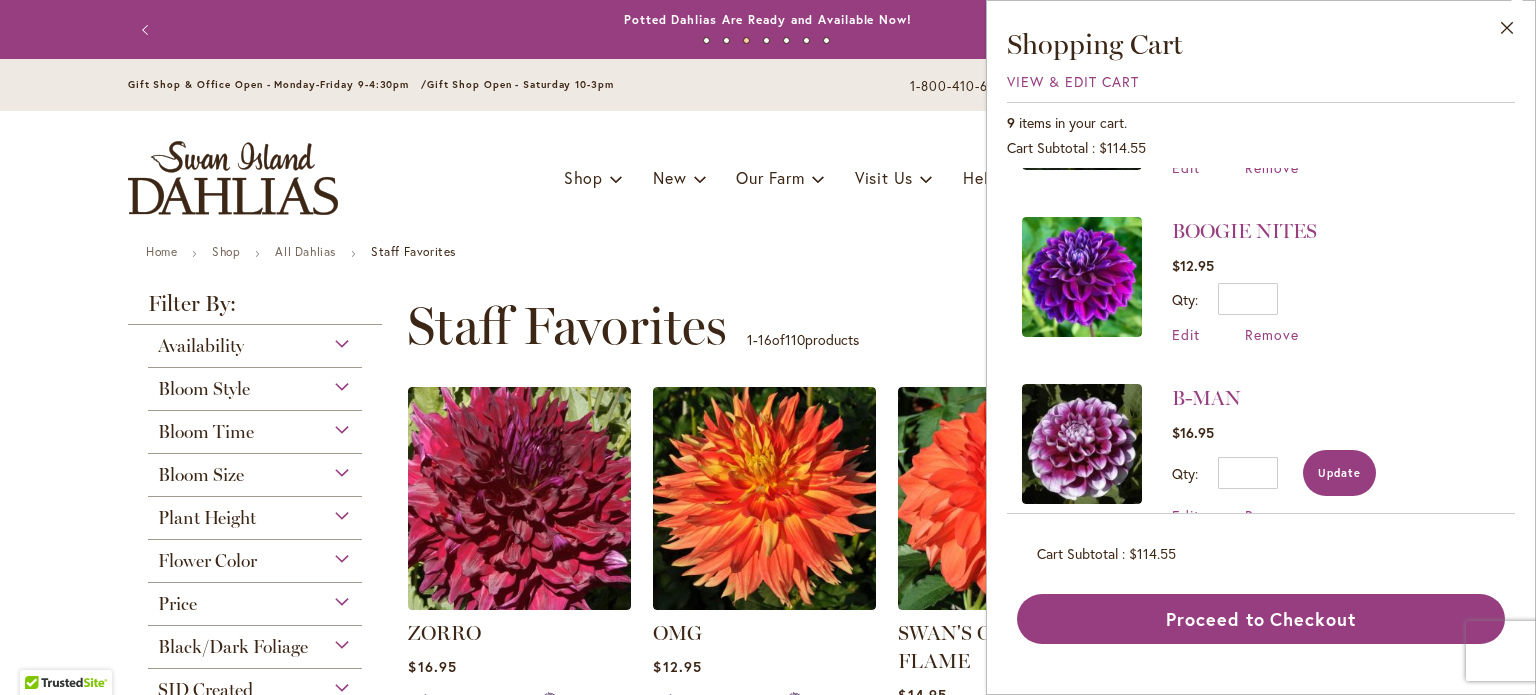 click on "Update" at bounding box center (1339, 473) 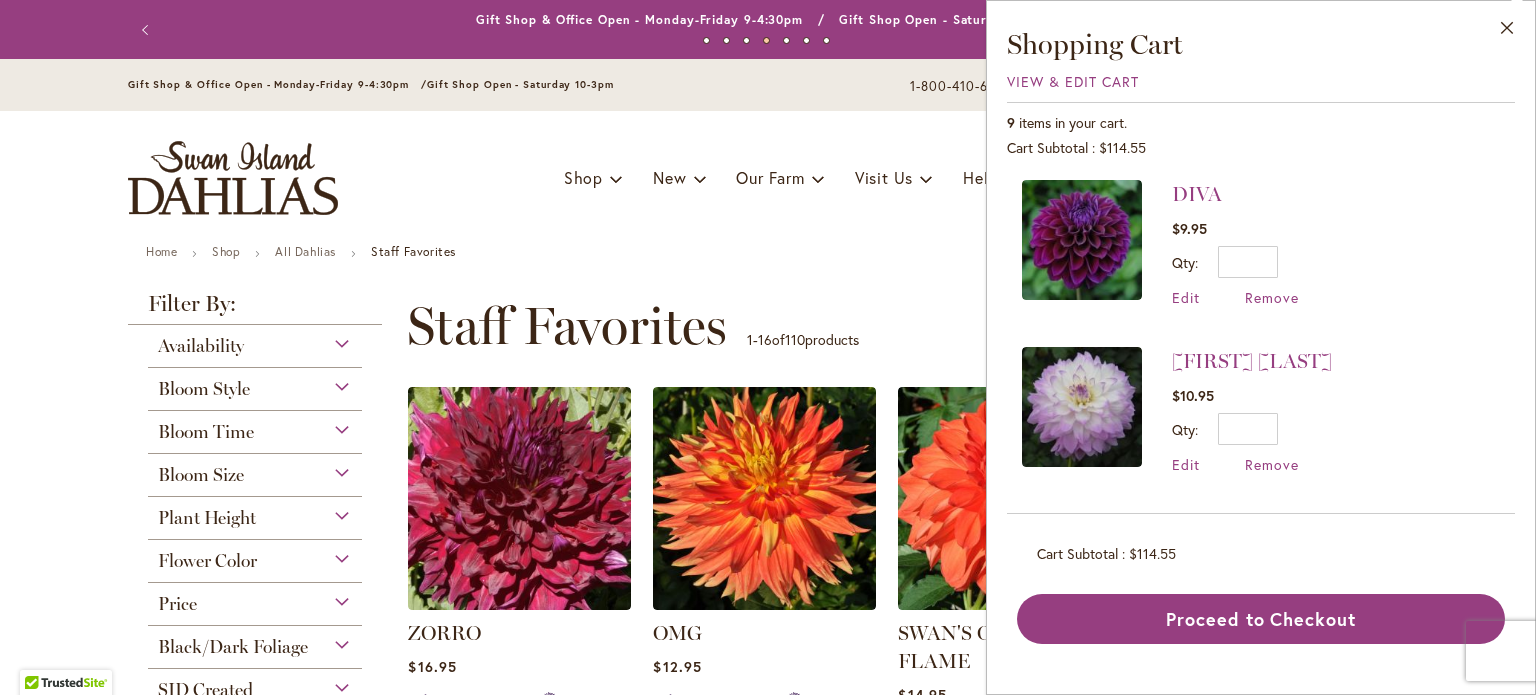 scroll, scrollTop: 0, scrollLeft: 0, axis: both 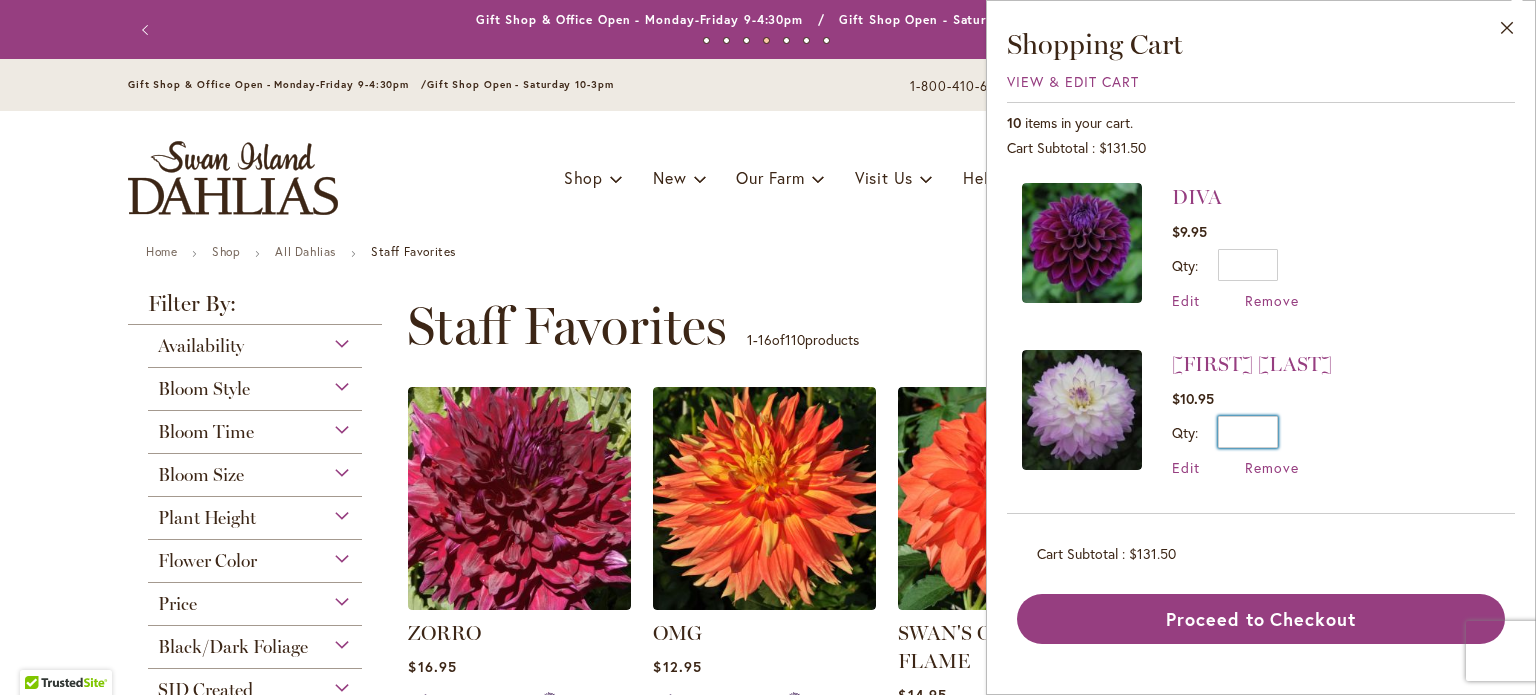 click on "*" at bounding box center [1248, 432] 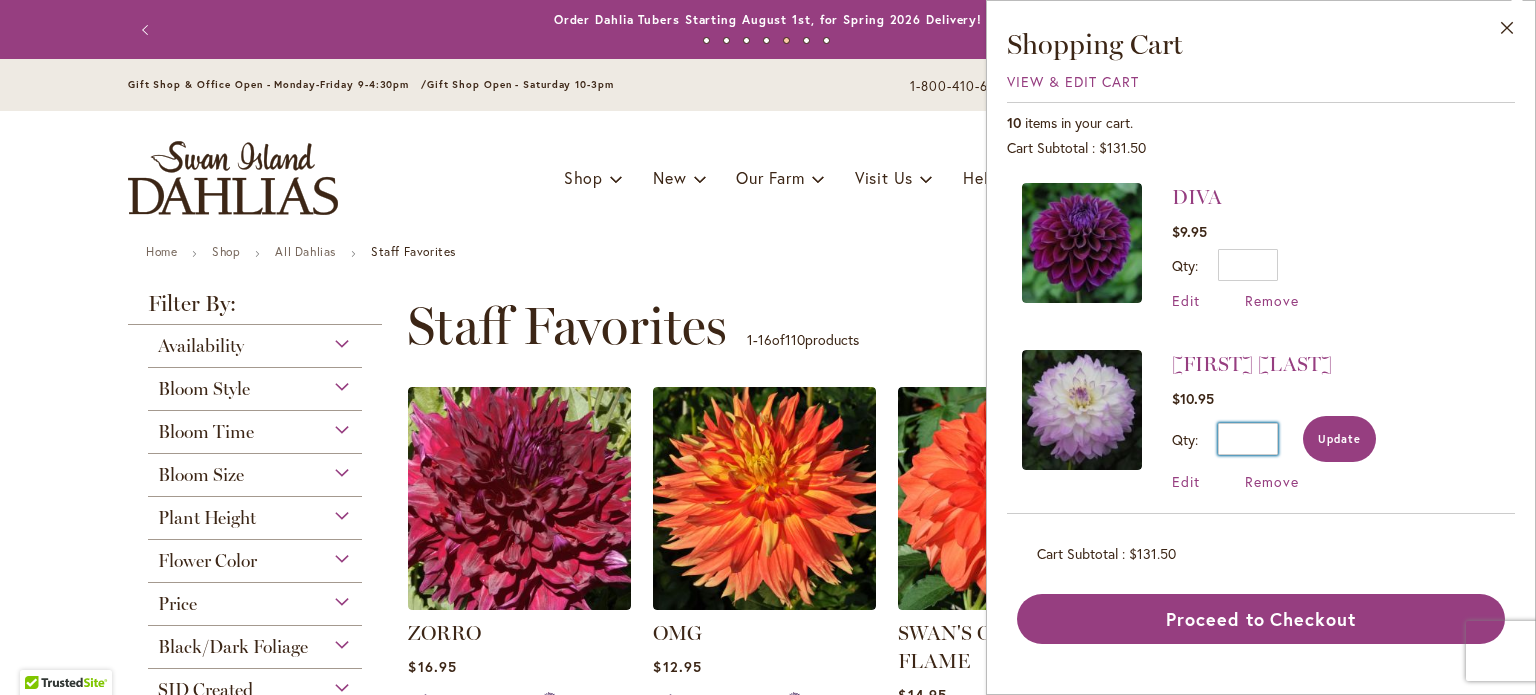 type on "*" 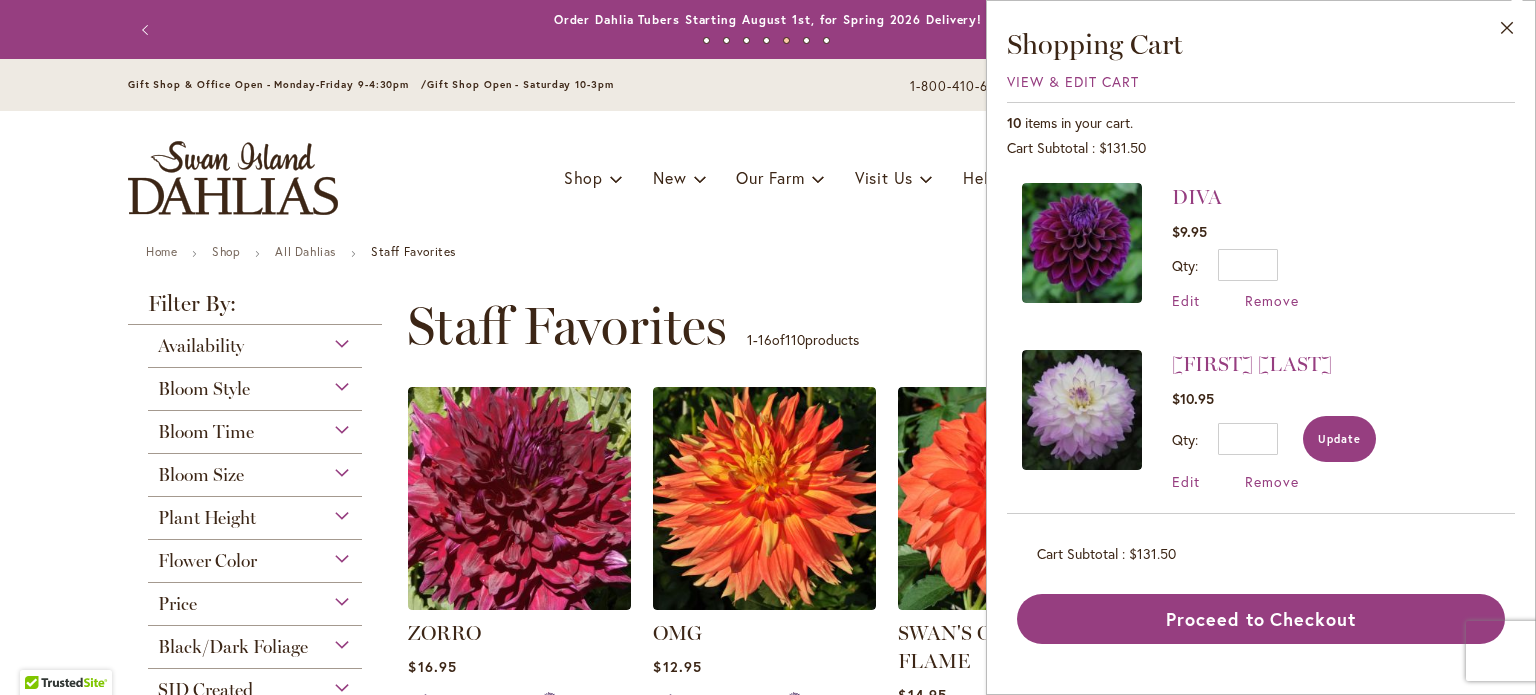 click on "Update" at bounding box center (1339, 439) 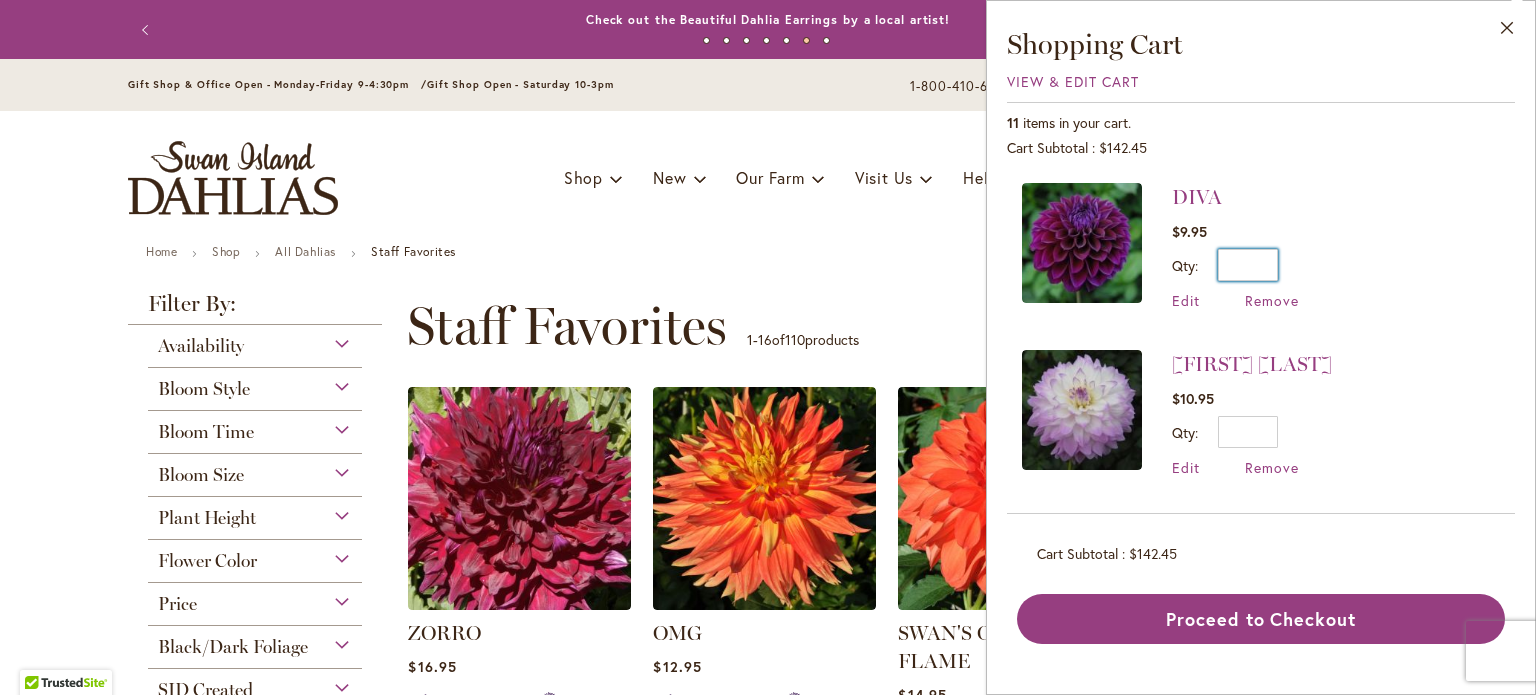 click on "*" at bounding box center [1248, 265] 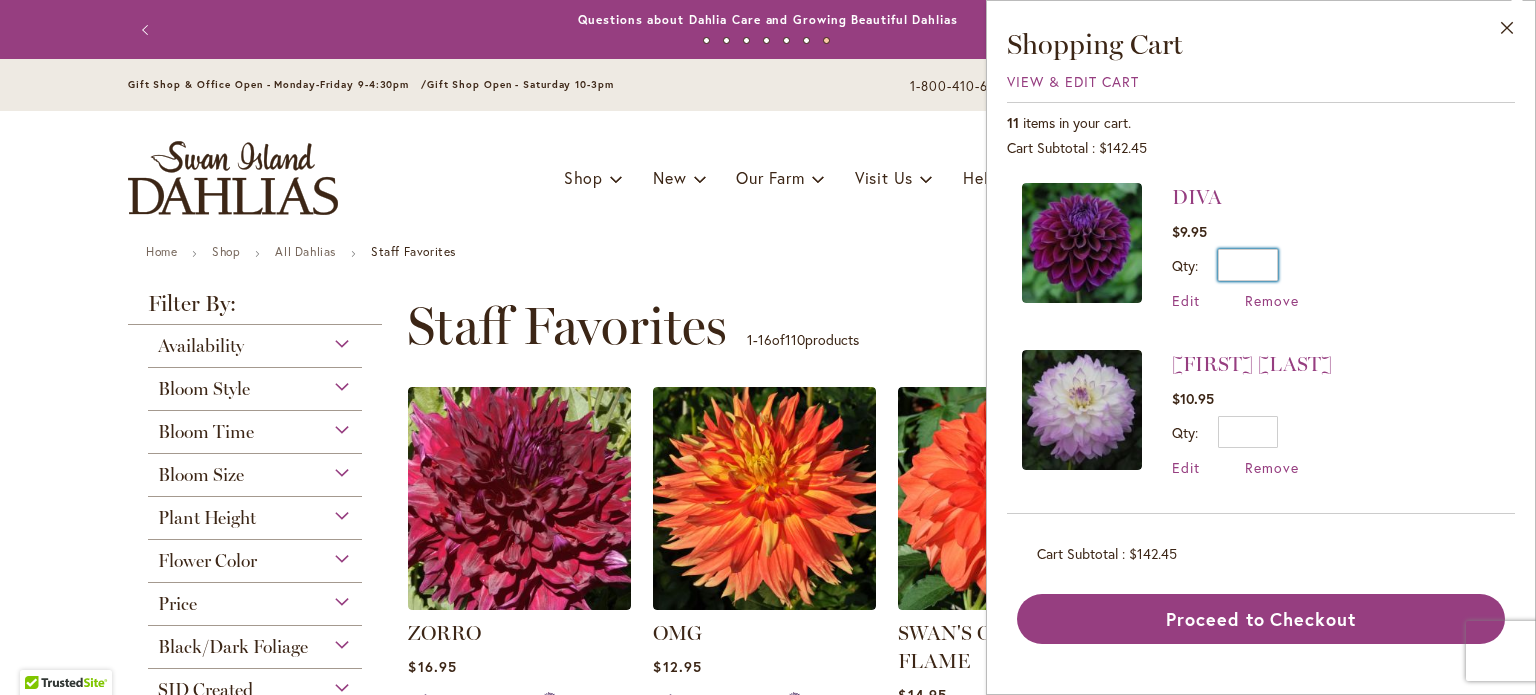 type on "*" 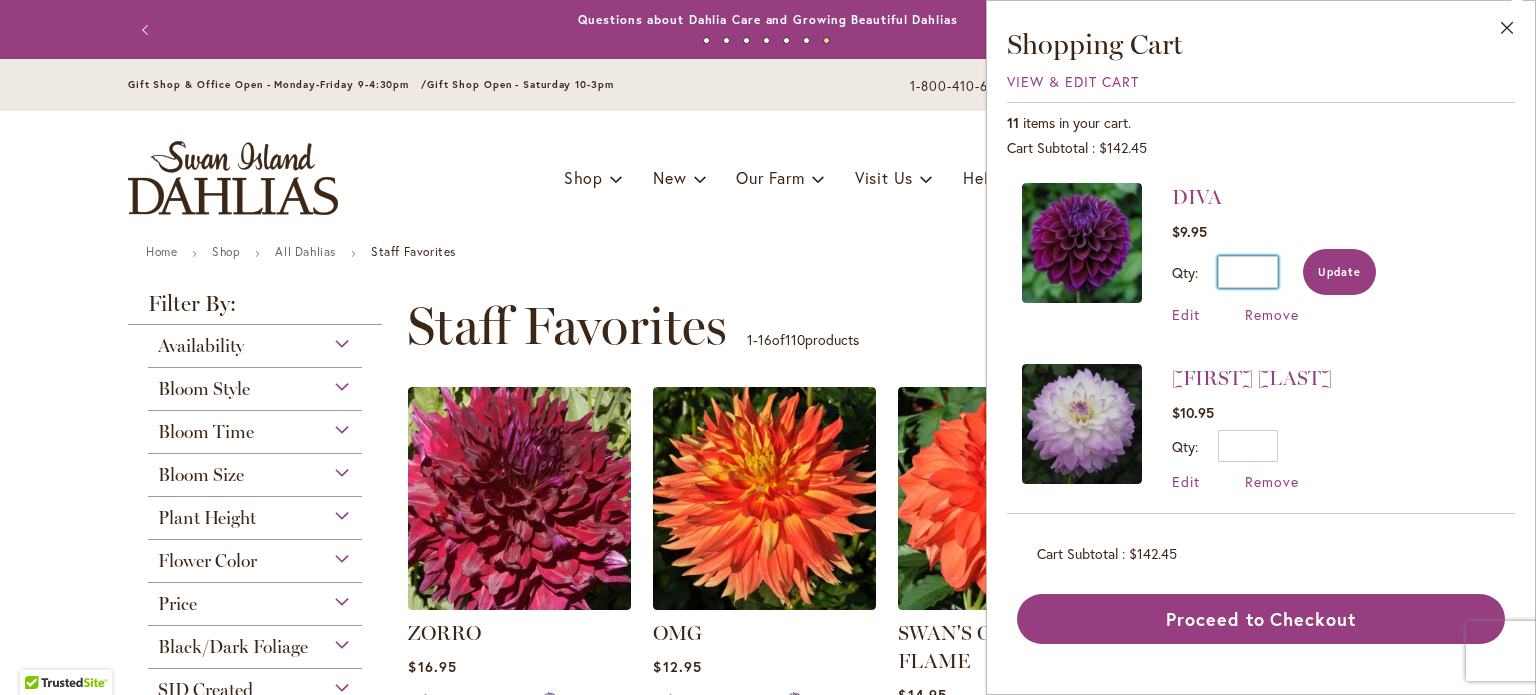 type on "*" 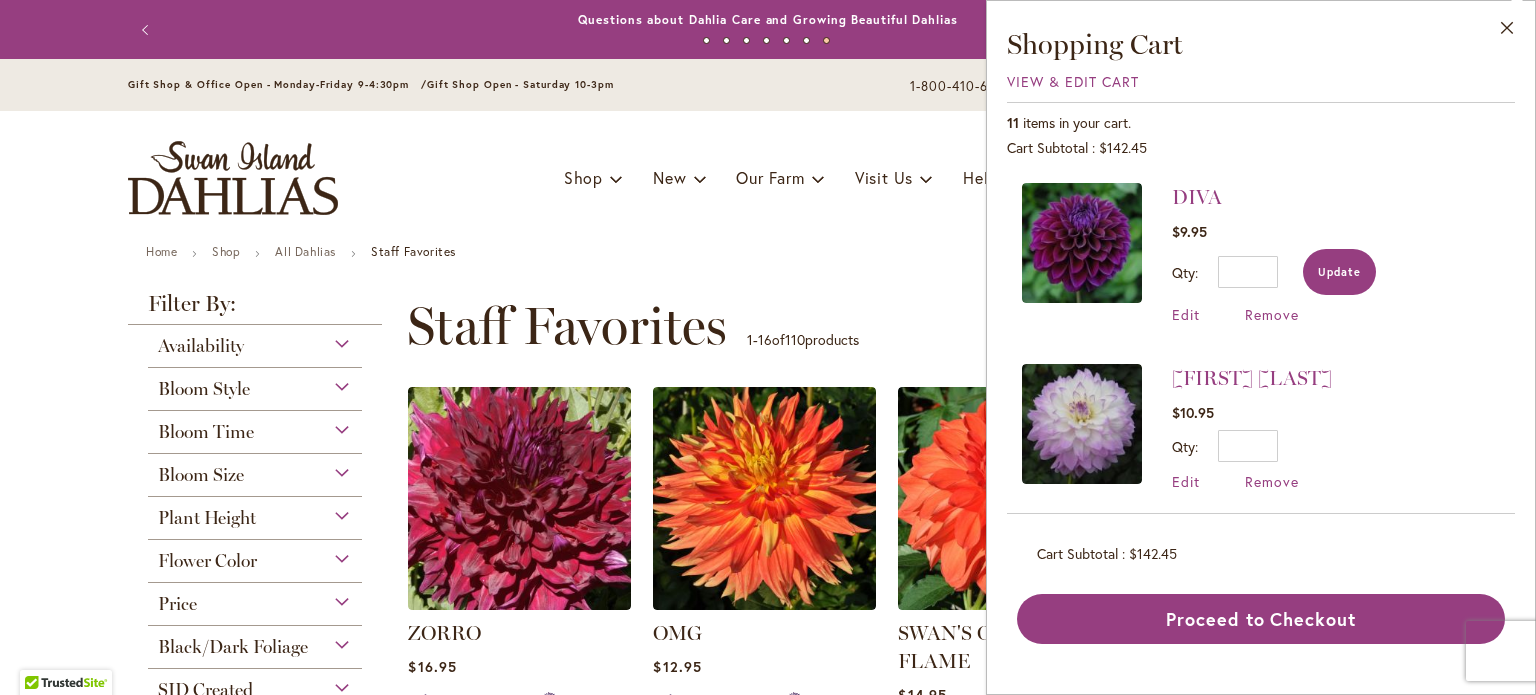 click on "Update" at bounding box center [1339, 272] 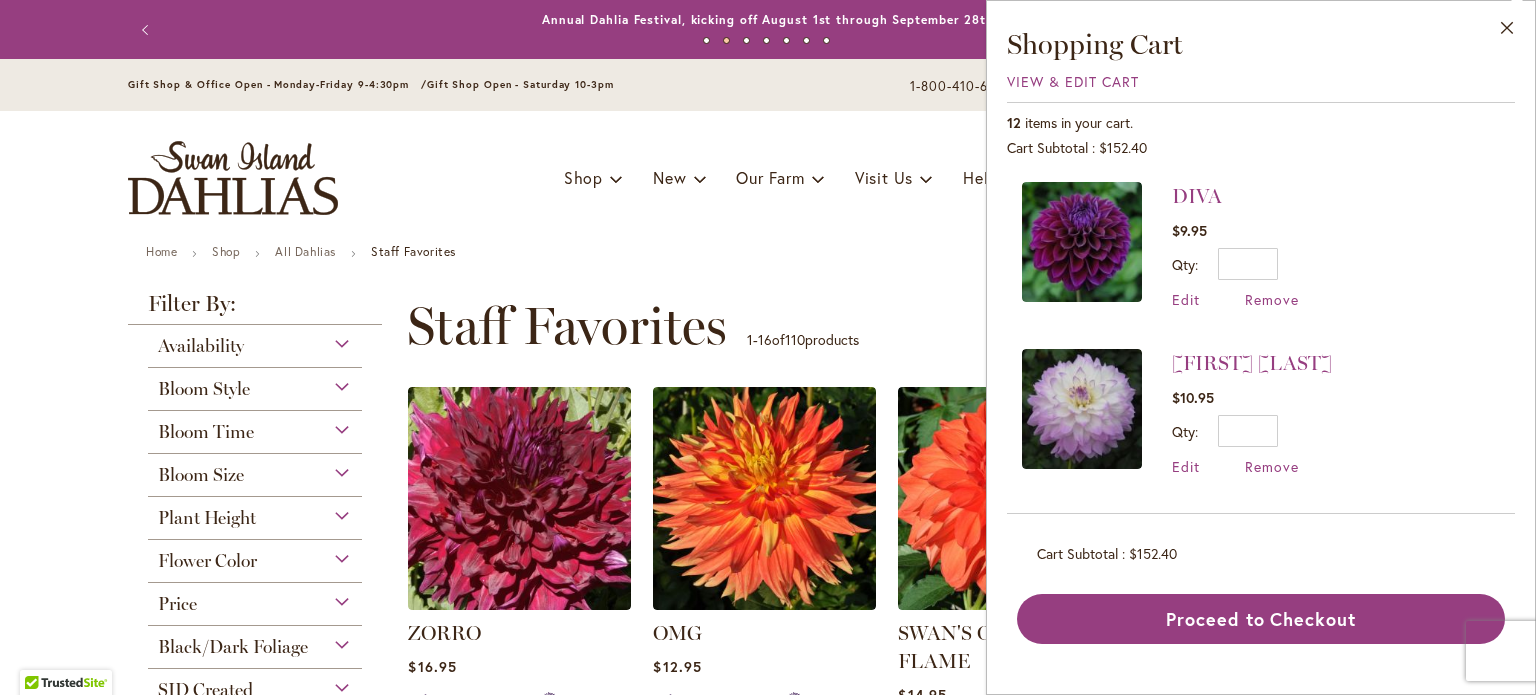 scroll, scrollTop: 0, scrollLeft: 0, axis: both 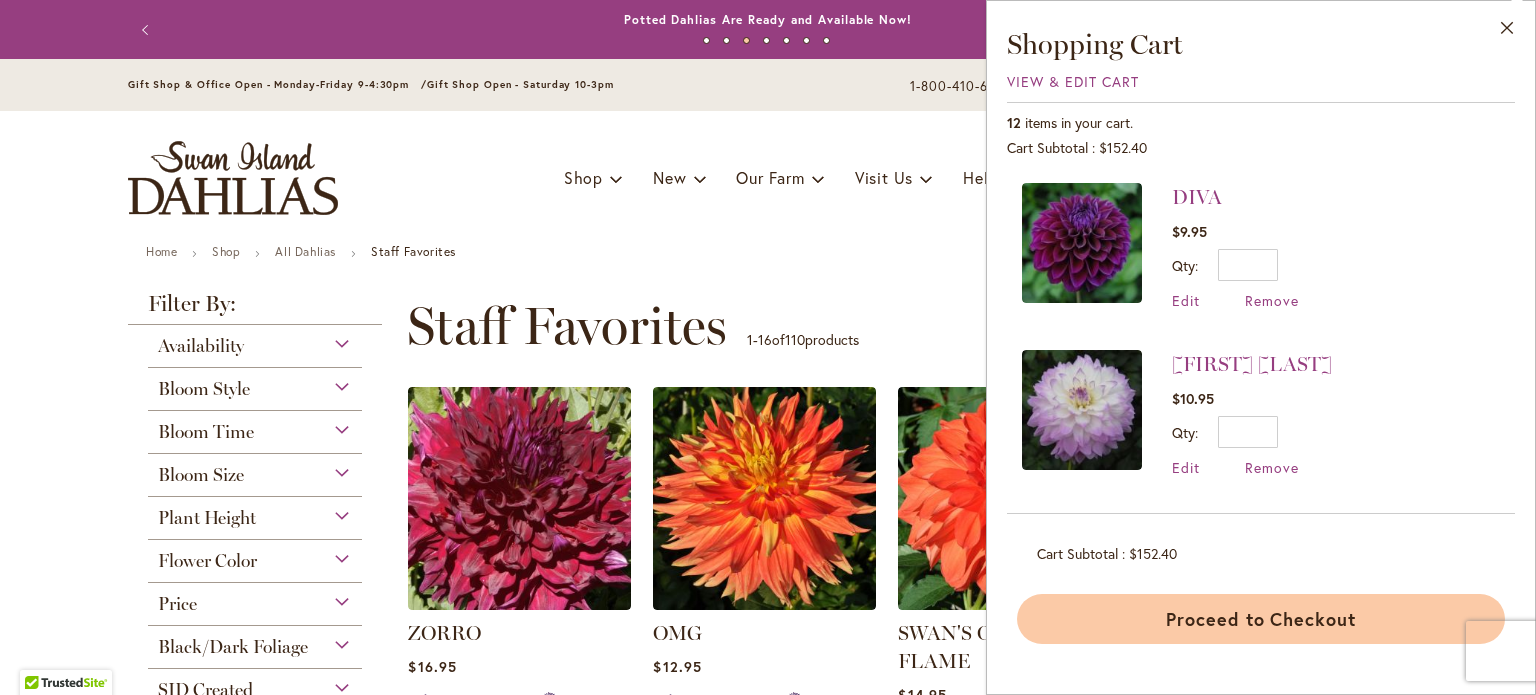 click on "Proceed to Checkout" at bounding box center [1261, 619] 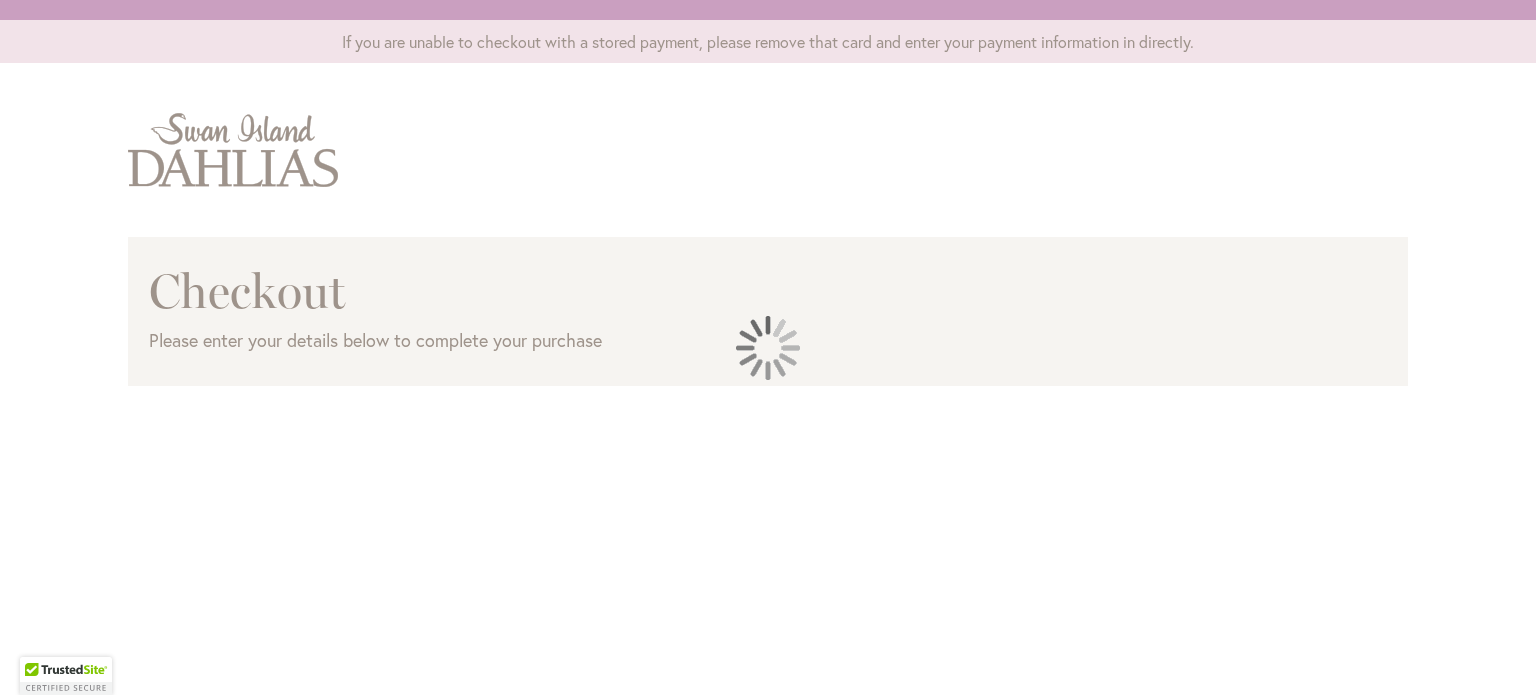 scroll, scrollTop: 0, scrollLeft: 0, axis: both 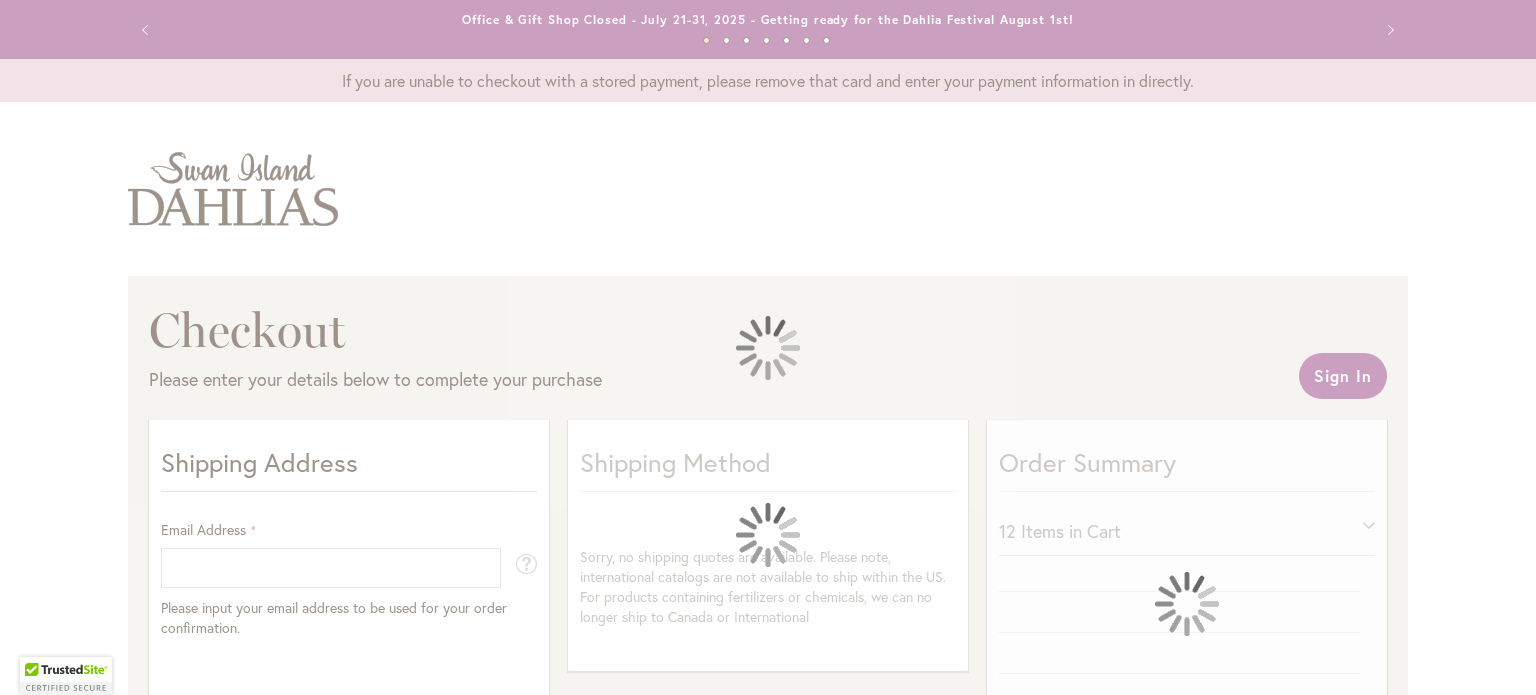 select on "**" 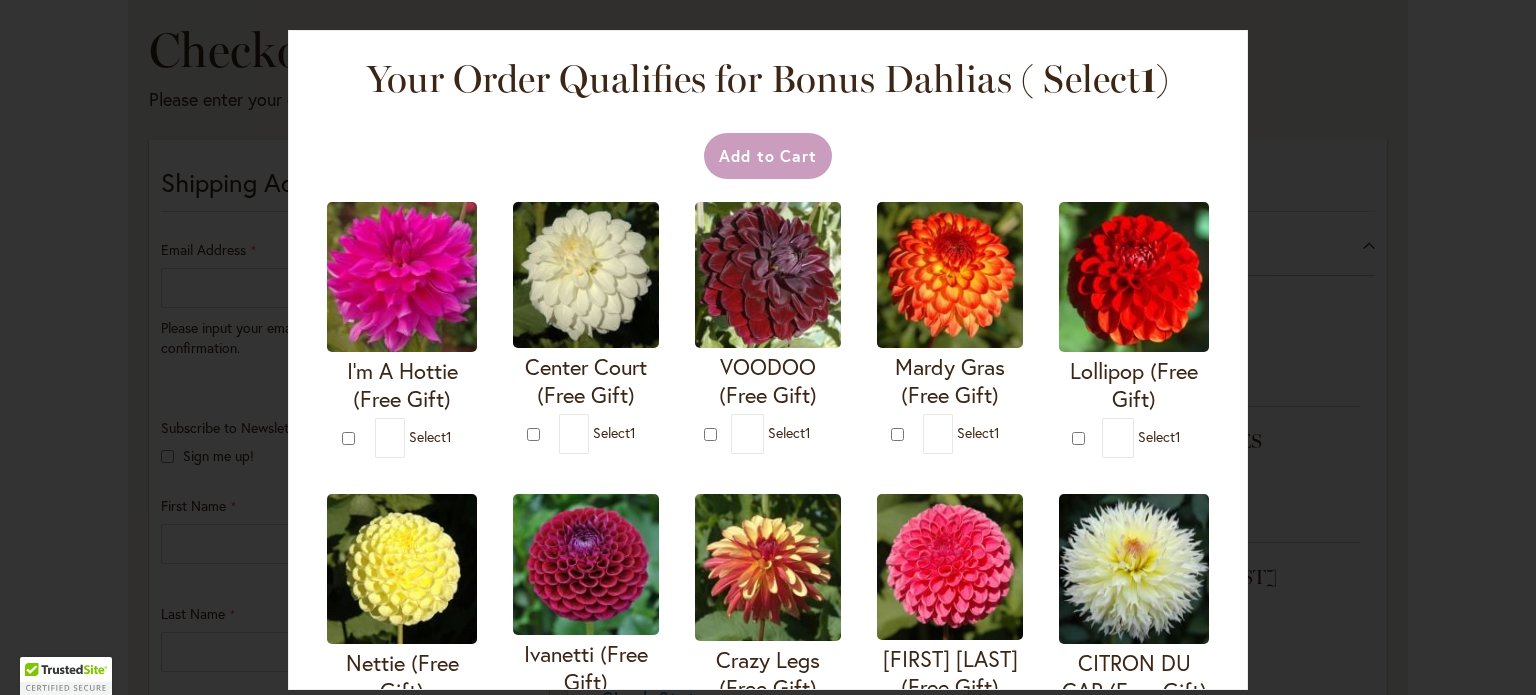 scroll, scrollTop: 300, scrollLeft: 0, axis: vertical 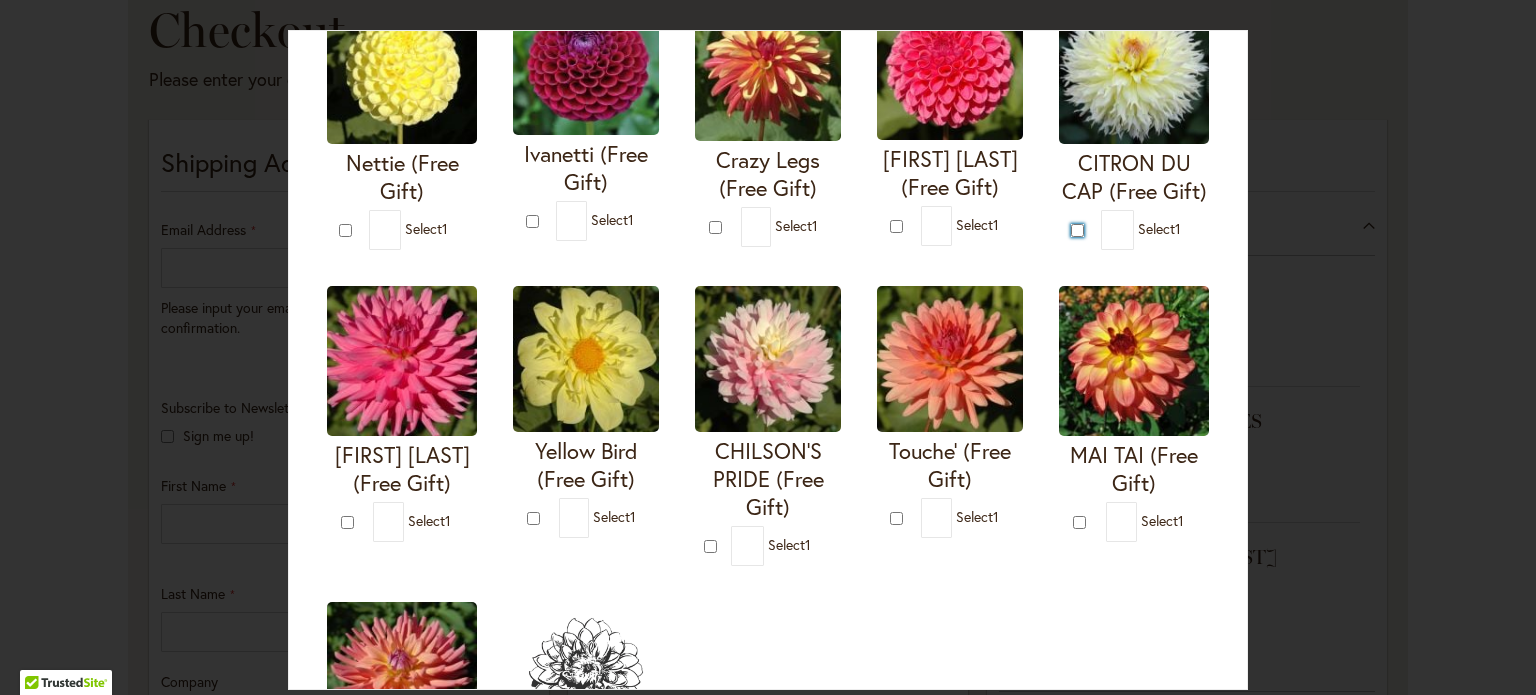 type on "*" 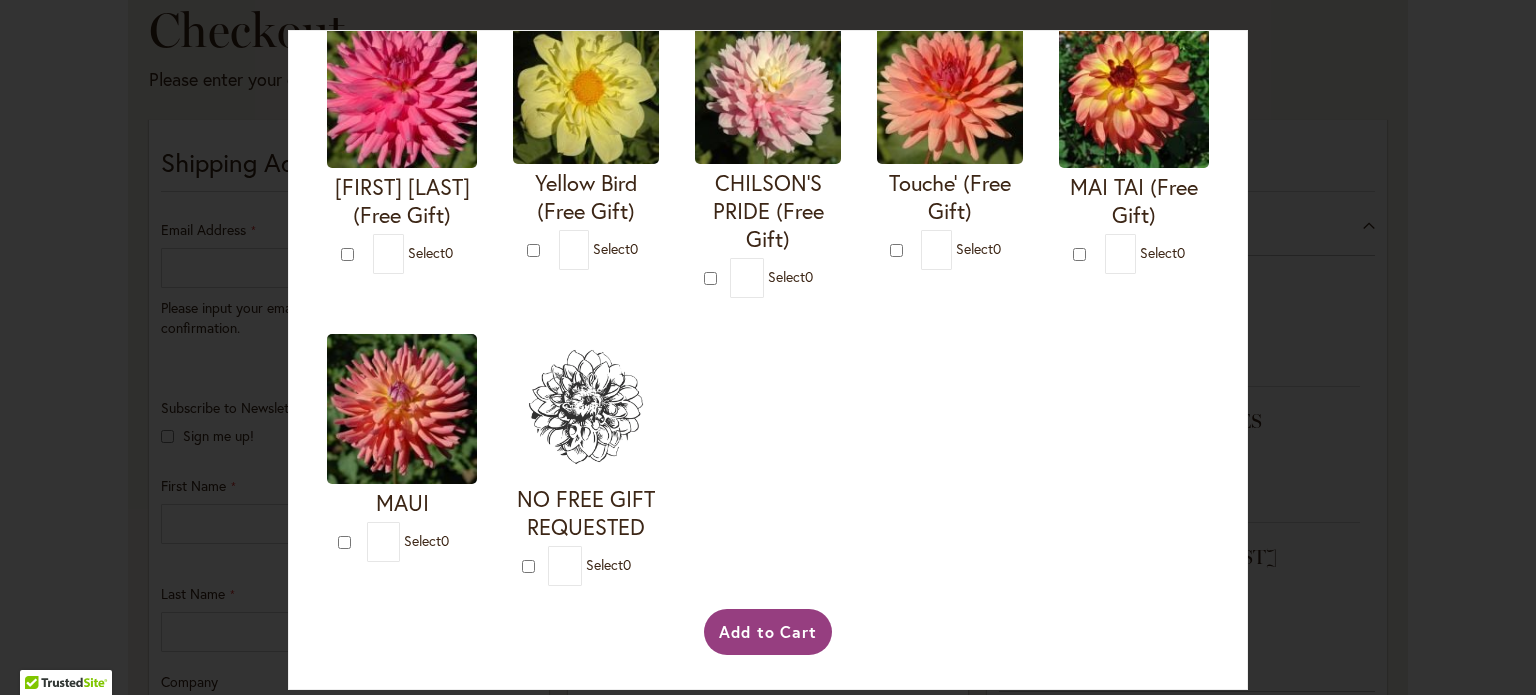 scroll, scrollTop: 1084, scrollLeft: 0, axis: vertical 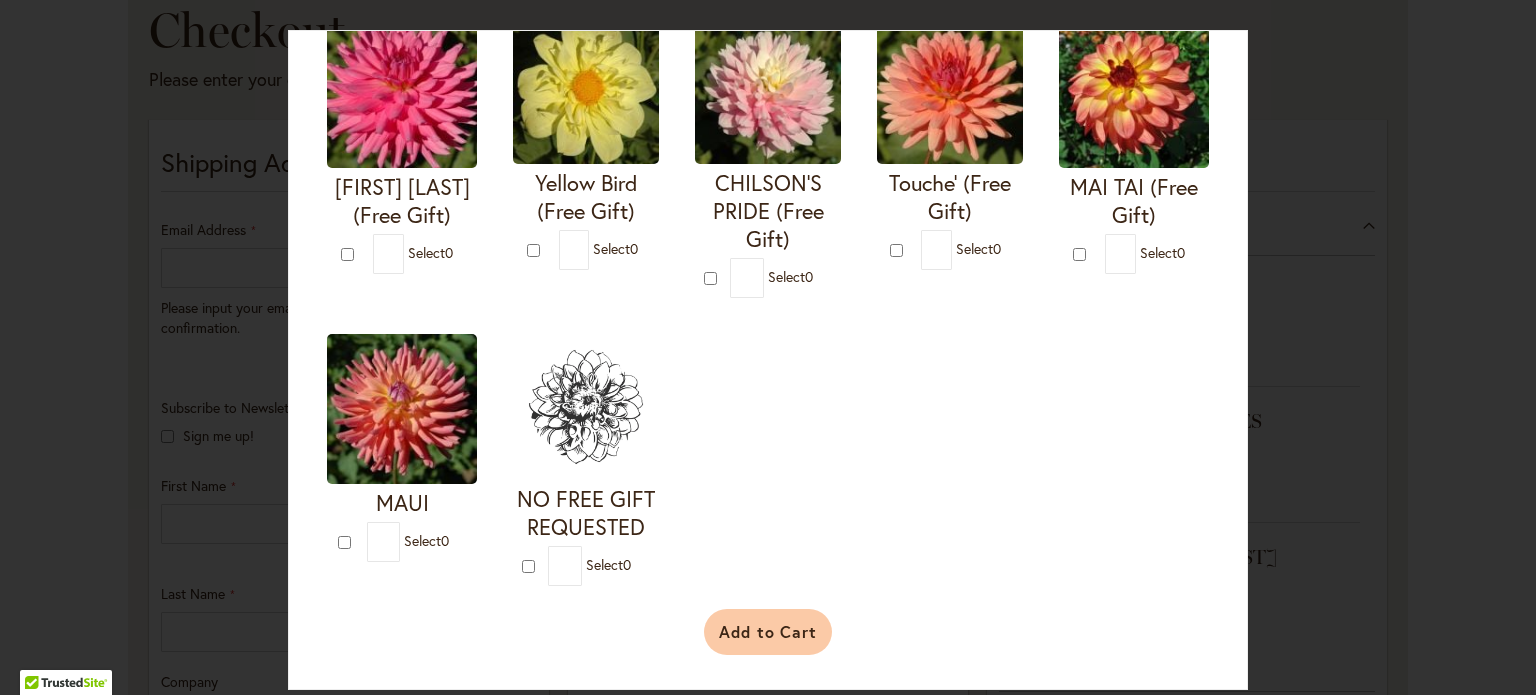 click on "Add to Cart" at bounding box center [768, 632] 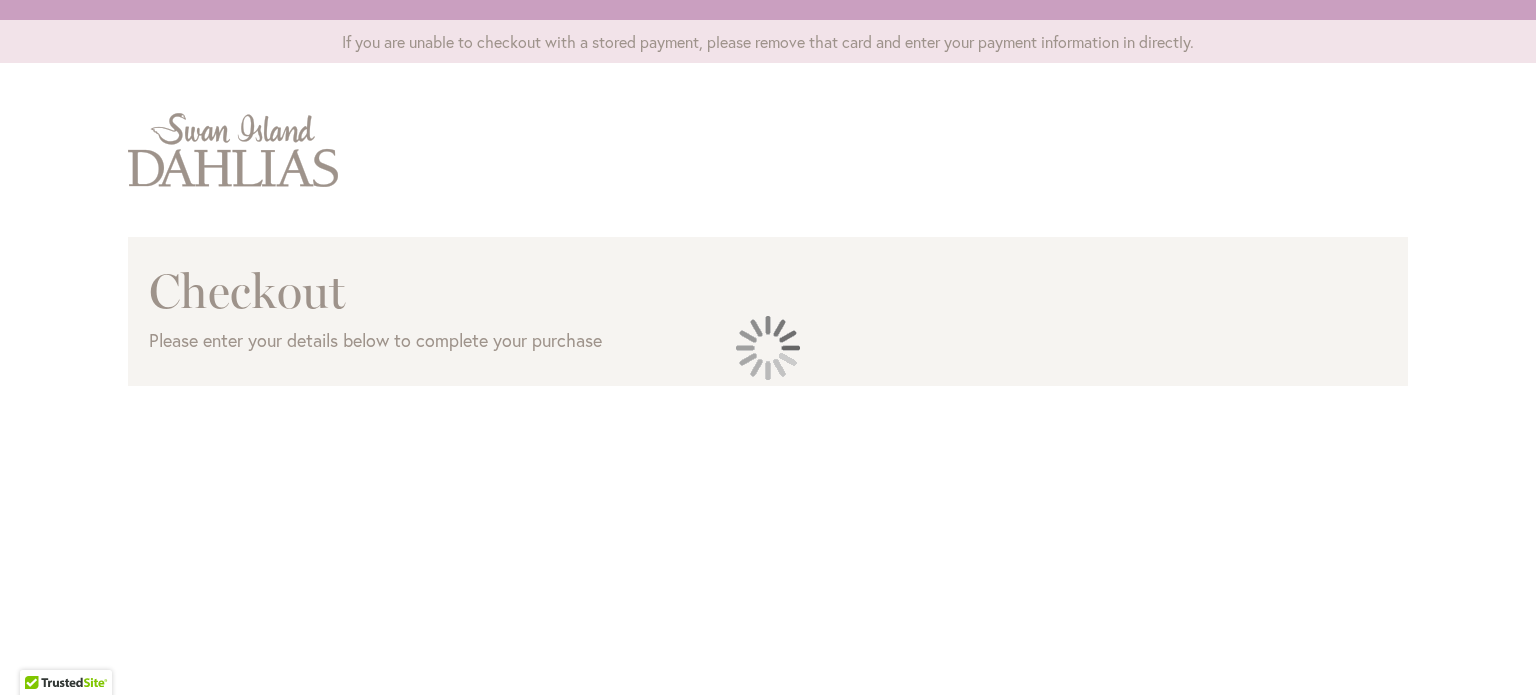 scroll, scrollTop: 0, scrollLeft: 0, axis: both 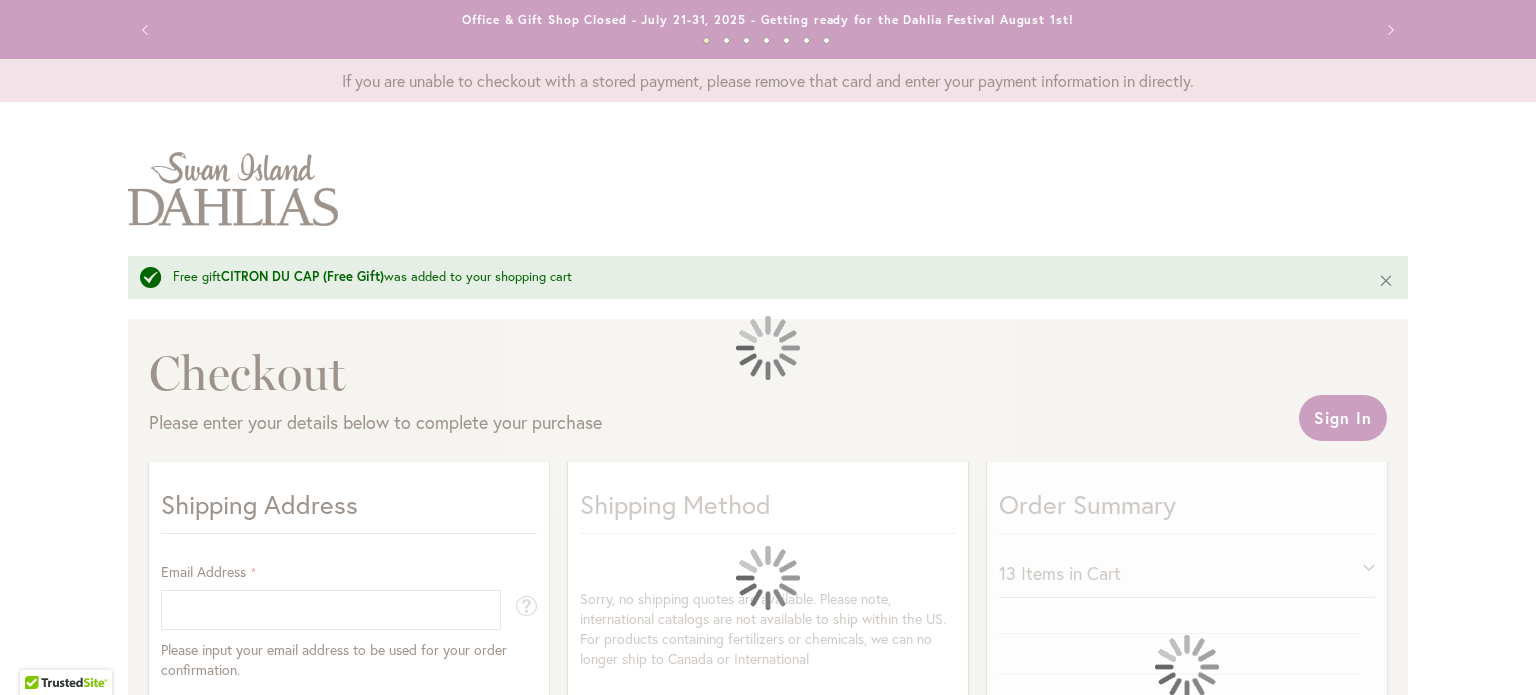 select on "**" 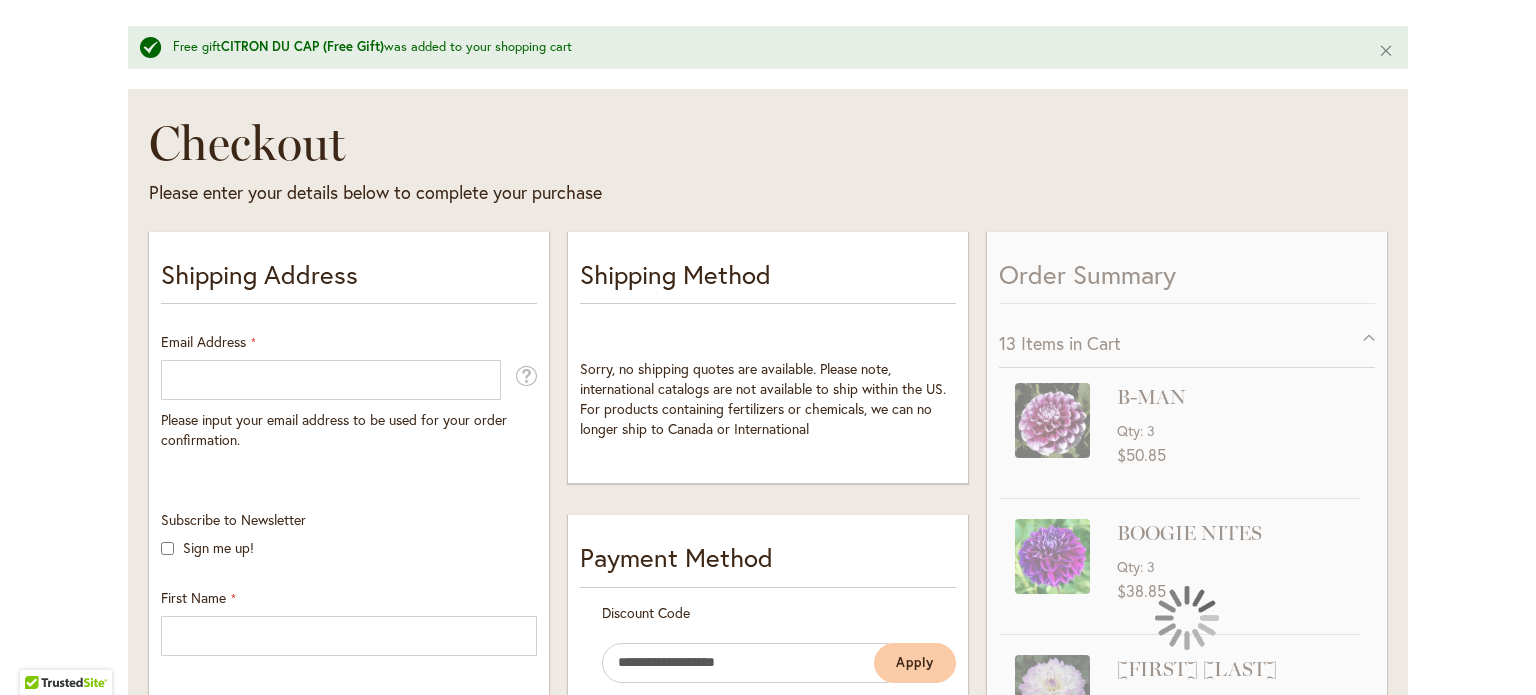 scroll, scrollTop: 300, scrollLeft: 0, axis: vertical 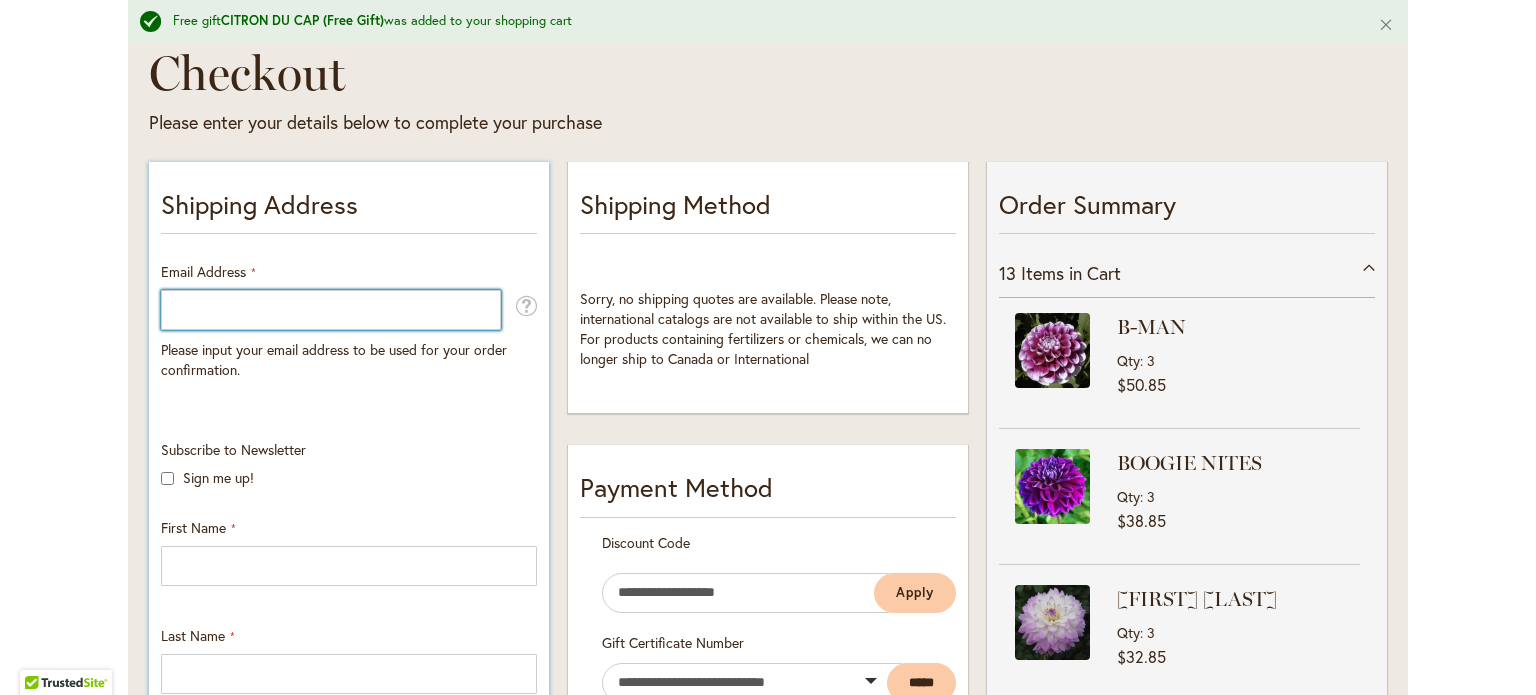 click on "Email Address" at bounding box center [331, 310] 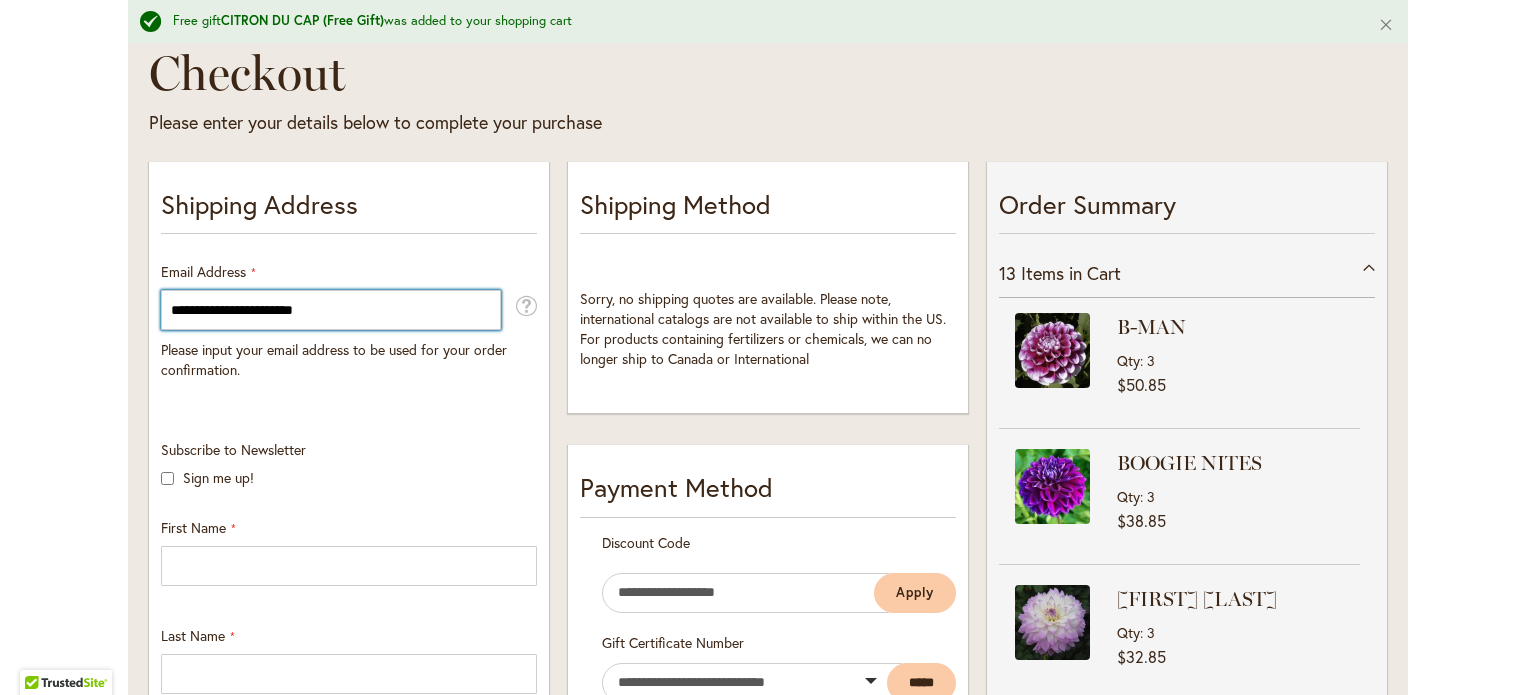 type on "**********" 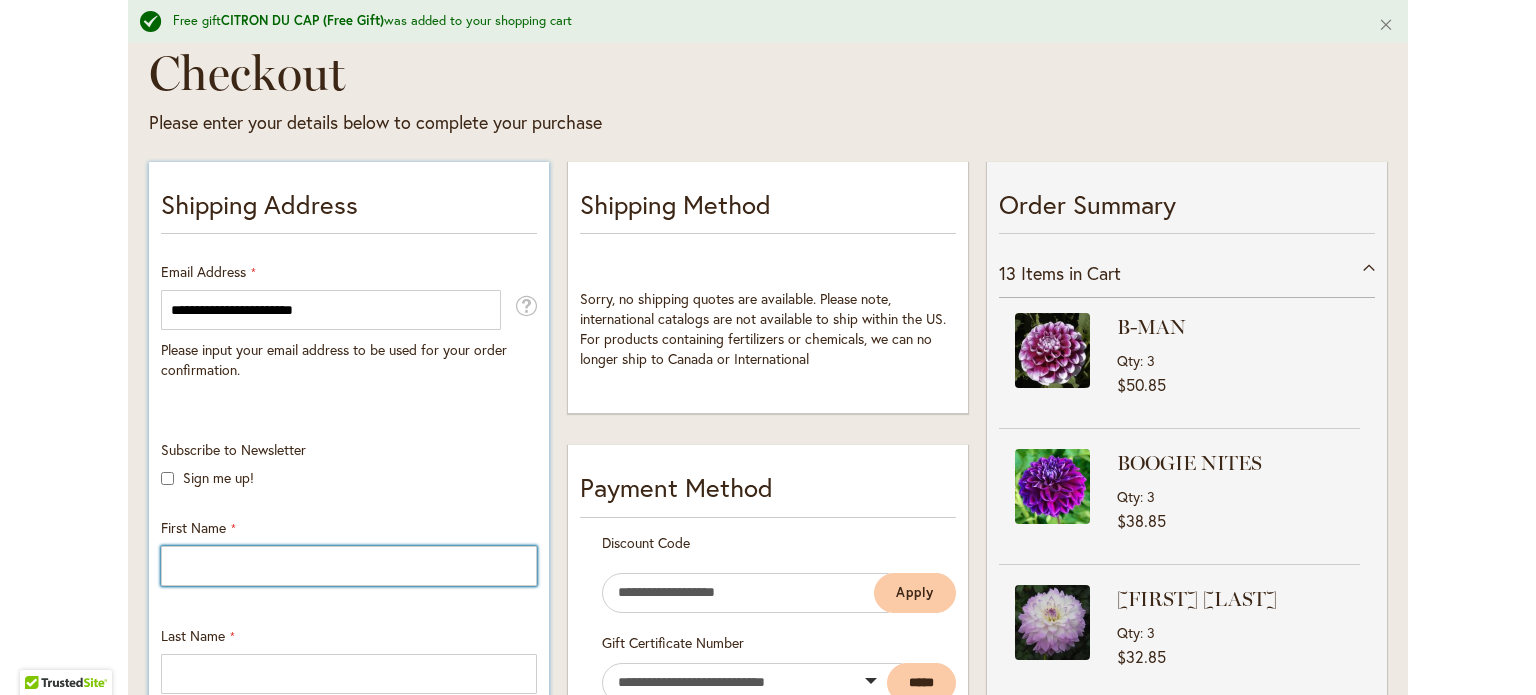 click on "First Name" at bounding box center (349, 566) 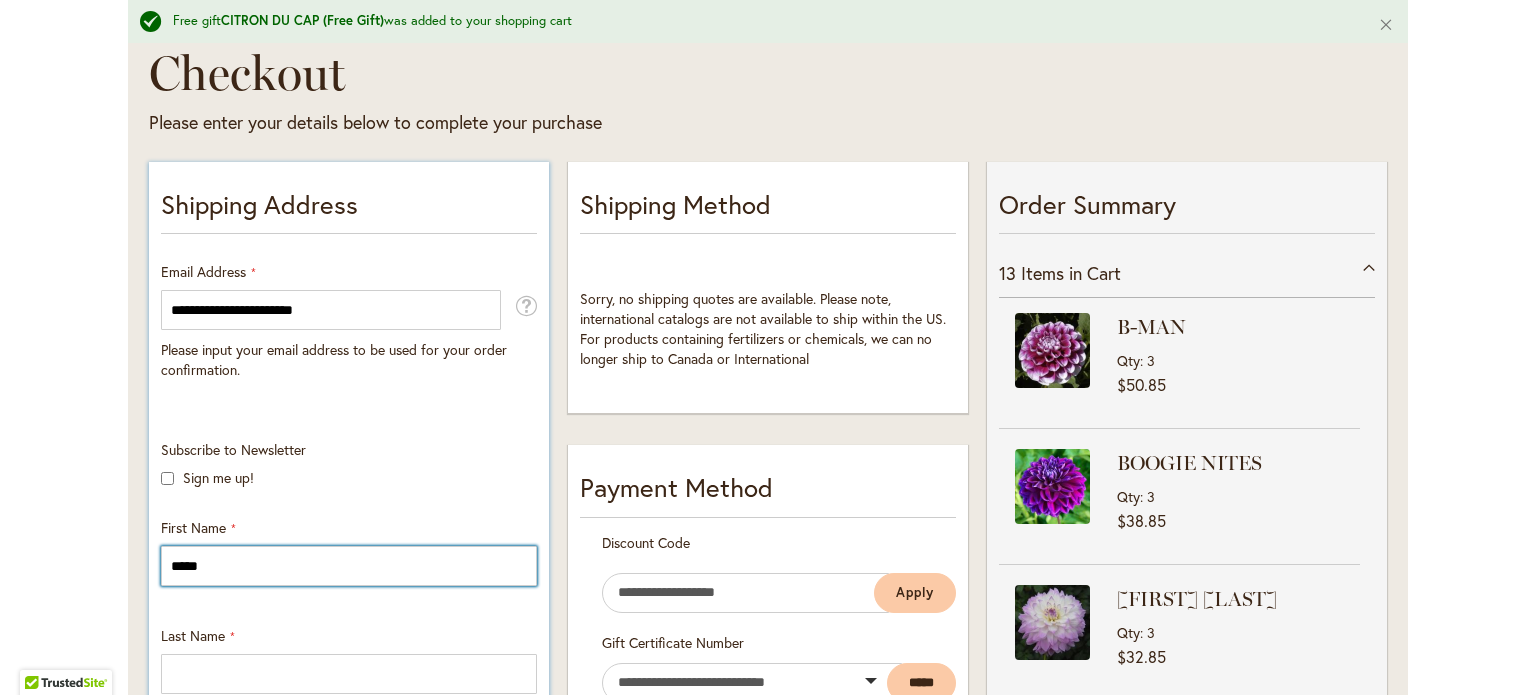 type on "*****" 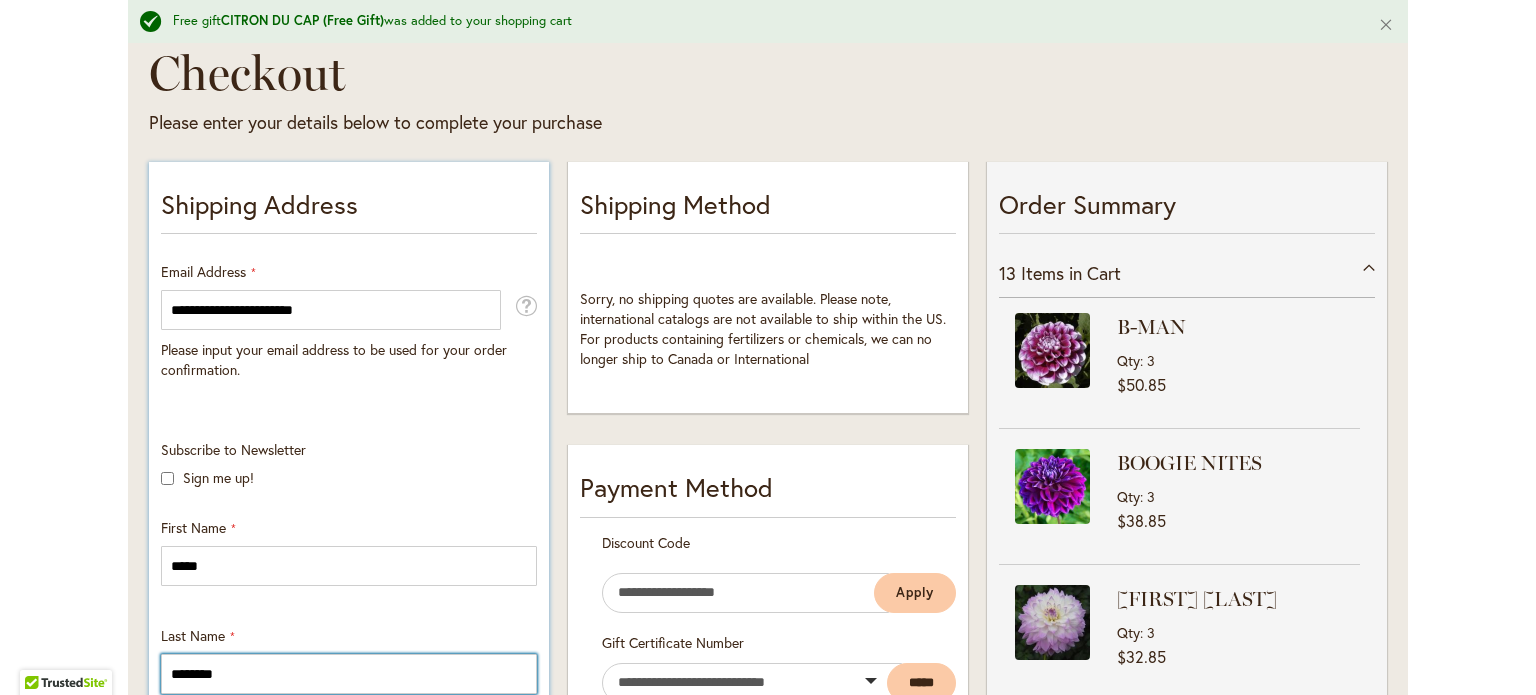 type on "********" 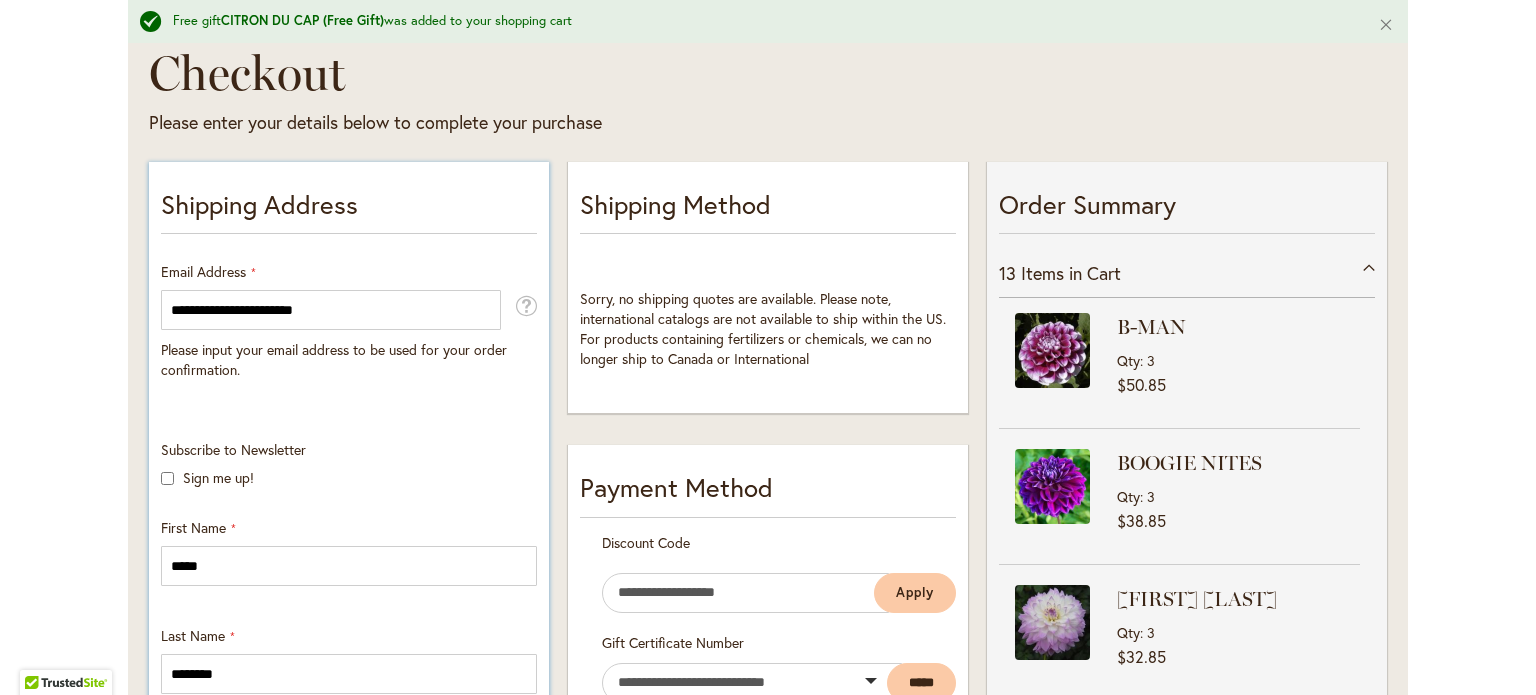 scroll, scrollTop: 715, scrollLeft: 0, axis: vertical 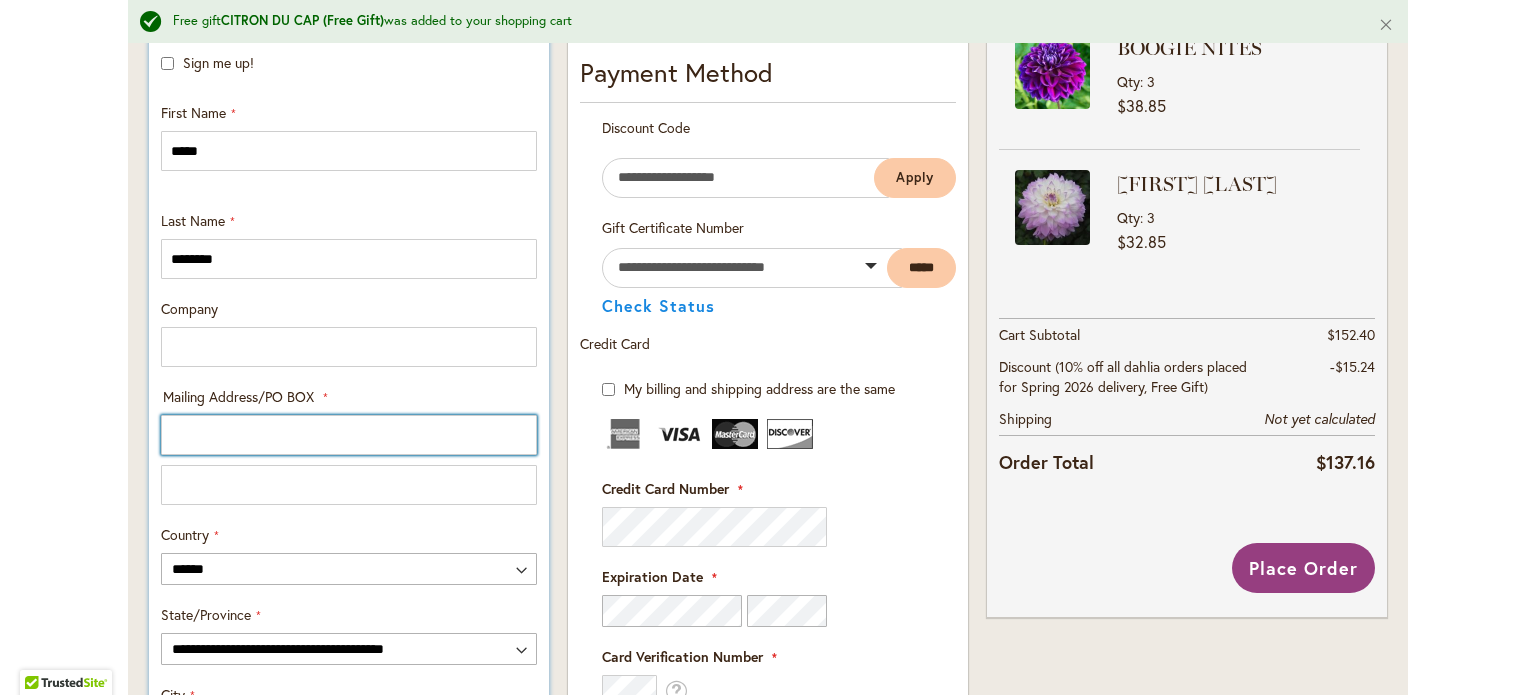 click on "Mailing Address/PO BOX: Line 1" at bounding box center (349, 435) 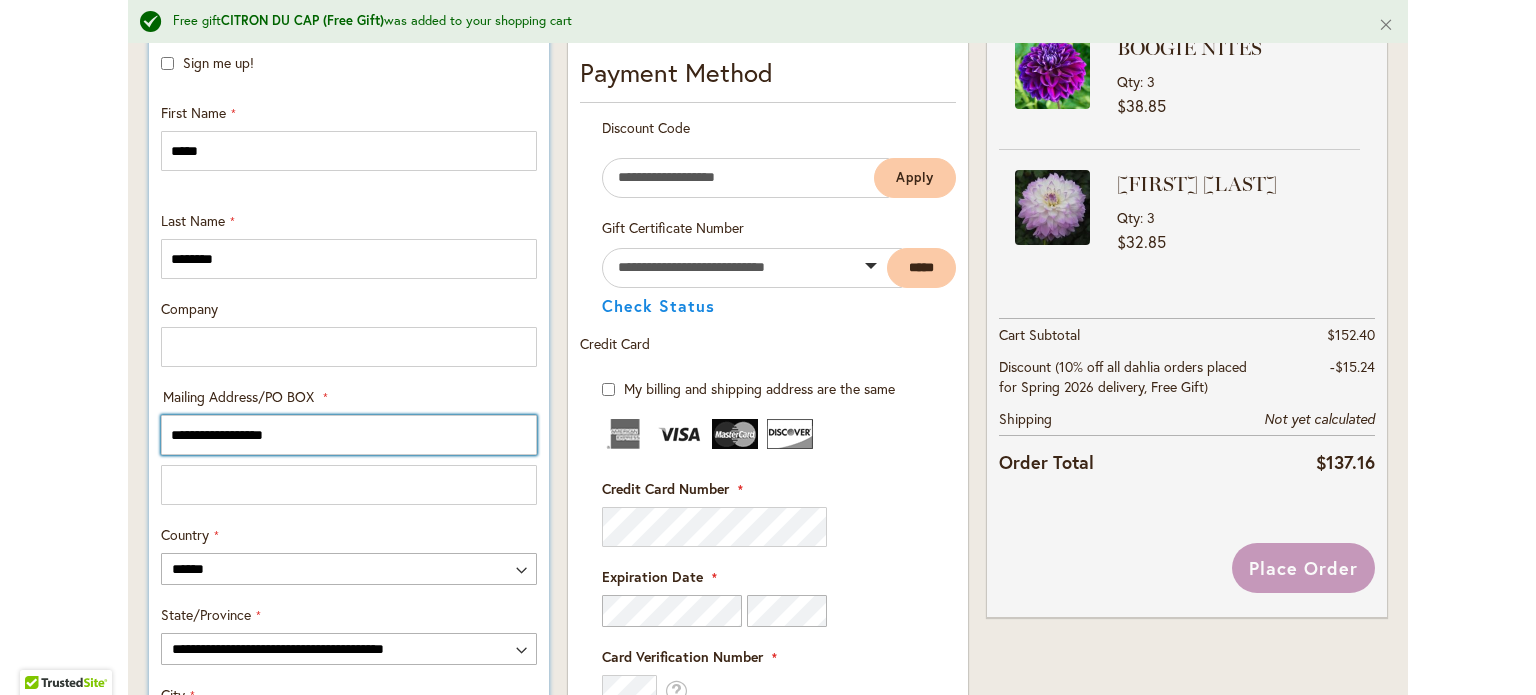 type on "**********" 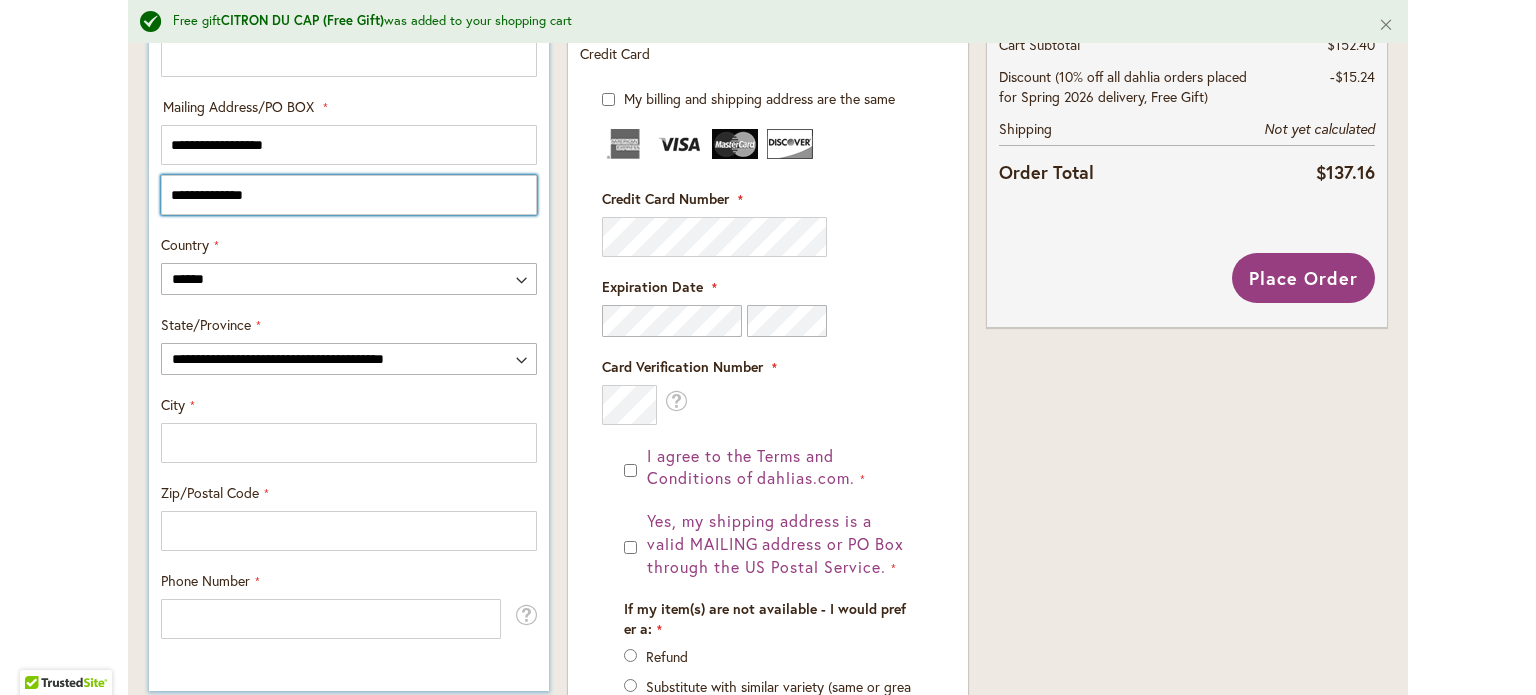 scroll, scrollTop: 1015, scrollLeft: 0, axis: vertical 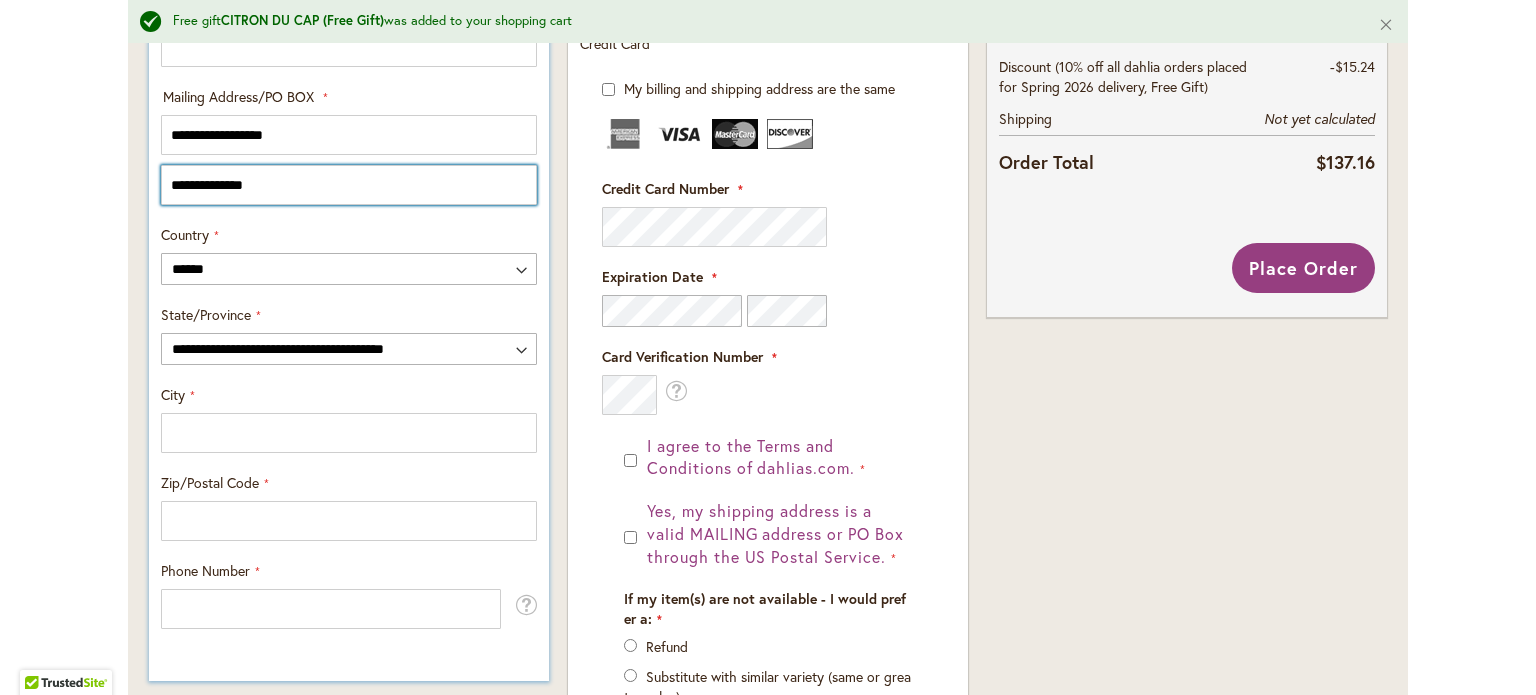 type on "**********" 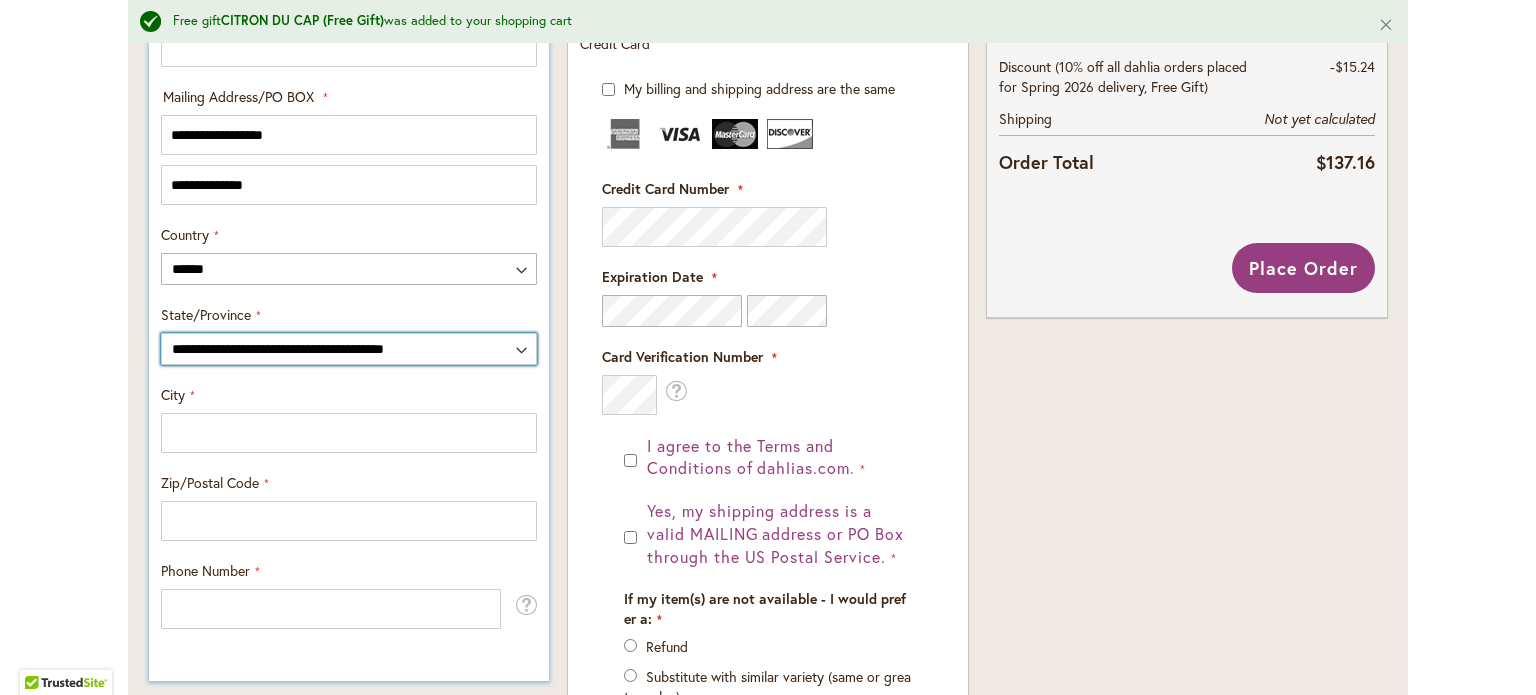 click on "**********" at bounding box center [349, 349] 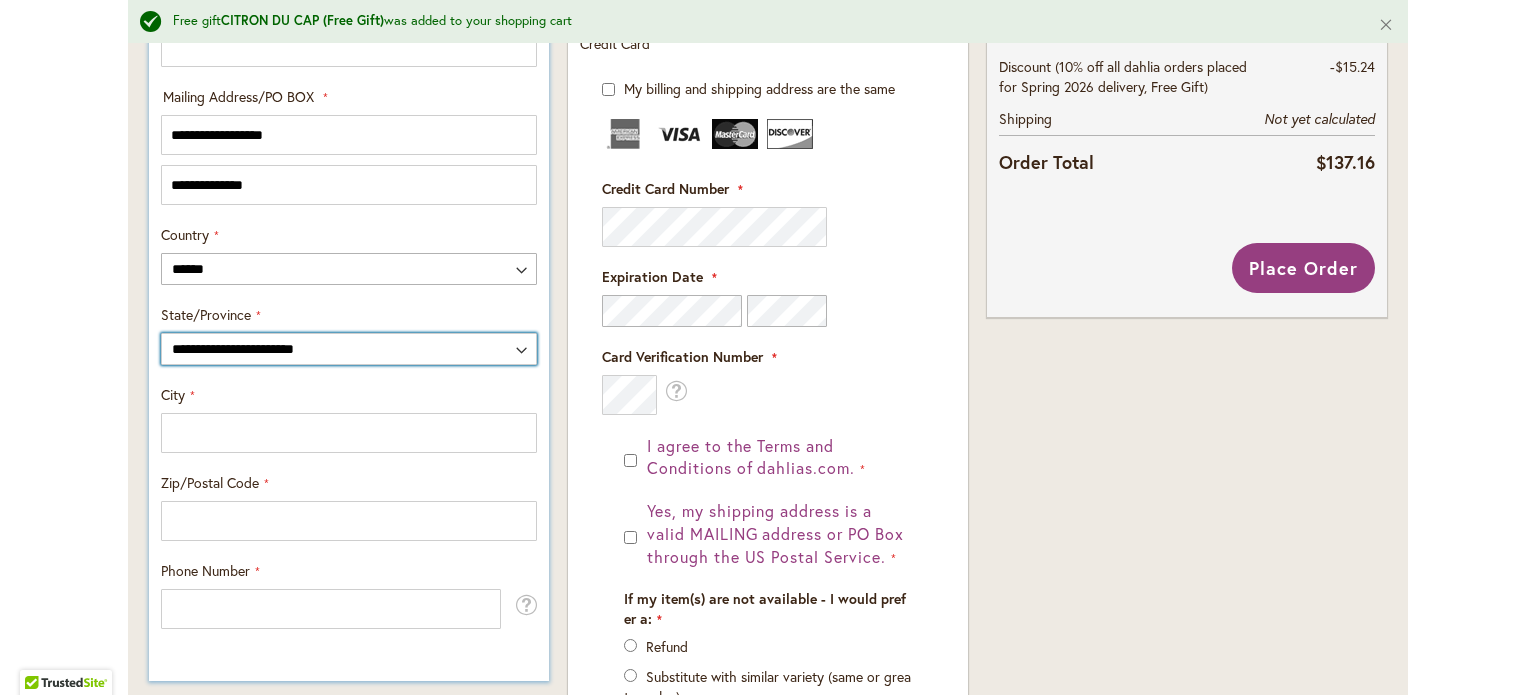 click on "**********" at bounding box center (349, 349) 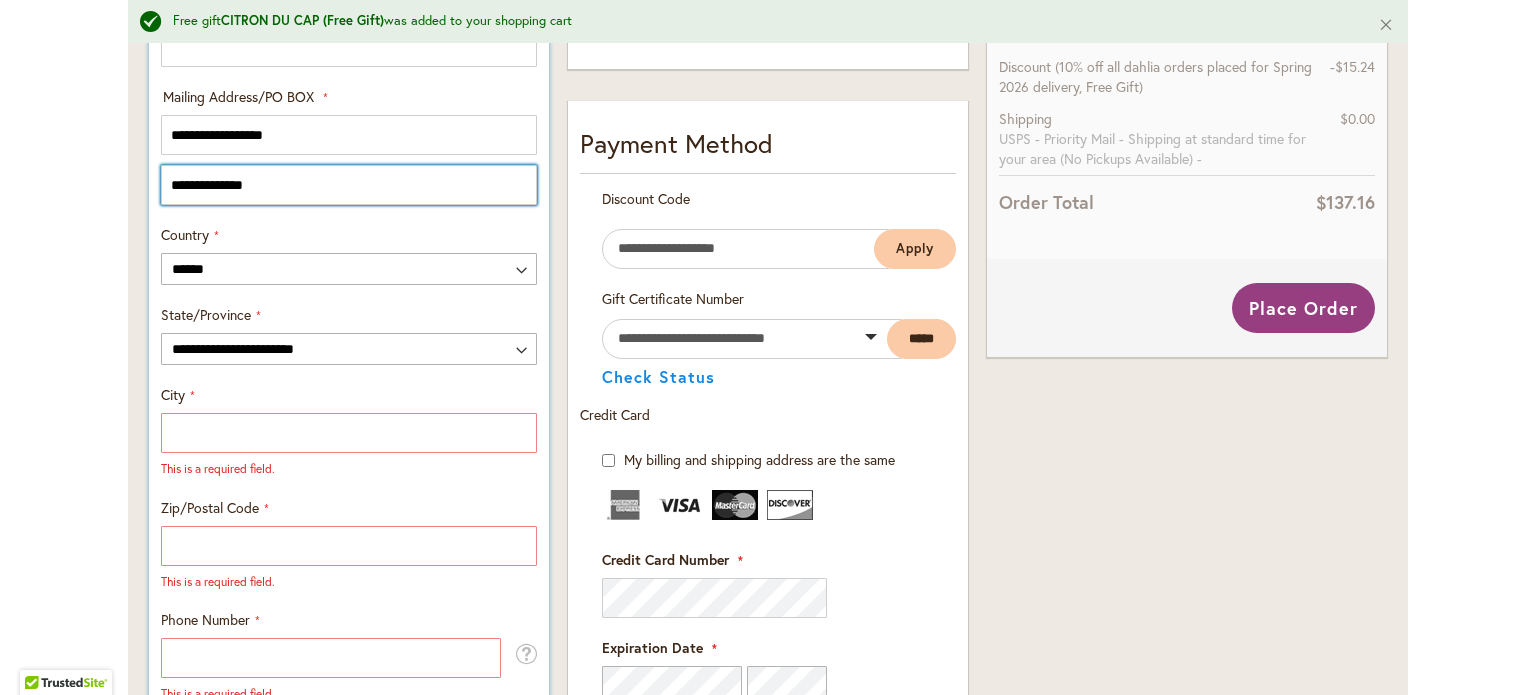 drag, startPoint x: 300, startPoint y: 181, endPoint x: 148, endPoint y: 187, distance: 152.11838 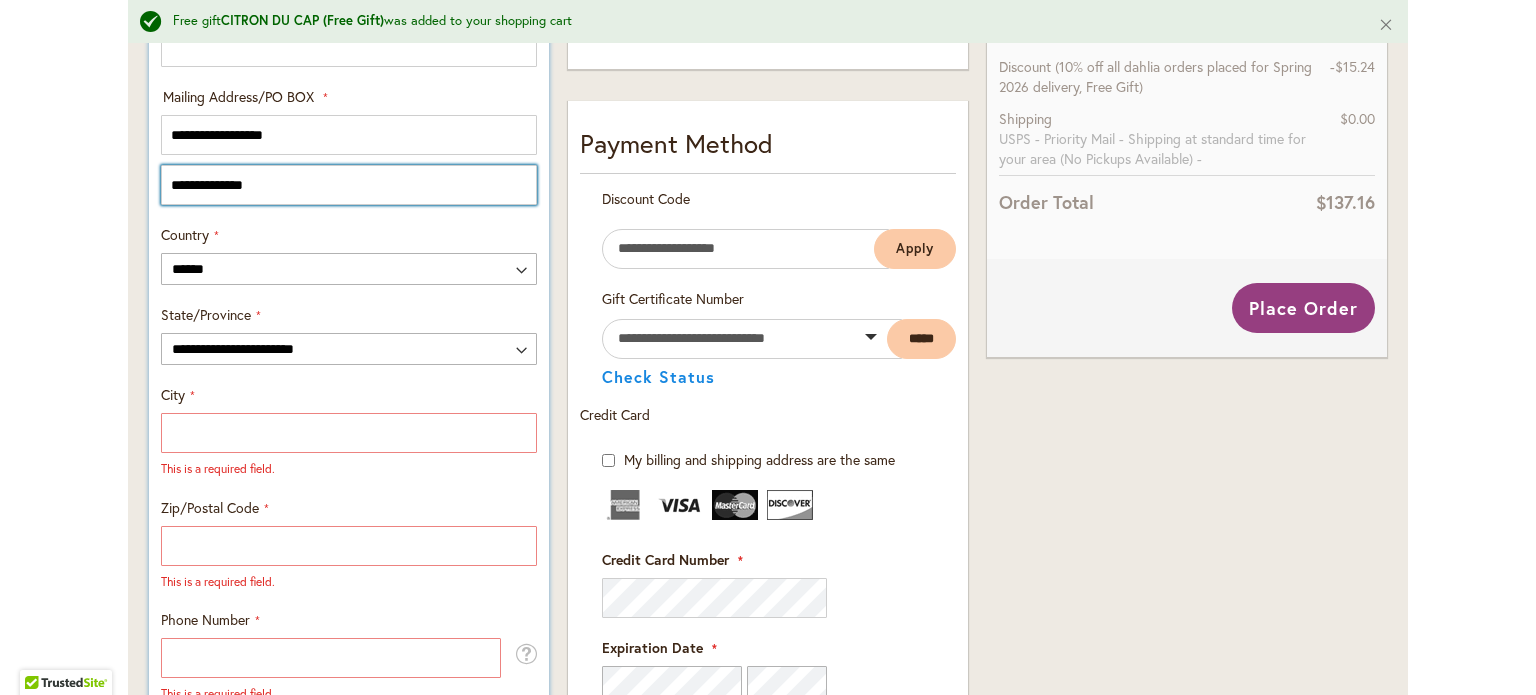 click on "**********" at bounding box center (349, 146) 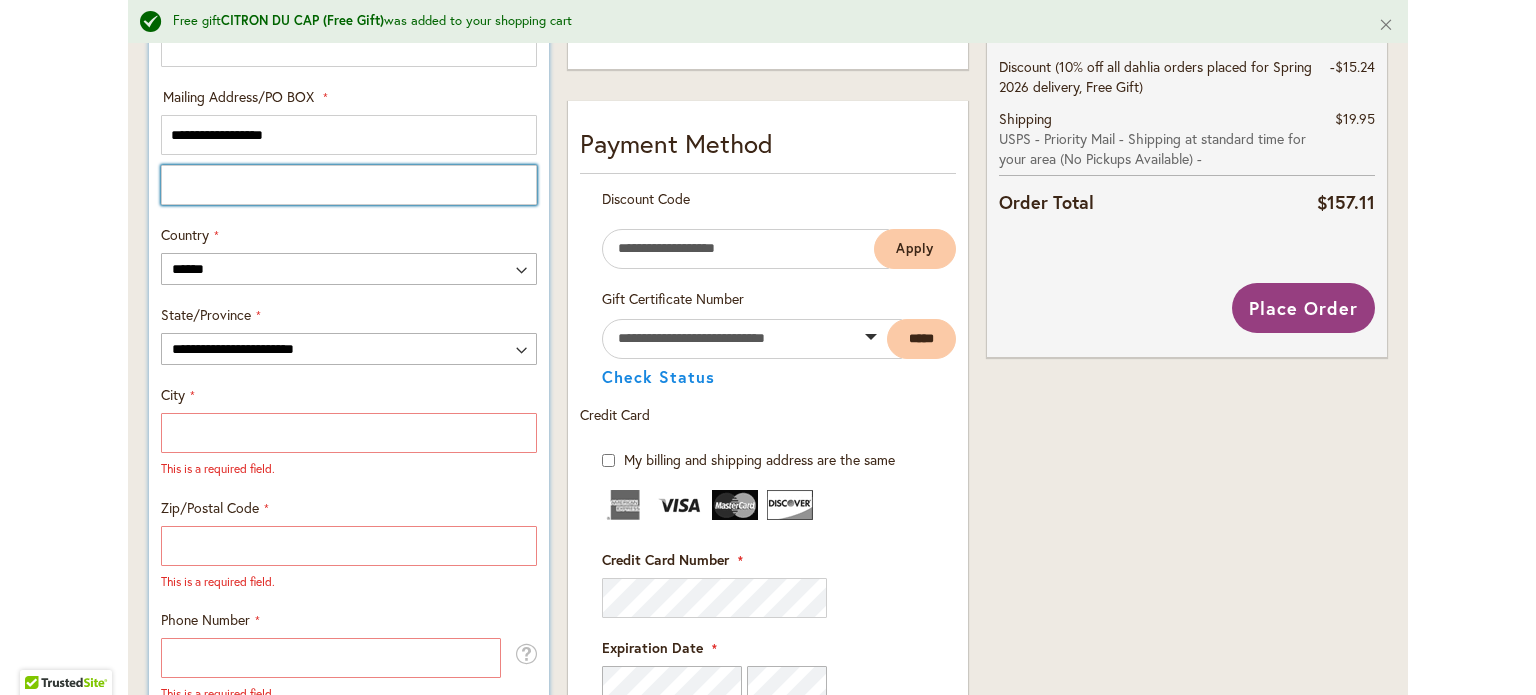 type 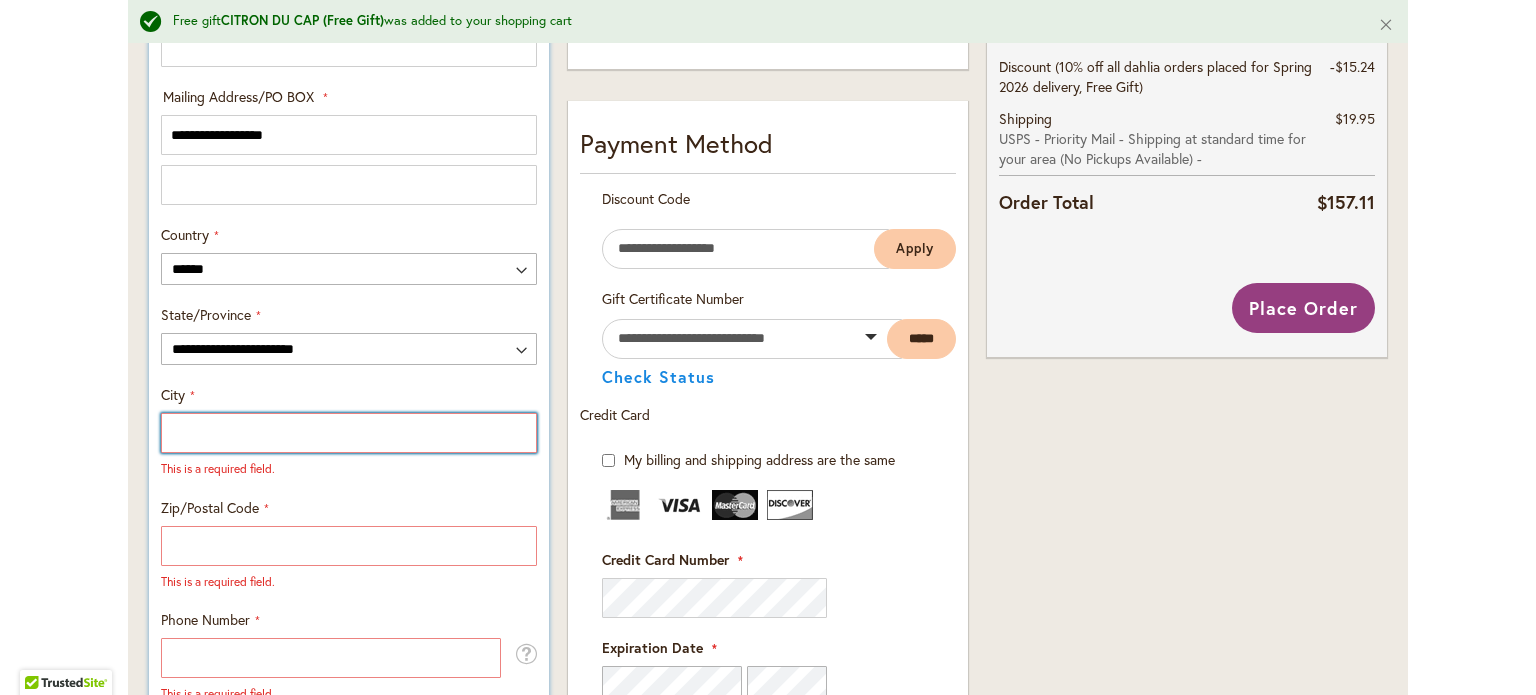 click on "City" at bounding box center (349, 433) 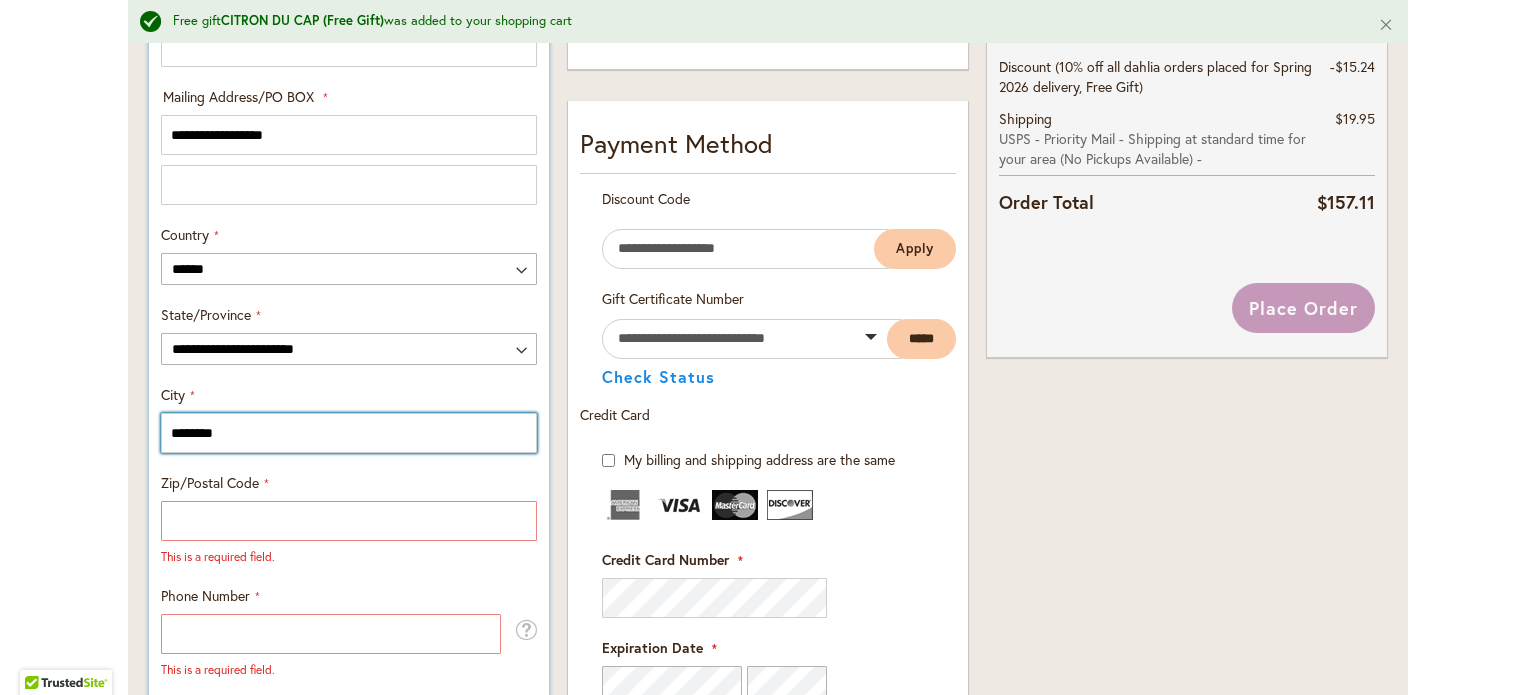 type on "********" 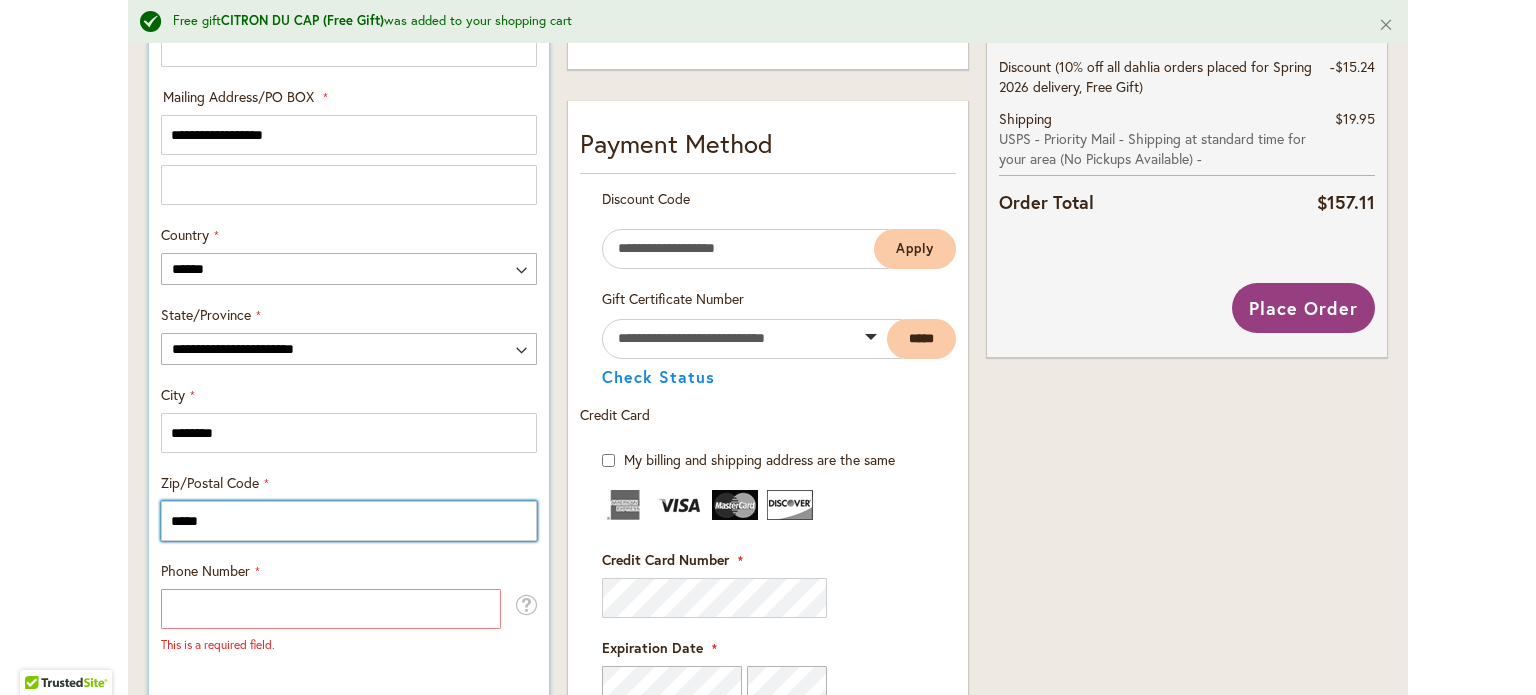type on "*****" 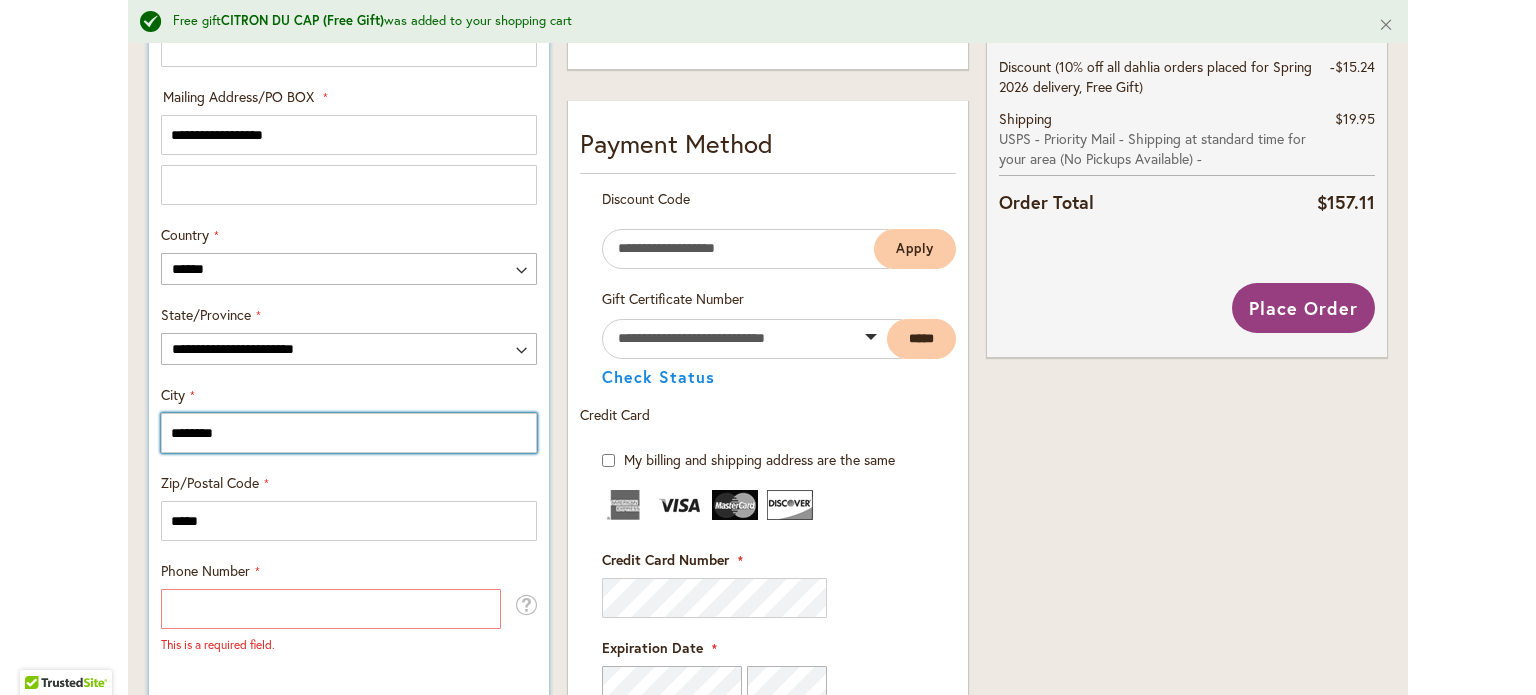 click on "********" at bounding box center [349, 433] 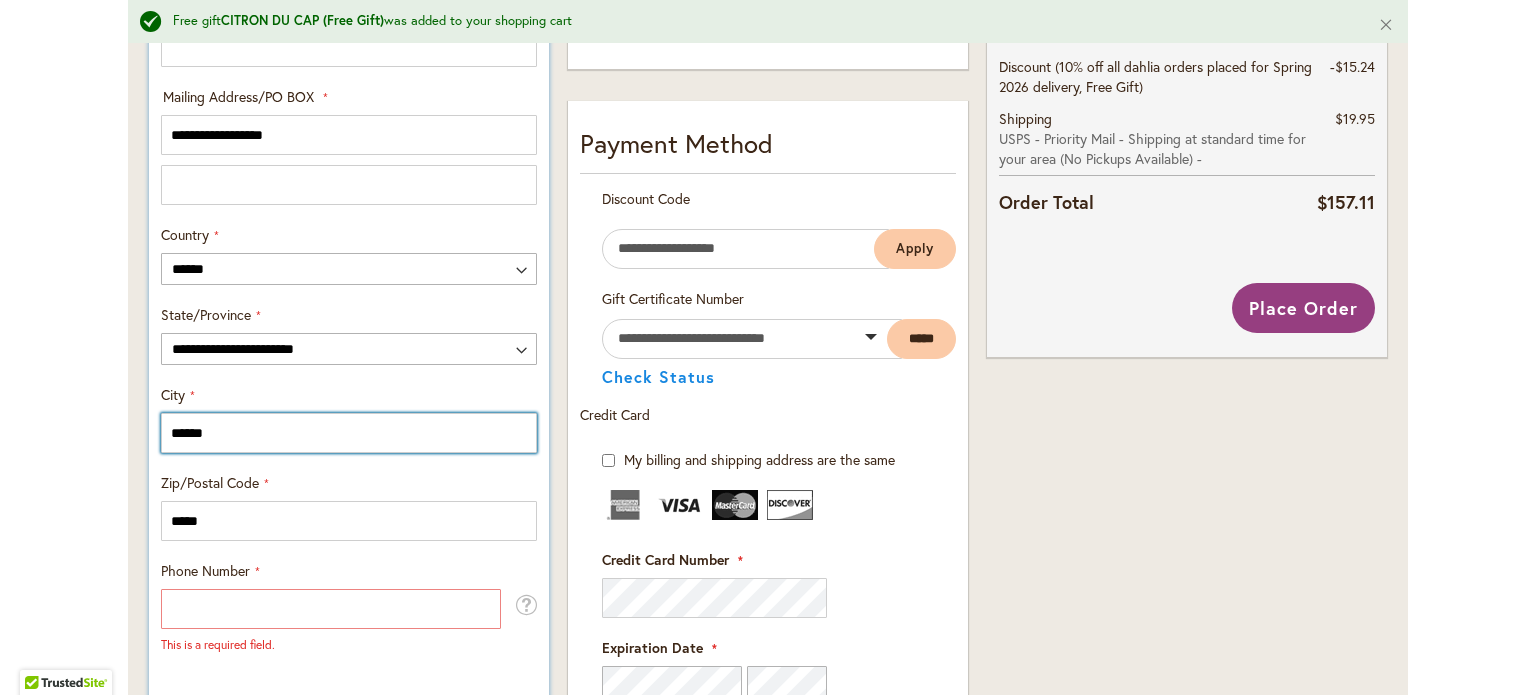 scroll, scrollTop: 1315, scrollLeft: 0, axis: vertical 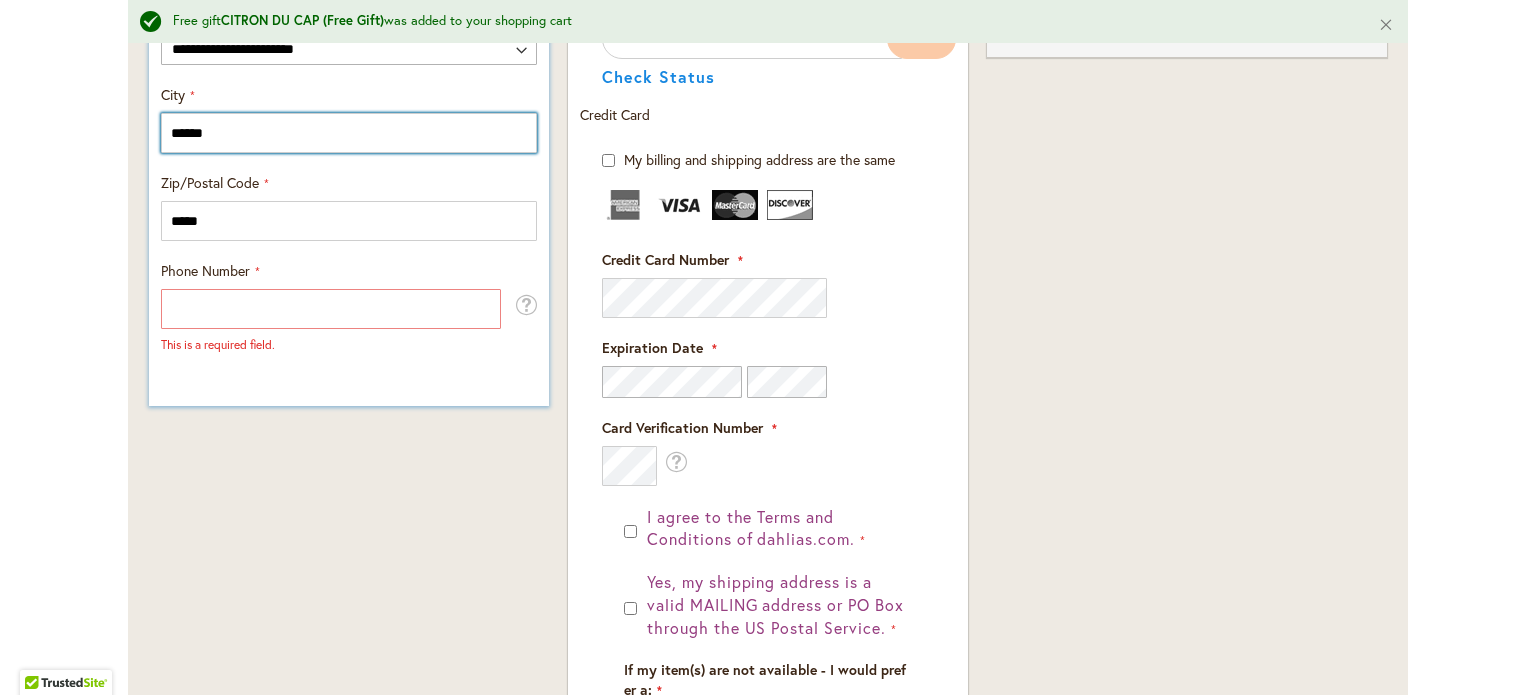 type on "*****" 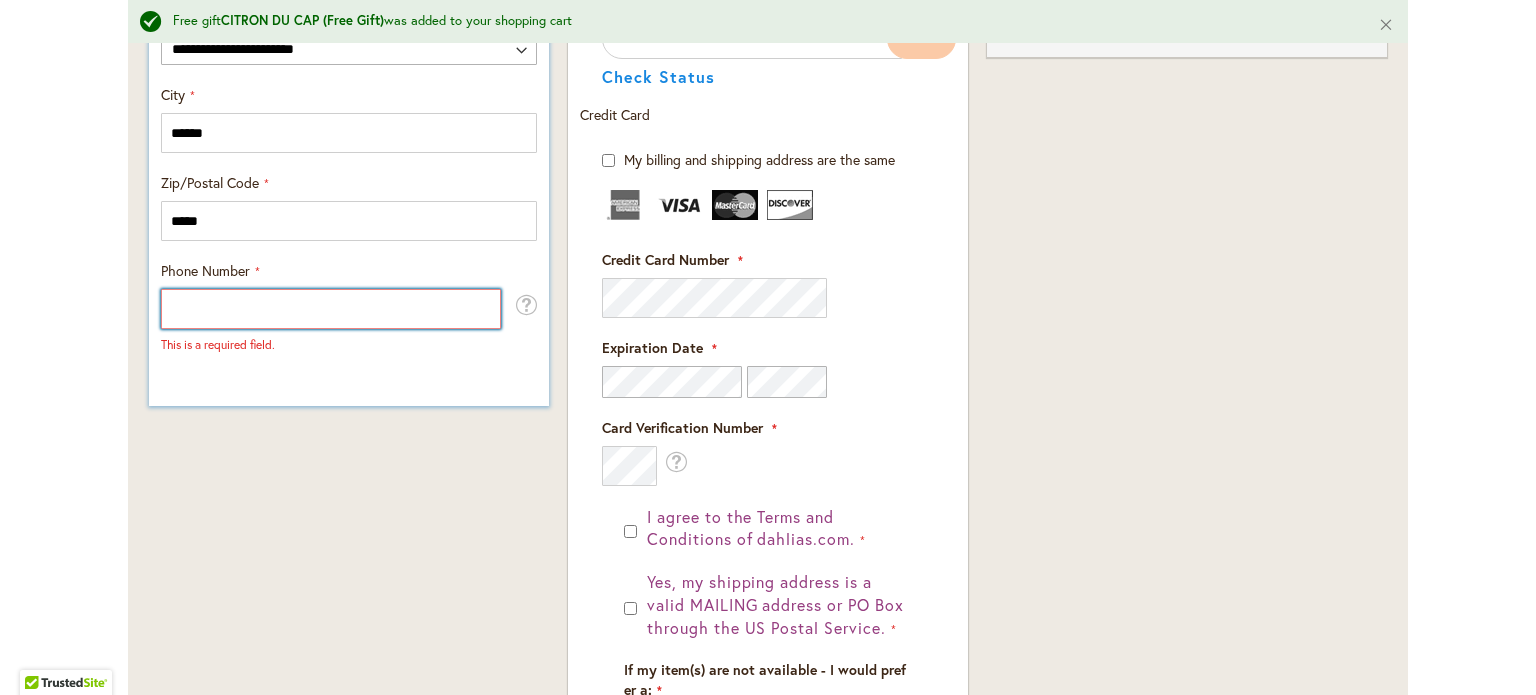 click on "Phone Number" at bounding box center (331, 309) 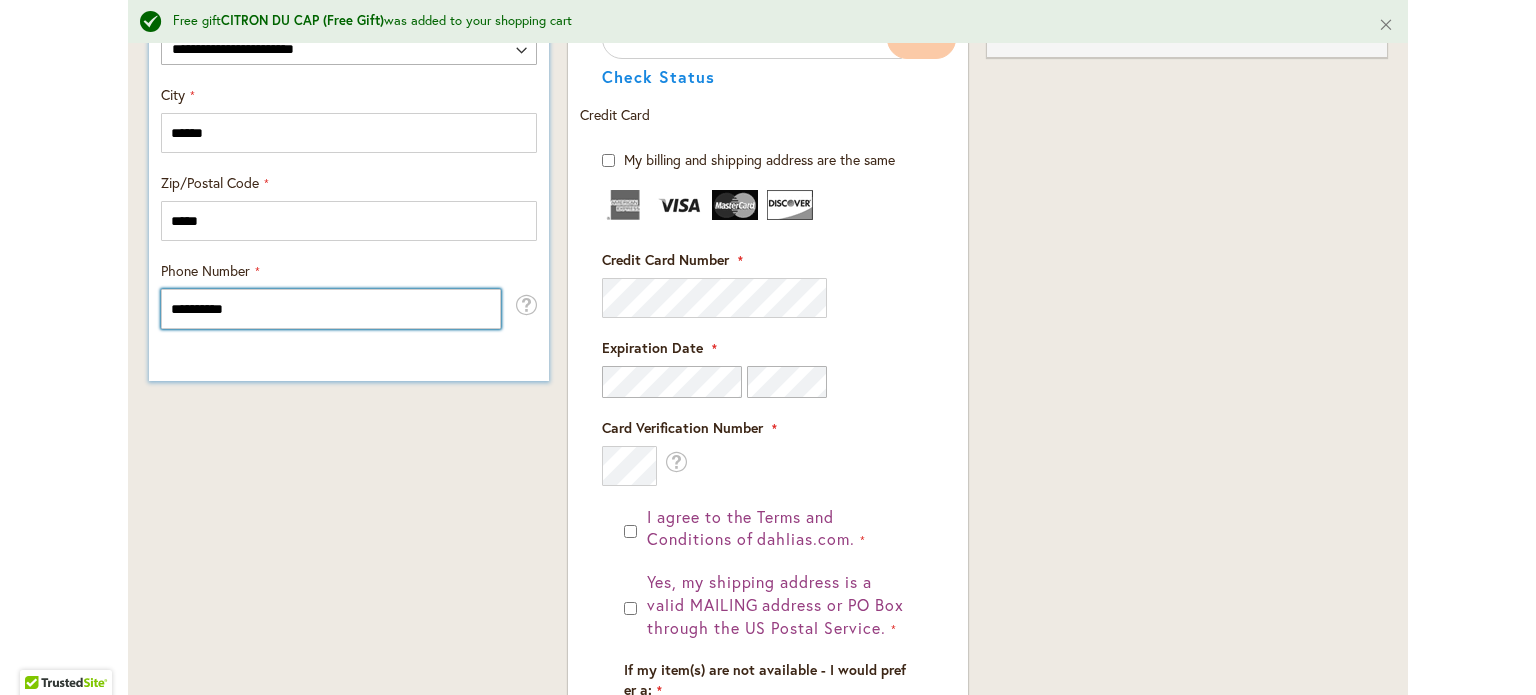 type on "**********" 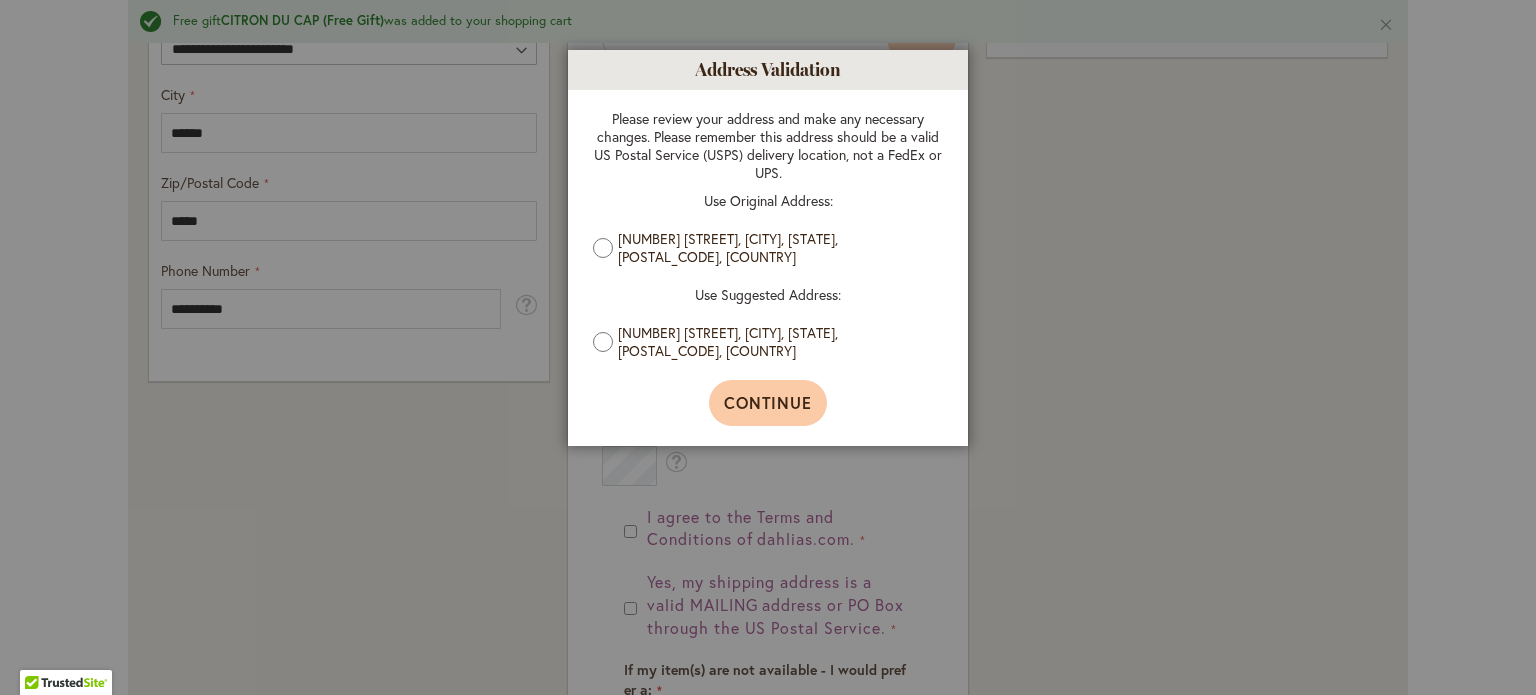 click on "Continue" at bounding box center (768, 402) 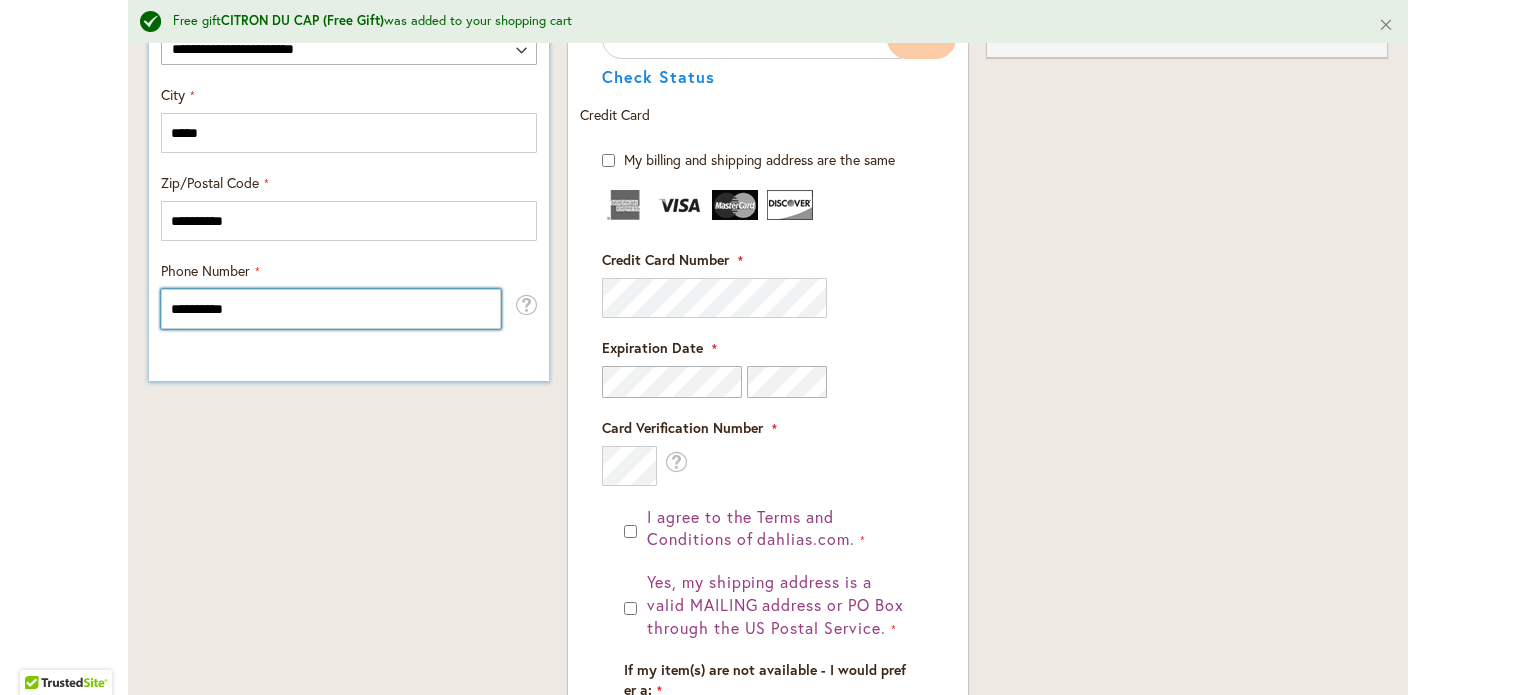 click on "**********" at bounding box center (331, 309) 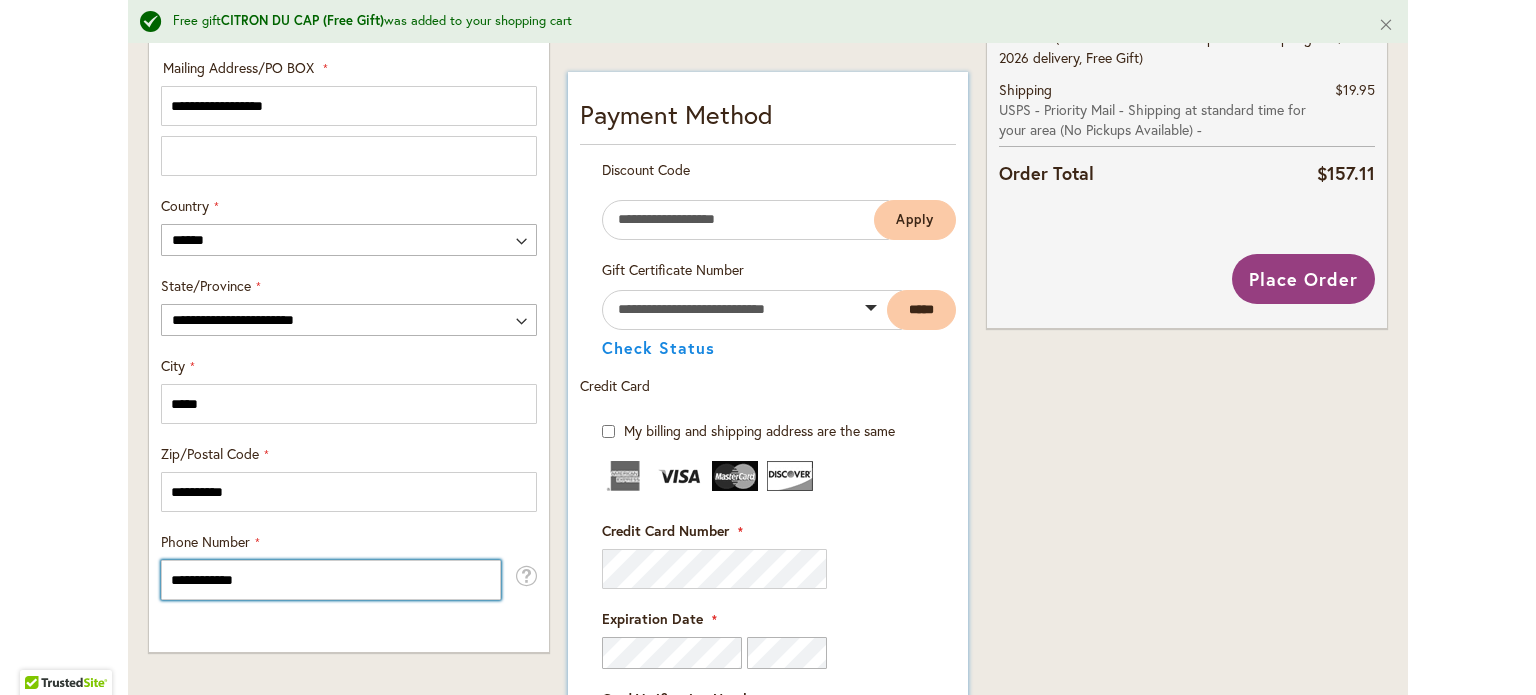 scroll, scrollTop: 915, scrollLeft: 0, axis: vertical 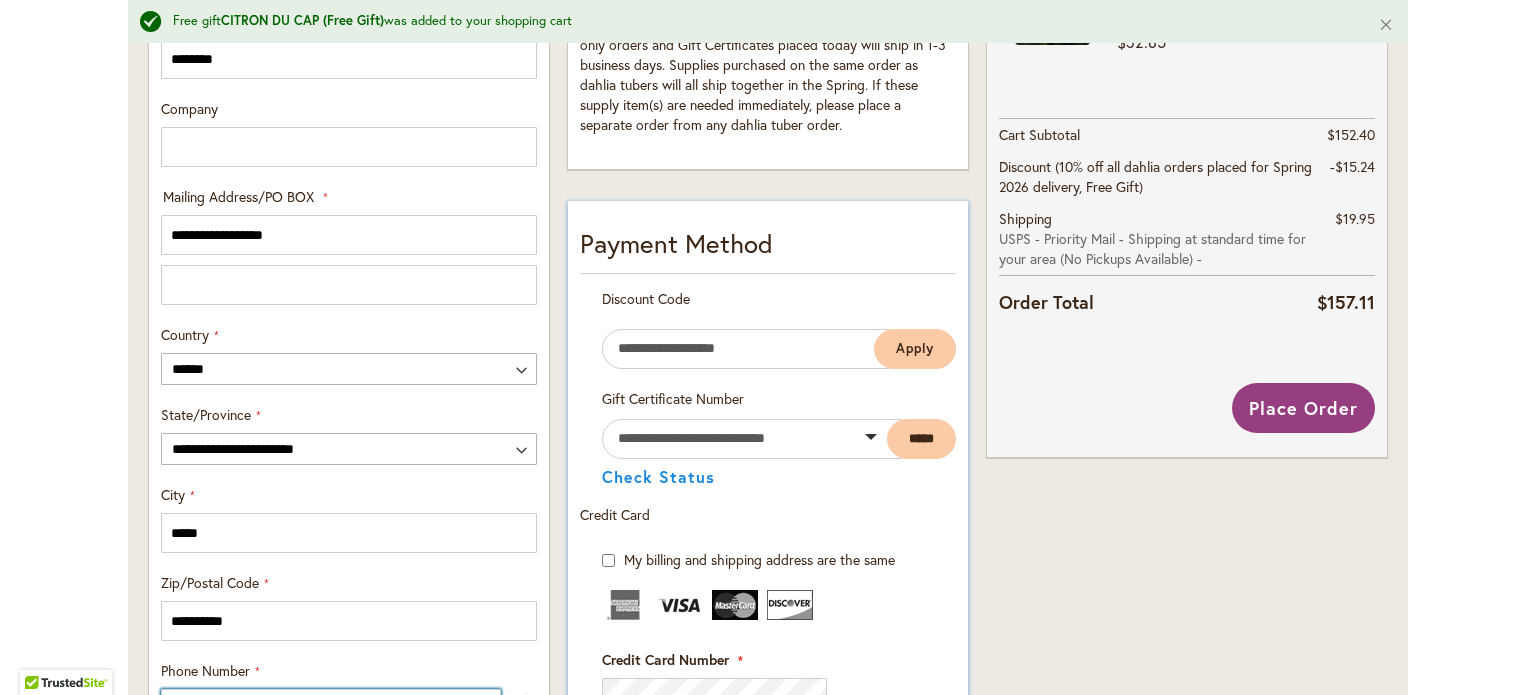 type on "**********" 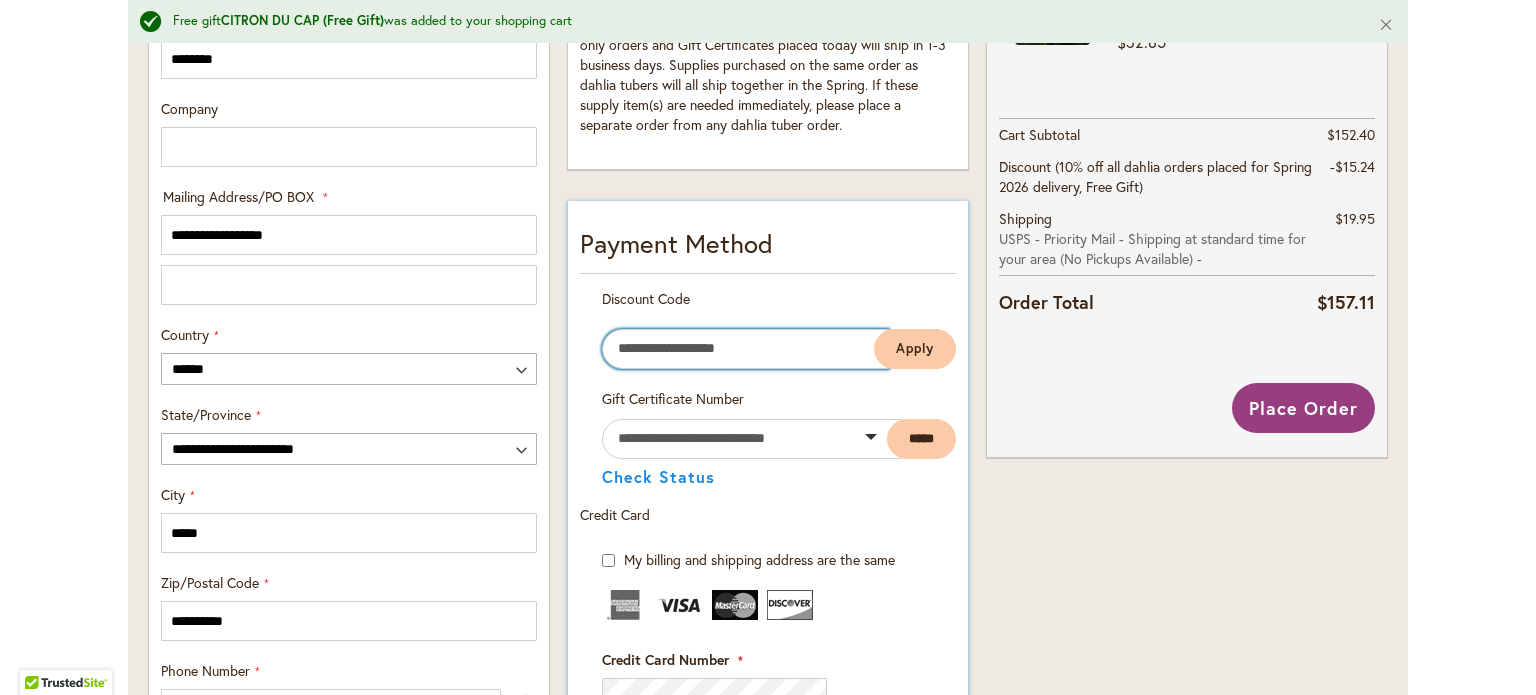 click on "Enter discount code" at bounding box center (745, 349) 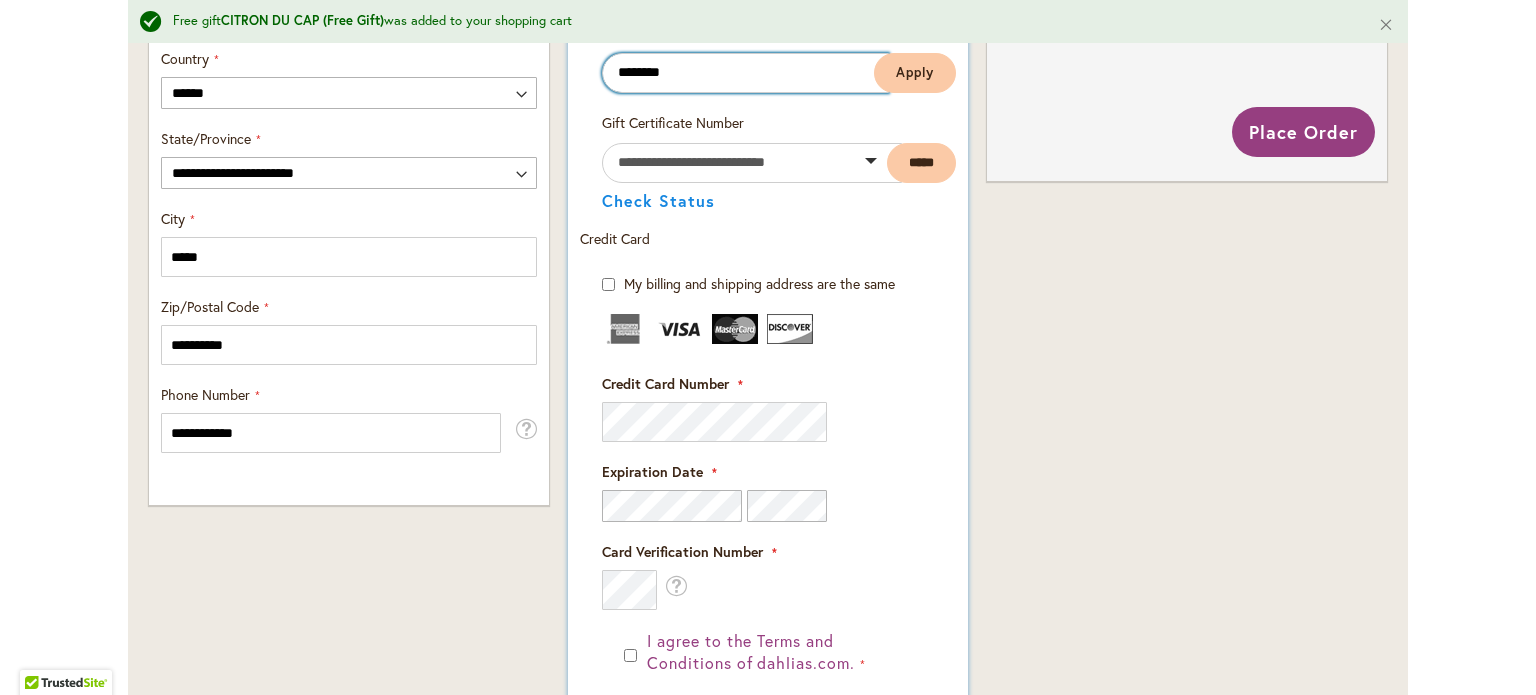 scroll, scrollTop: 1215, scrollLeft: 0, axis: vertical 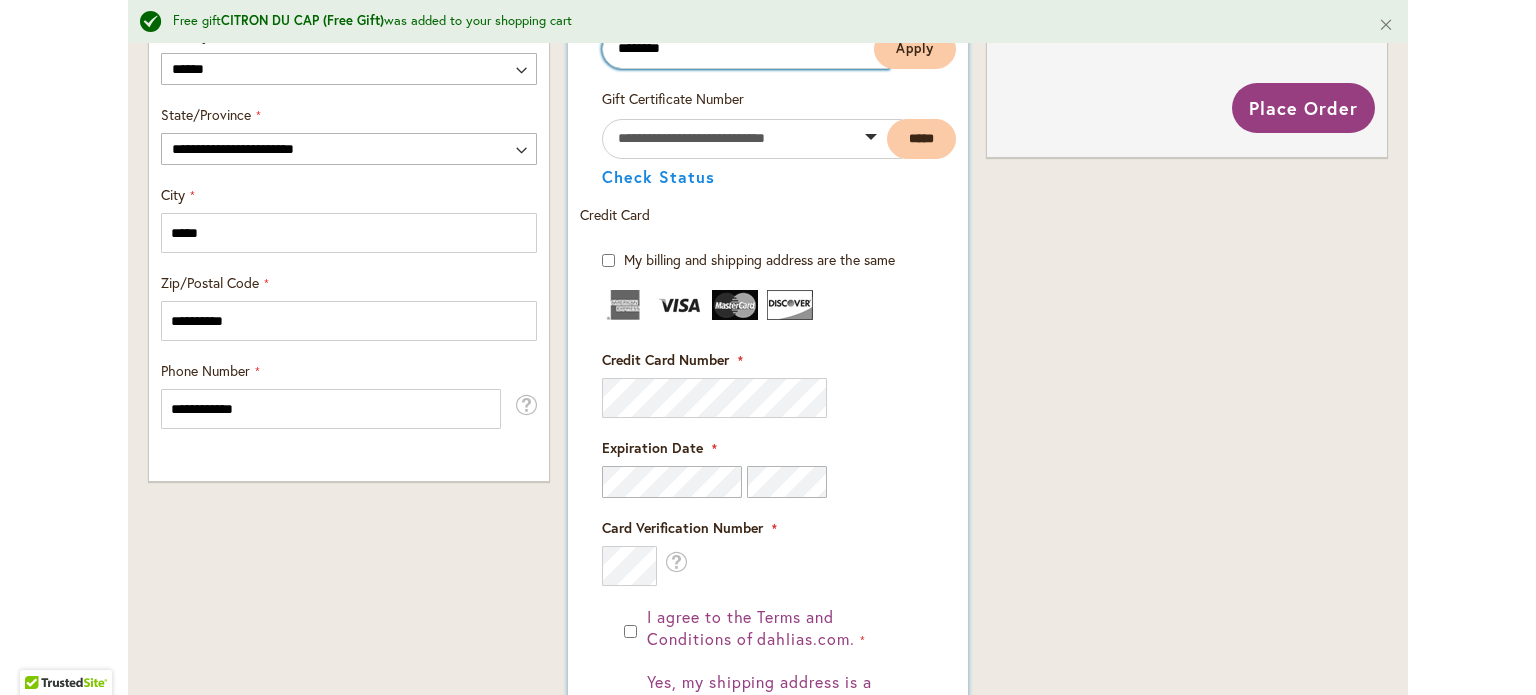 type on "********" 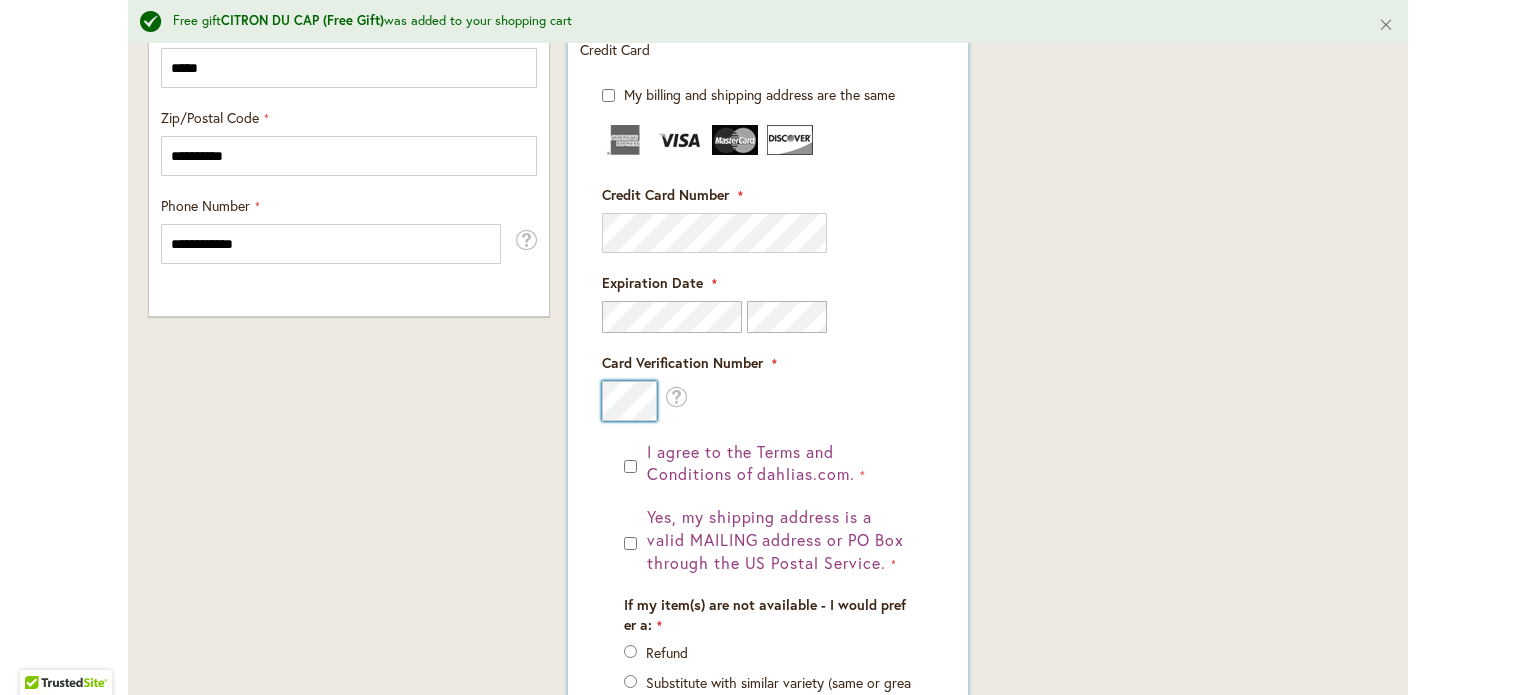 scroll, scrollTop: 1415, scrollLeft: 0, axis: vertical 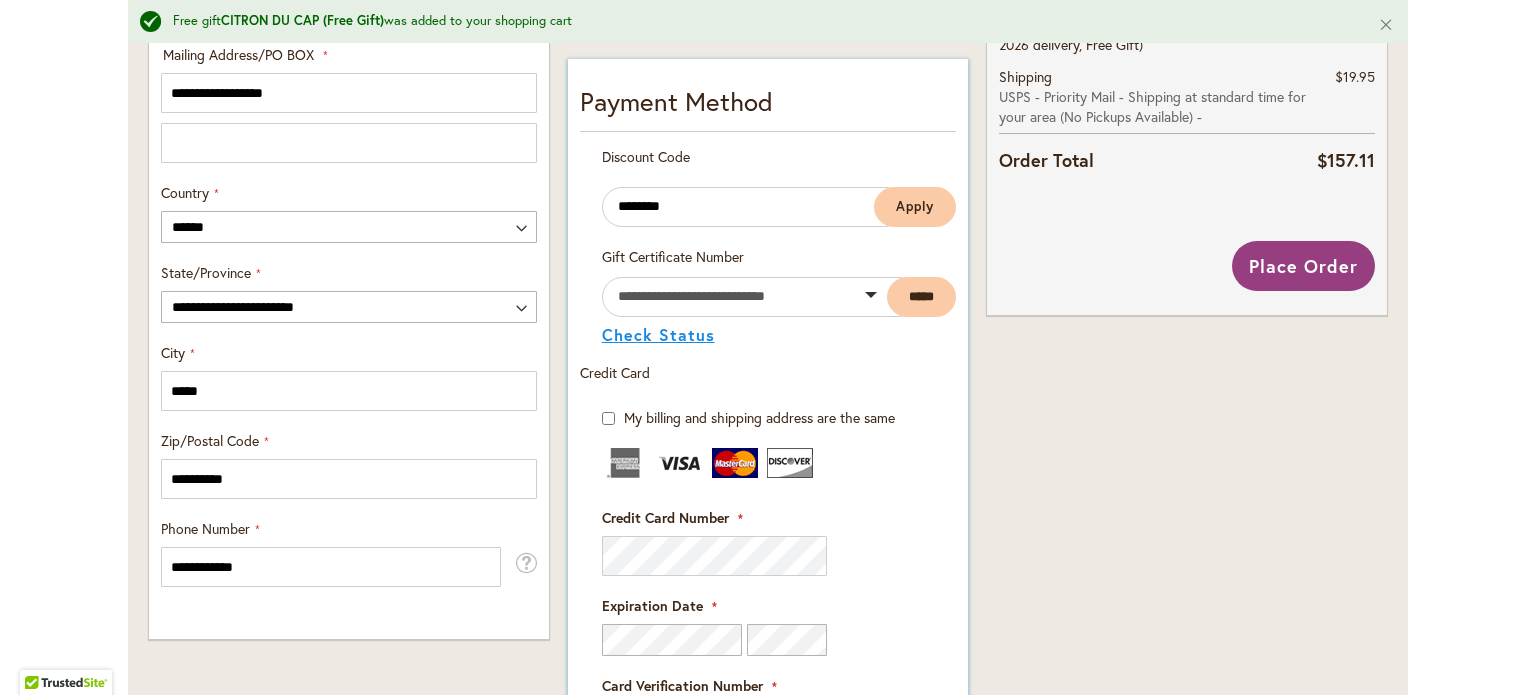 click on "Check Status" at bounding box center [658, 335] 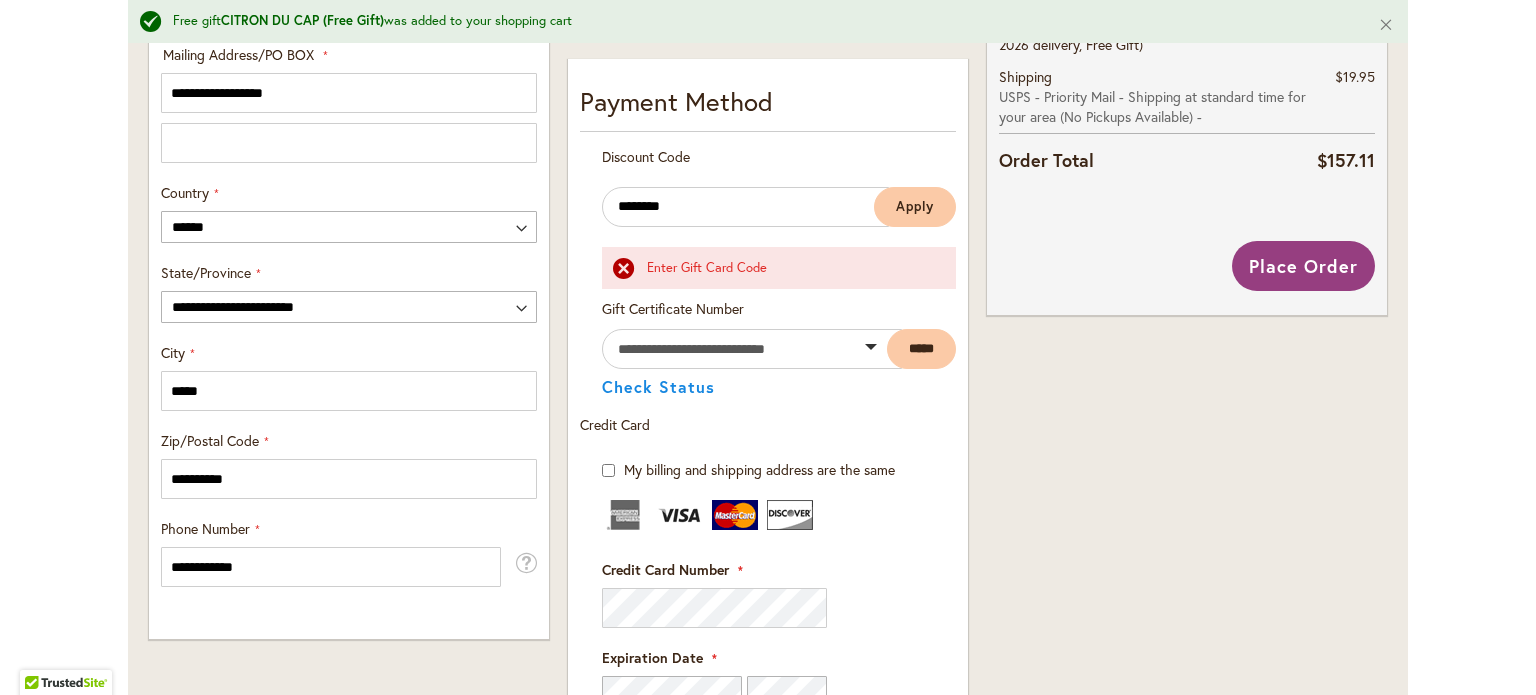 click on "Order Summary
13
Items in Cart
B-MAN
Qty
3
$50.85
Qty 3" at bounding box center (1187, 321) 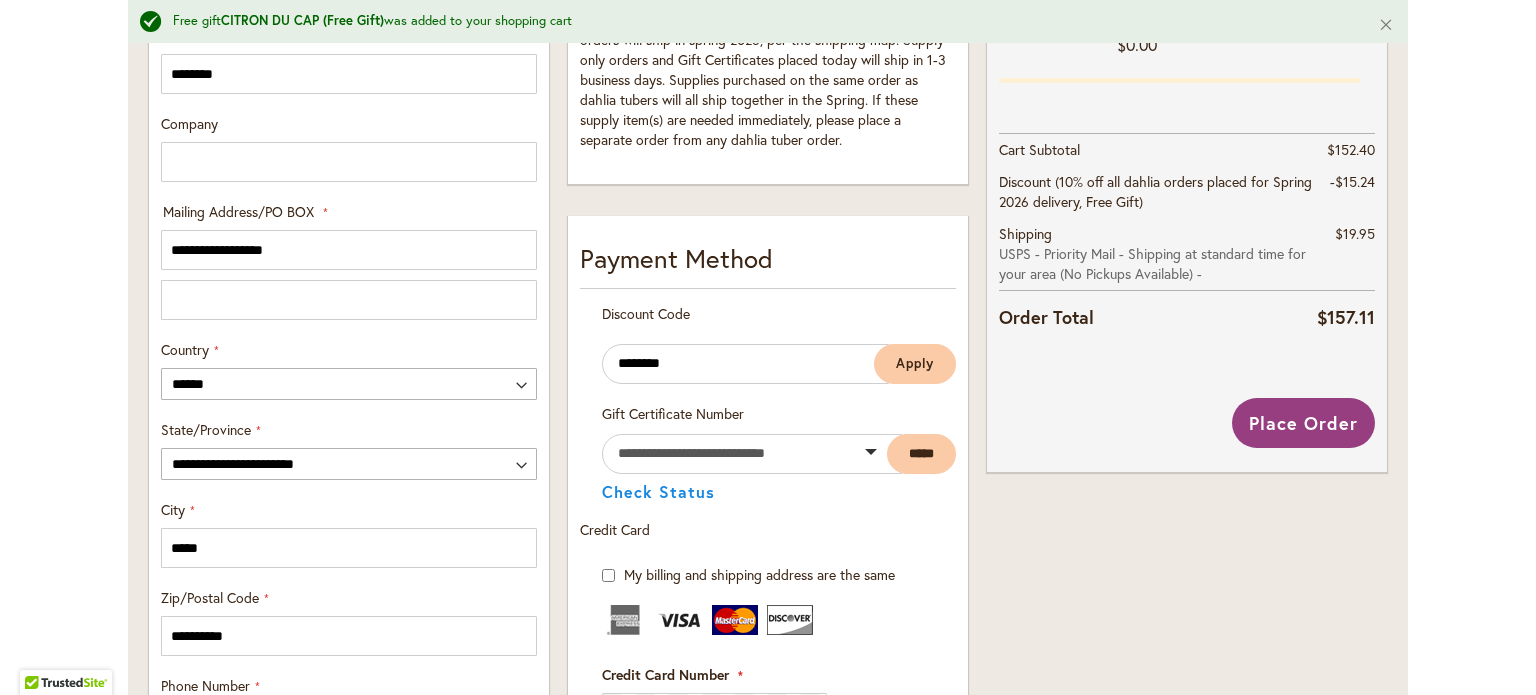 scroll, scrollTop: 857, scrollLeft: 0, axis: vertical 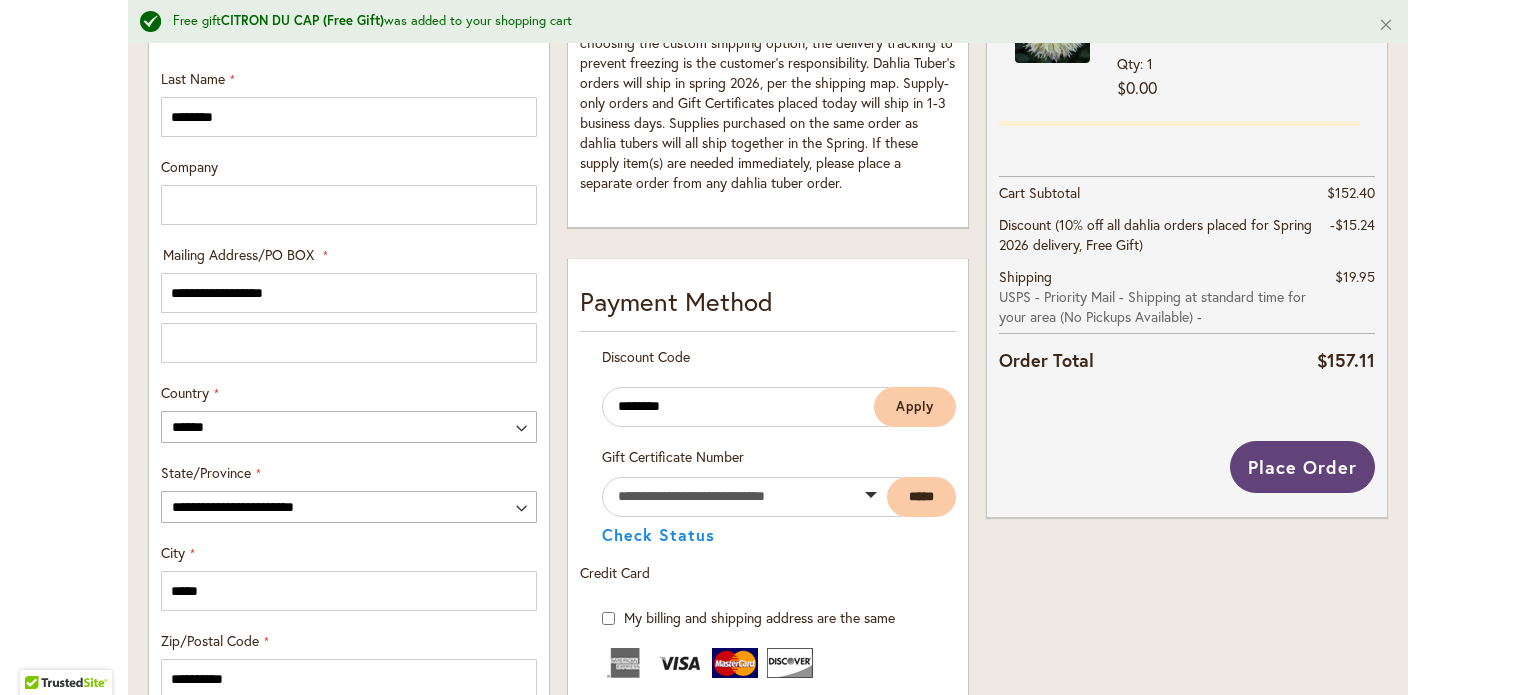 drag, startPoint x: 1303, startPoint y: 469, endPoint x: 1254, endPoint y: 573, distance: 114.96521 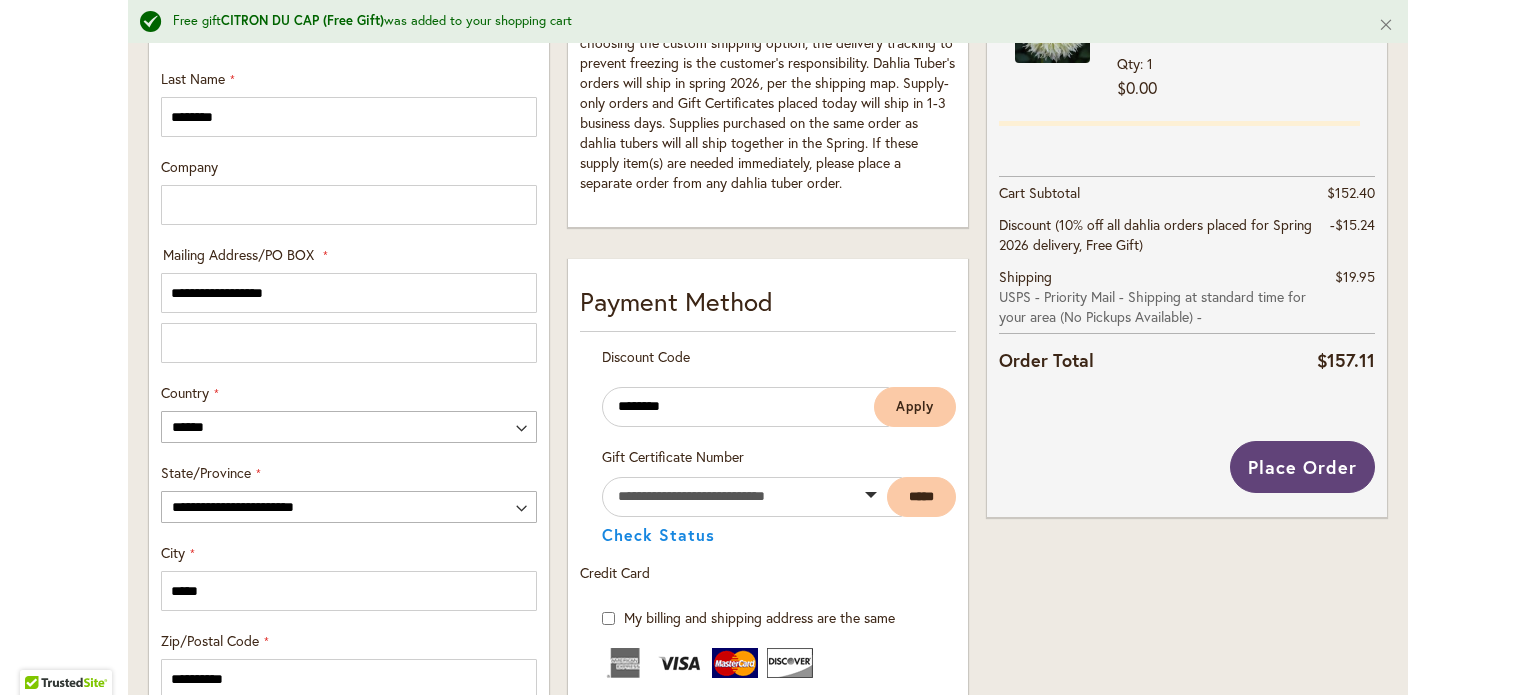 click on "Order Summary
13
Items in Cart
B-MAN
Qty
3
$50.85
Qty 3" at bounding box center [1187, 495] 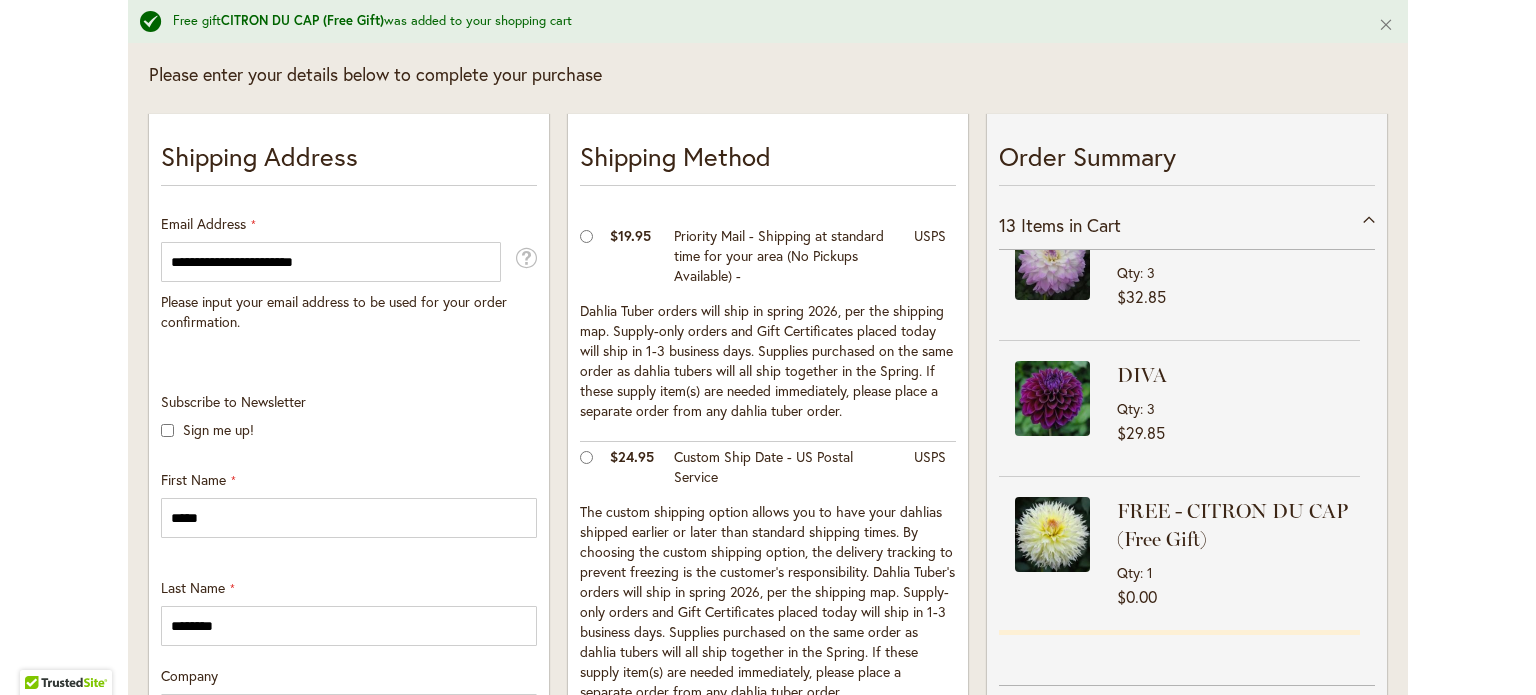scroll, scrollTop: 322, scrollLeft: 0, axis: vertical 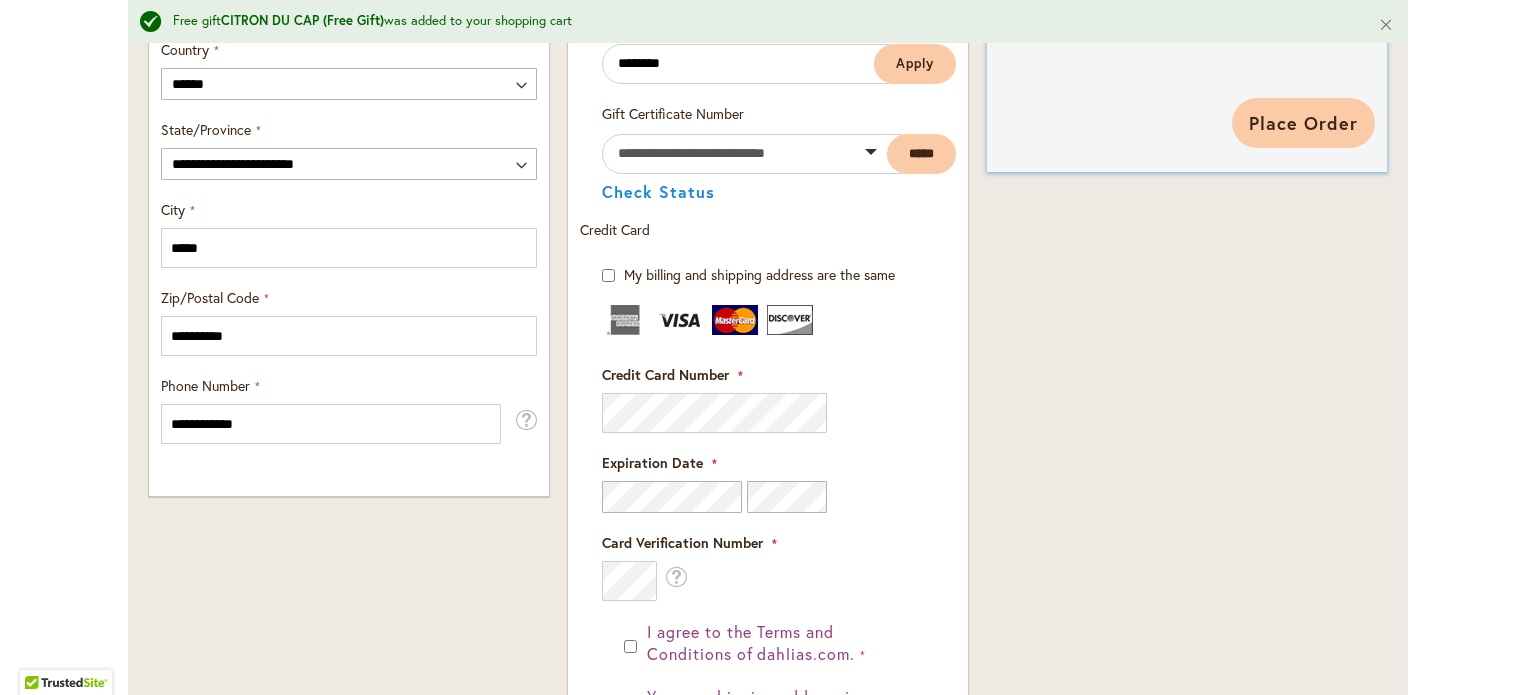click on "Place Order" at bounding box center (1303, 123) 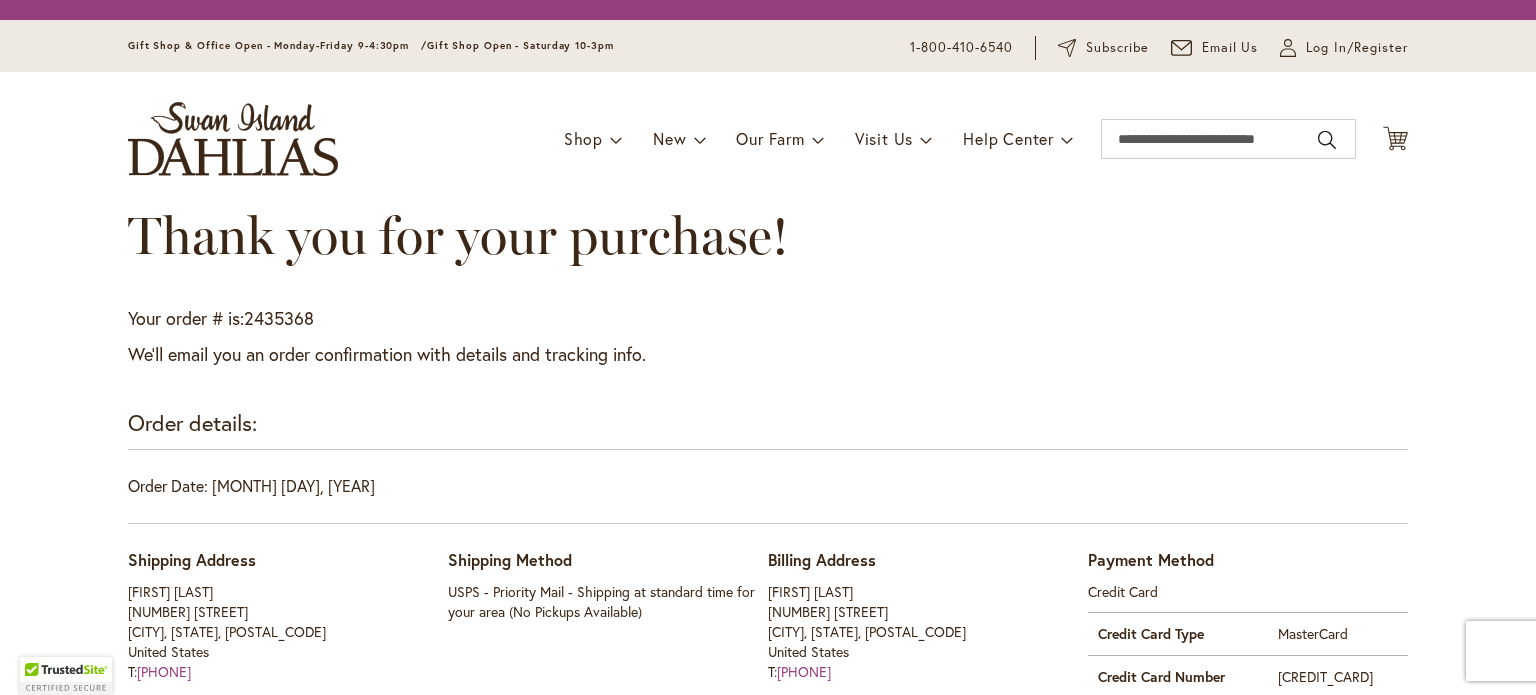 scroll, scrollTop: 0, scrollLeft: 0, axis: both 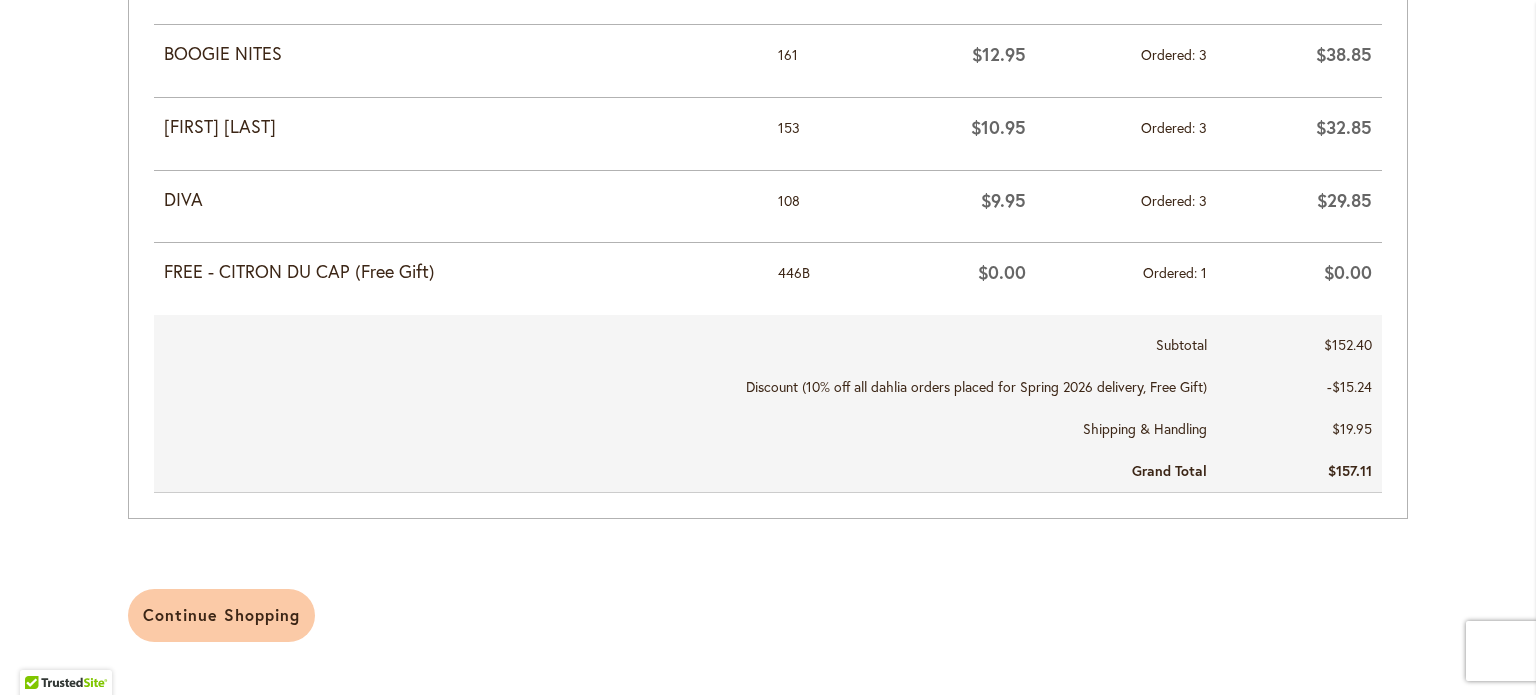 click on "Continue Shopping" at bounding box center [221, 614] 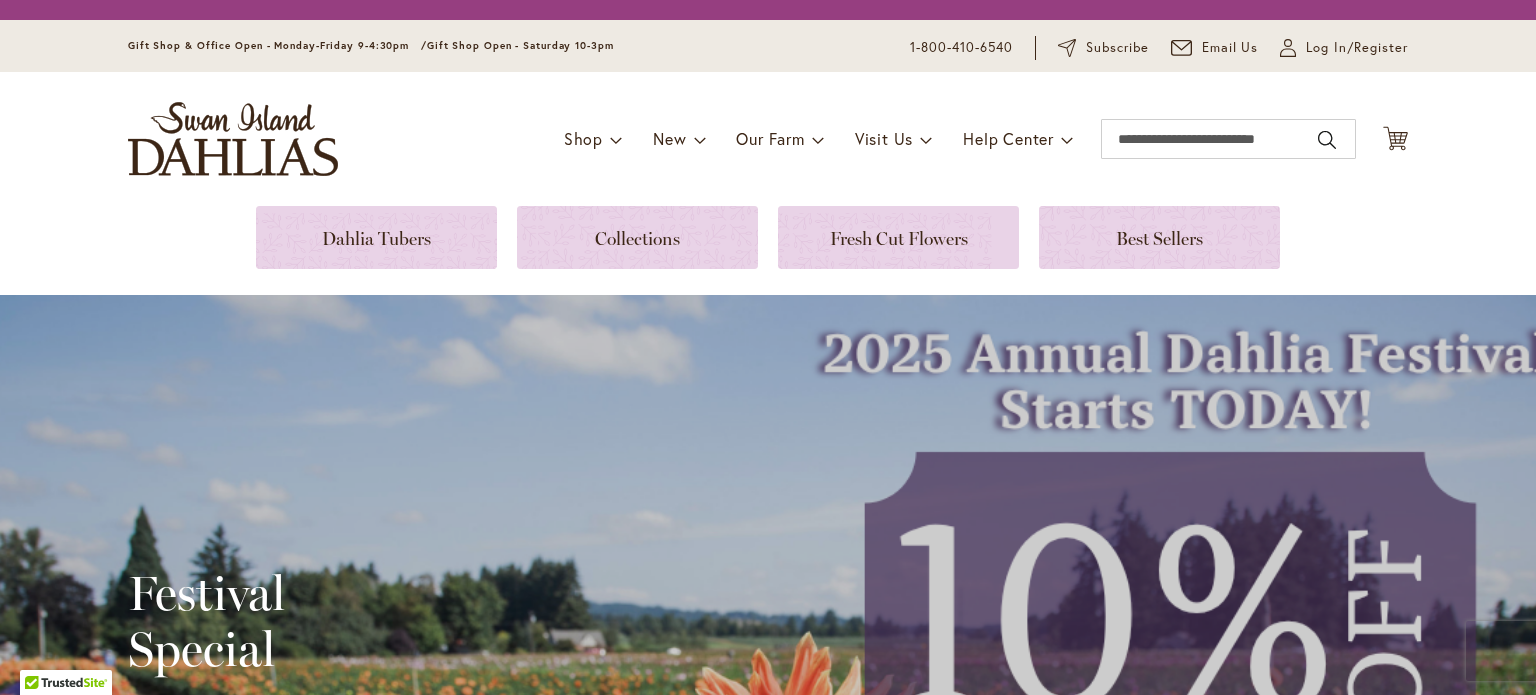 scroll, scrollTop: 0, scrollLeft: 0, axis: both 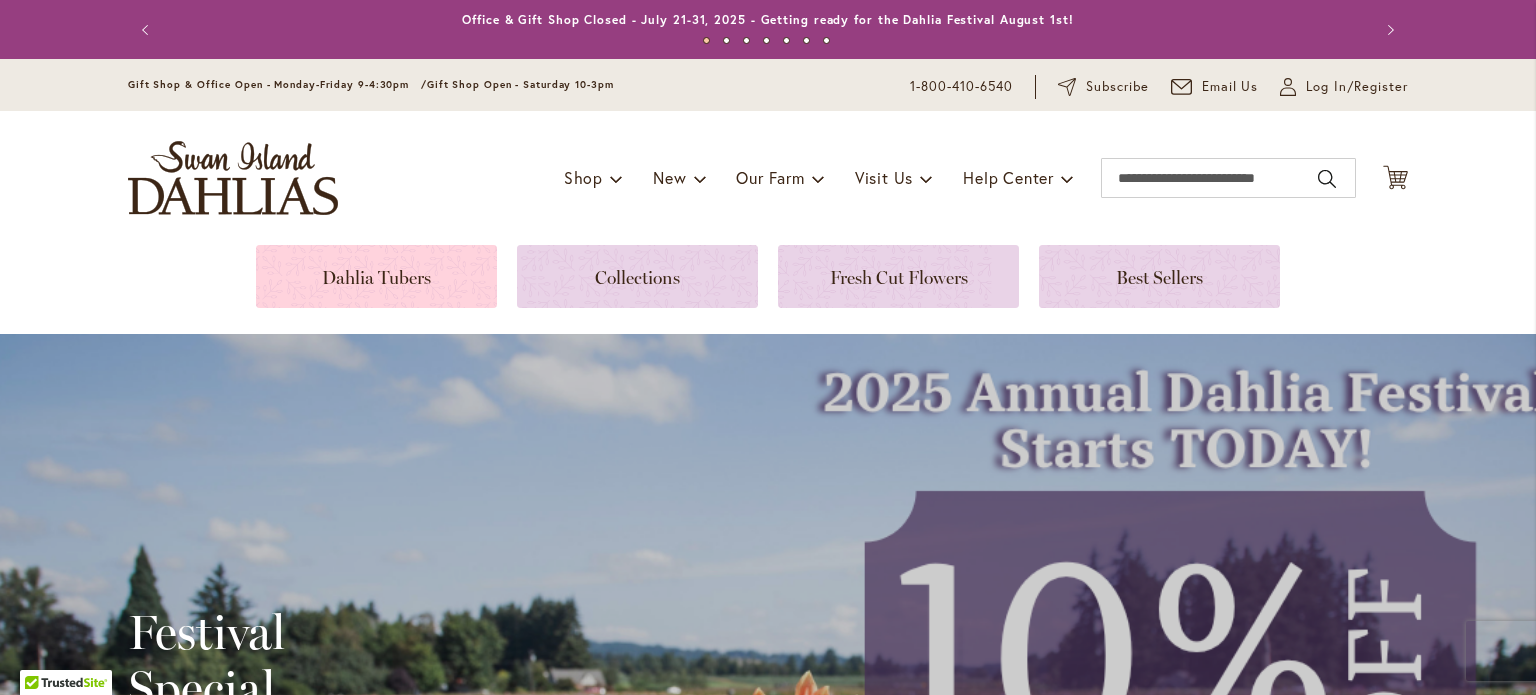click at bounding box center [376, 276] 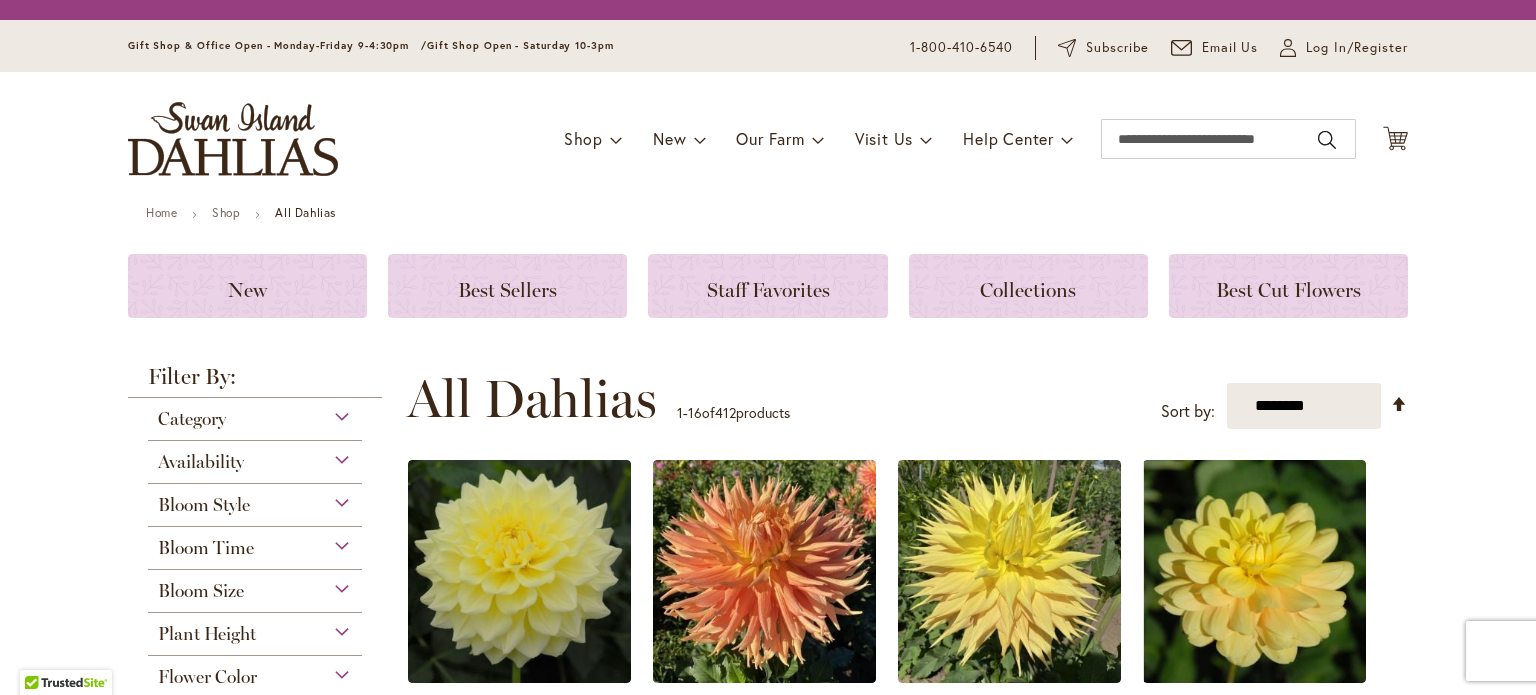 scroll, scrollTop: 0, scrollLeft: 0, axis: both 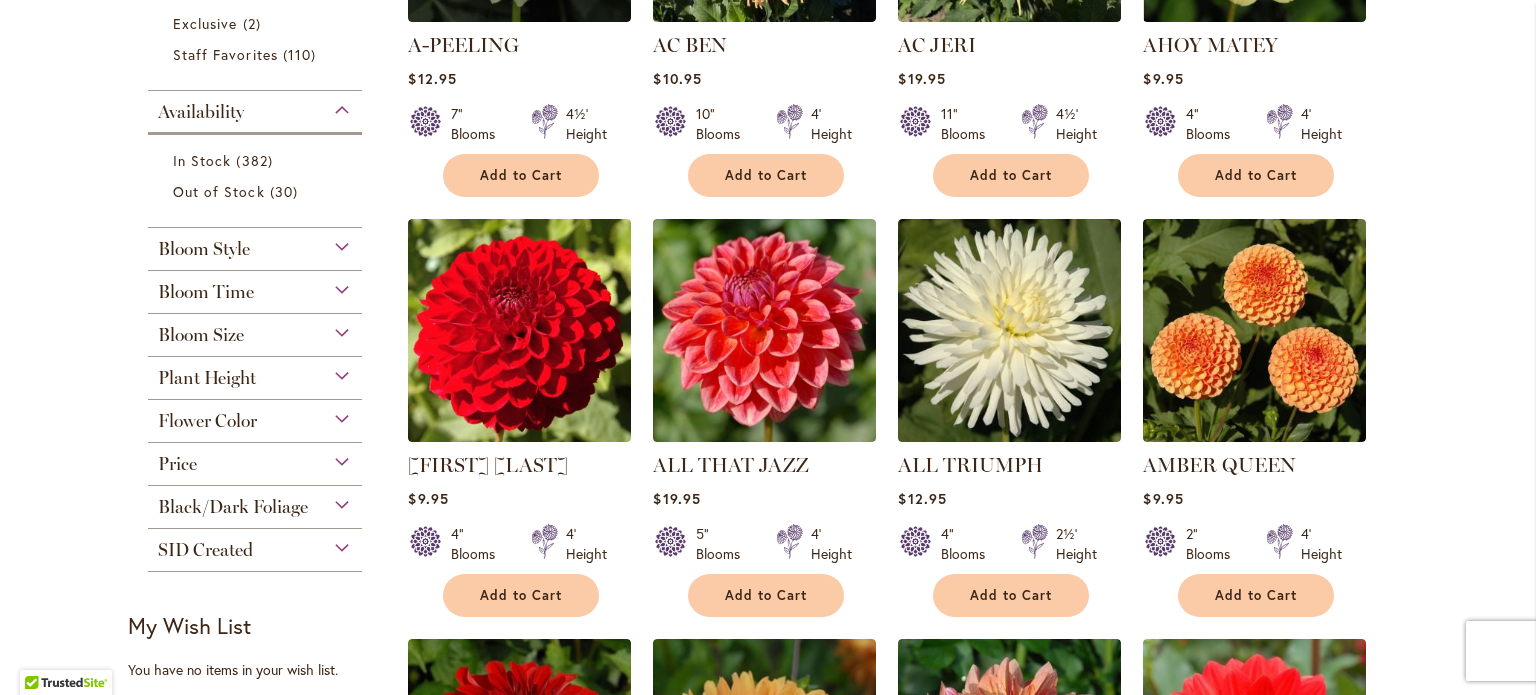 click on "Flower Color" at bounding box center [255, 416] 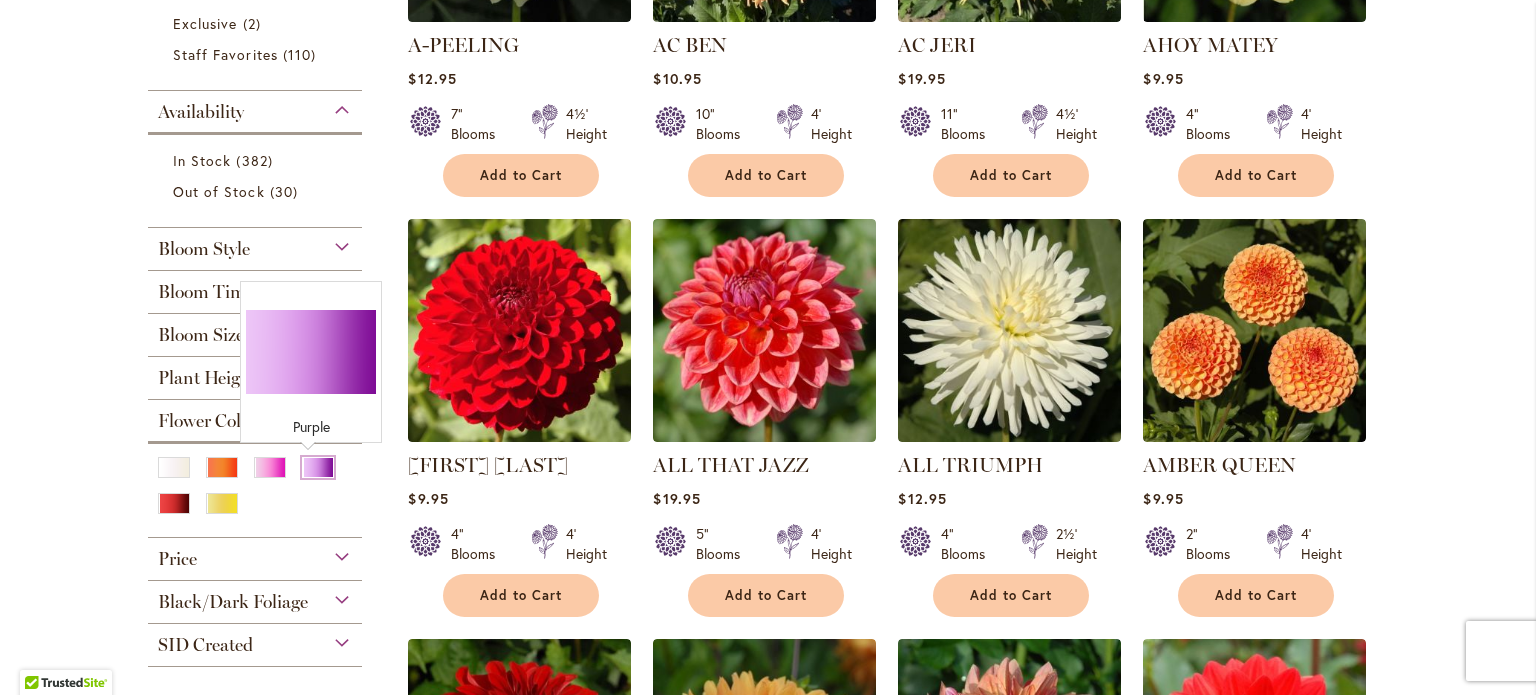 click at bounding box center [318, 467] 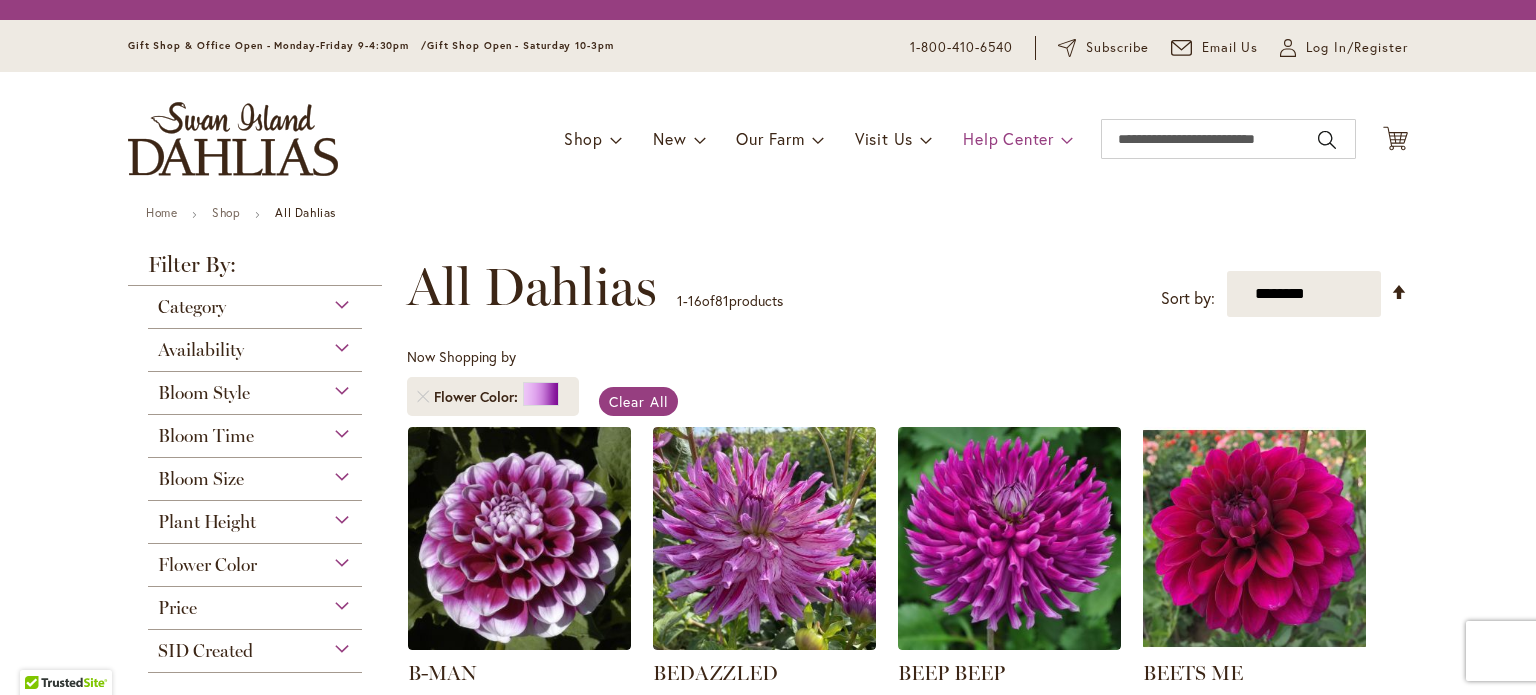 scroll, scrollTop: 0, scrollLeft: 0, axis: both 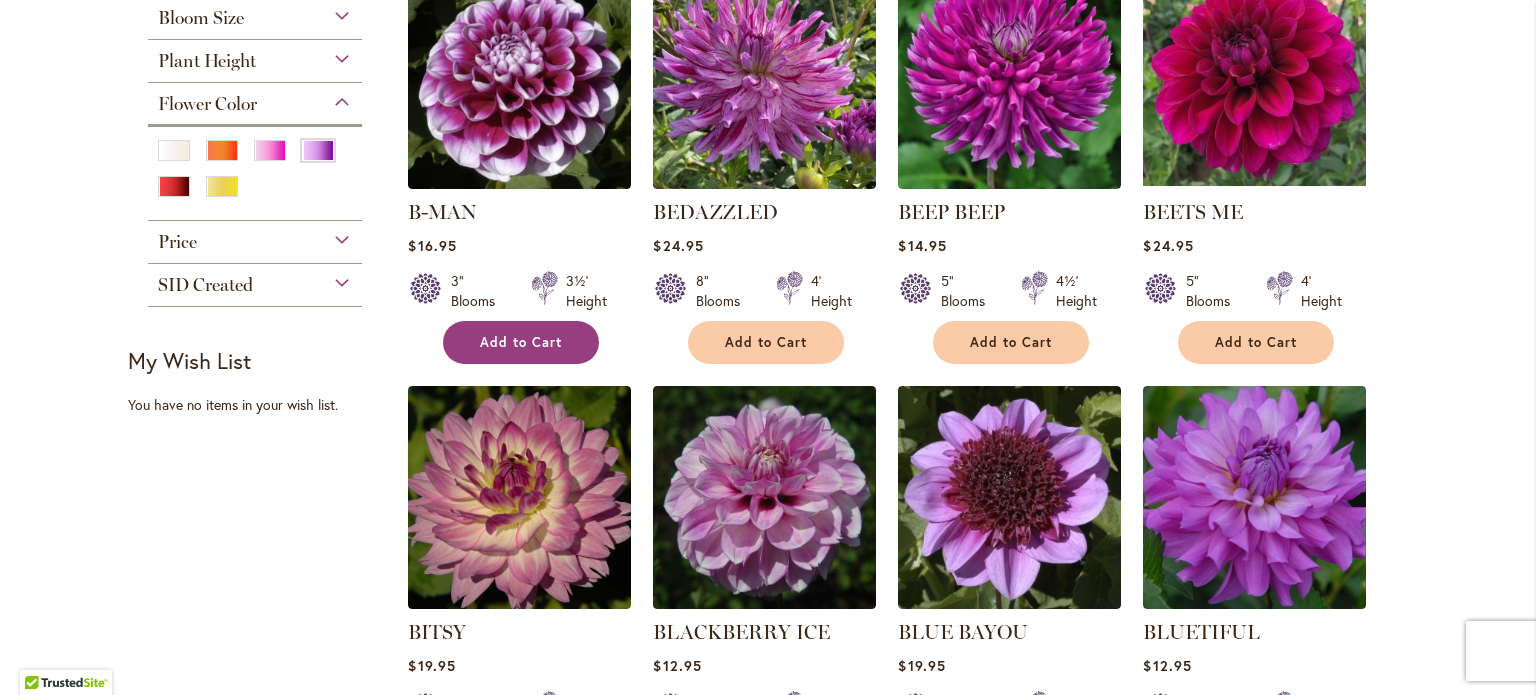 click on "Add to Cart" at bounding box center [521, 342] 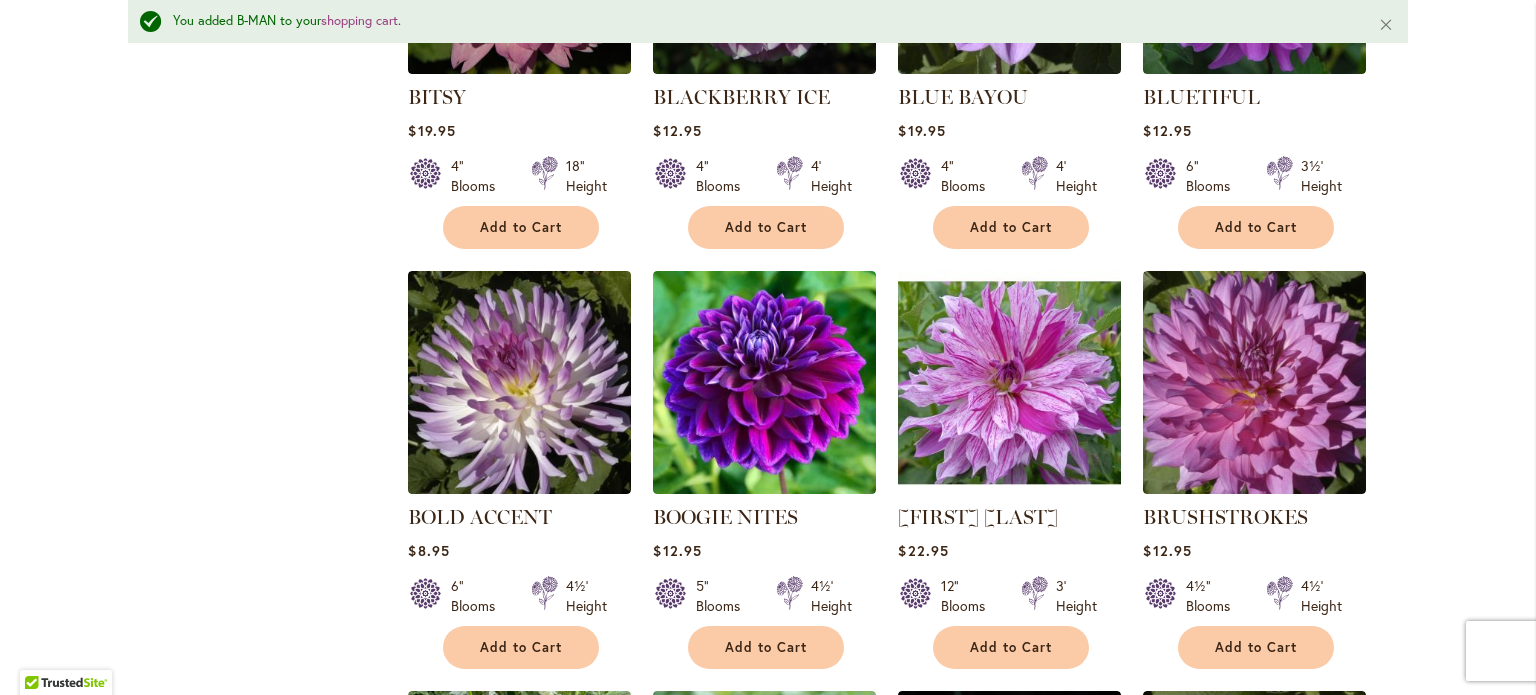 scroll, scrollTop: 1152, scrollLeft: 0, axis: vertical 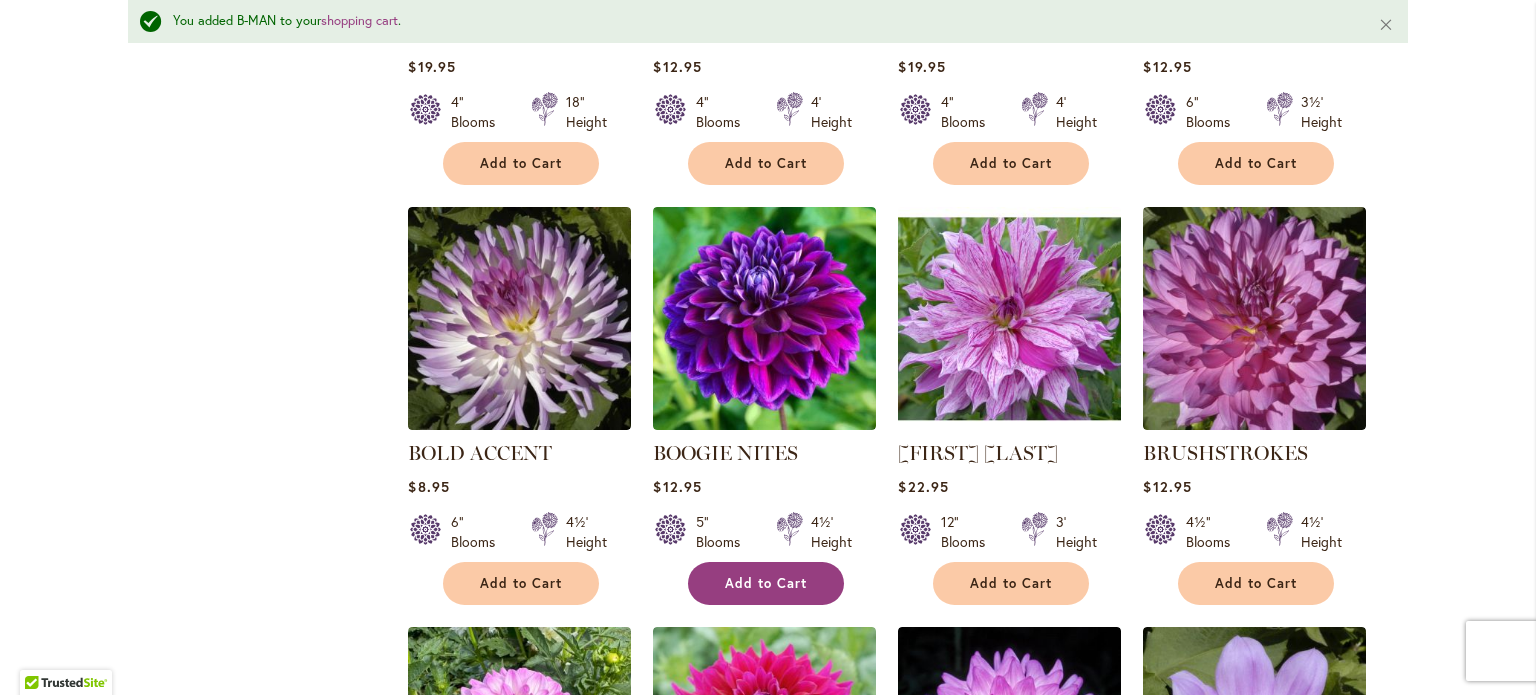 click on "Add to Cart" at bounding box center (766, 583) 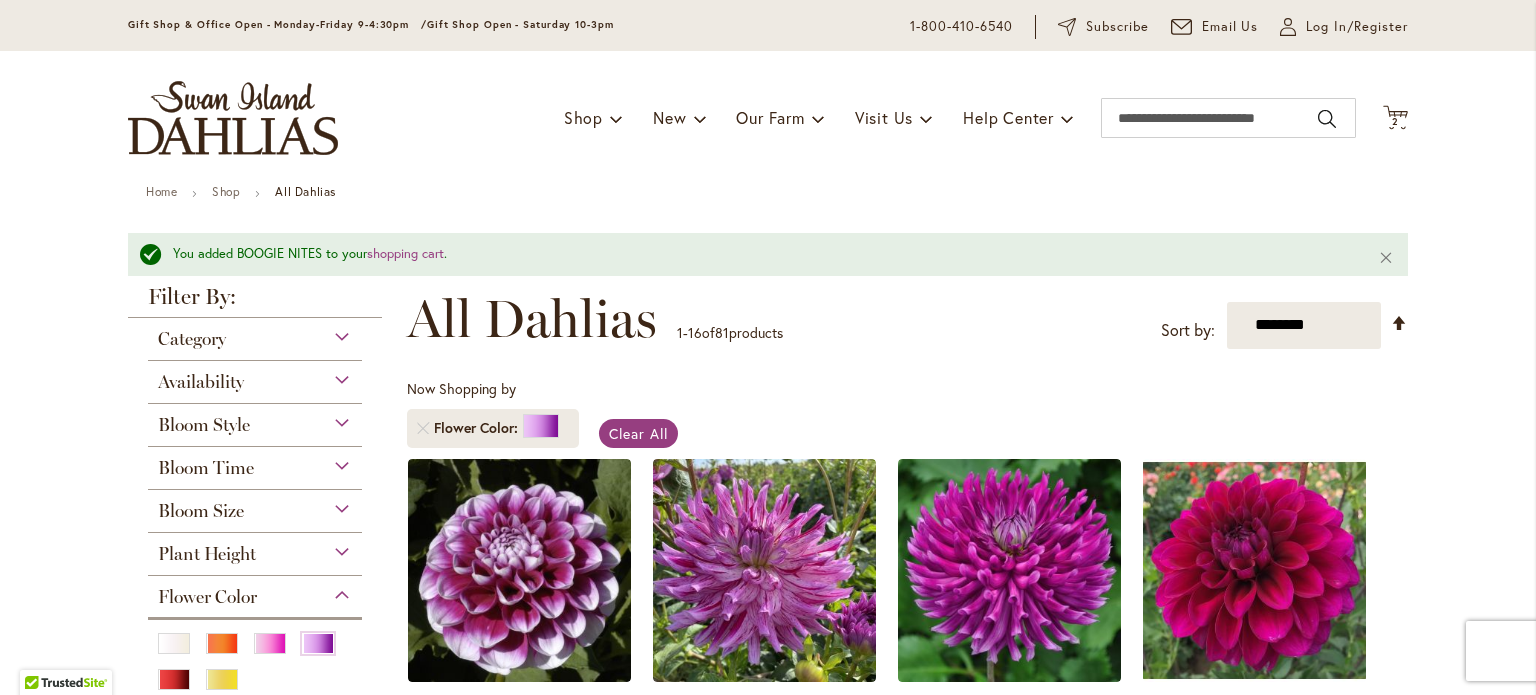 scroll, scrollTop: 52, scrollLeft: 0, axis: vertical 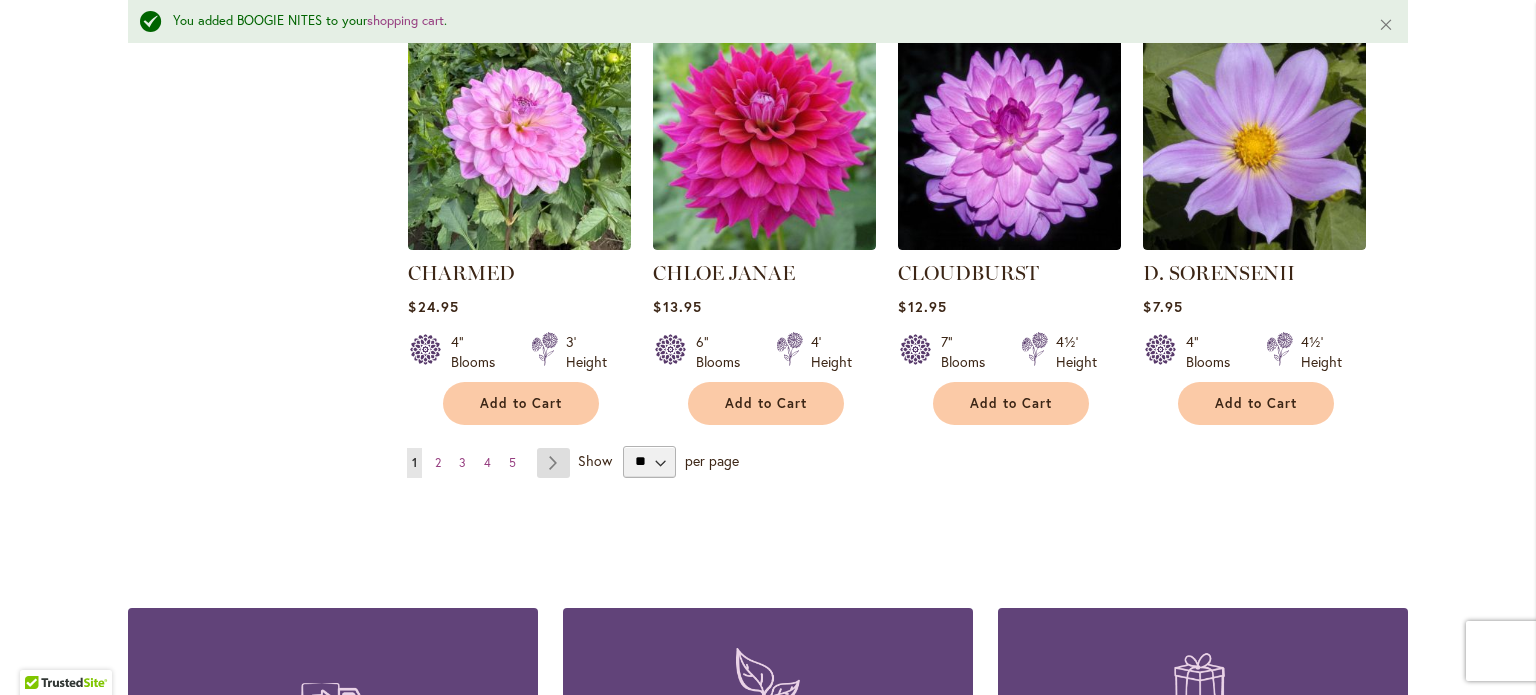 click on "Page
Next" at bounding box center [553, 463] 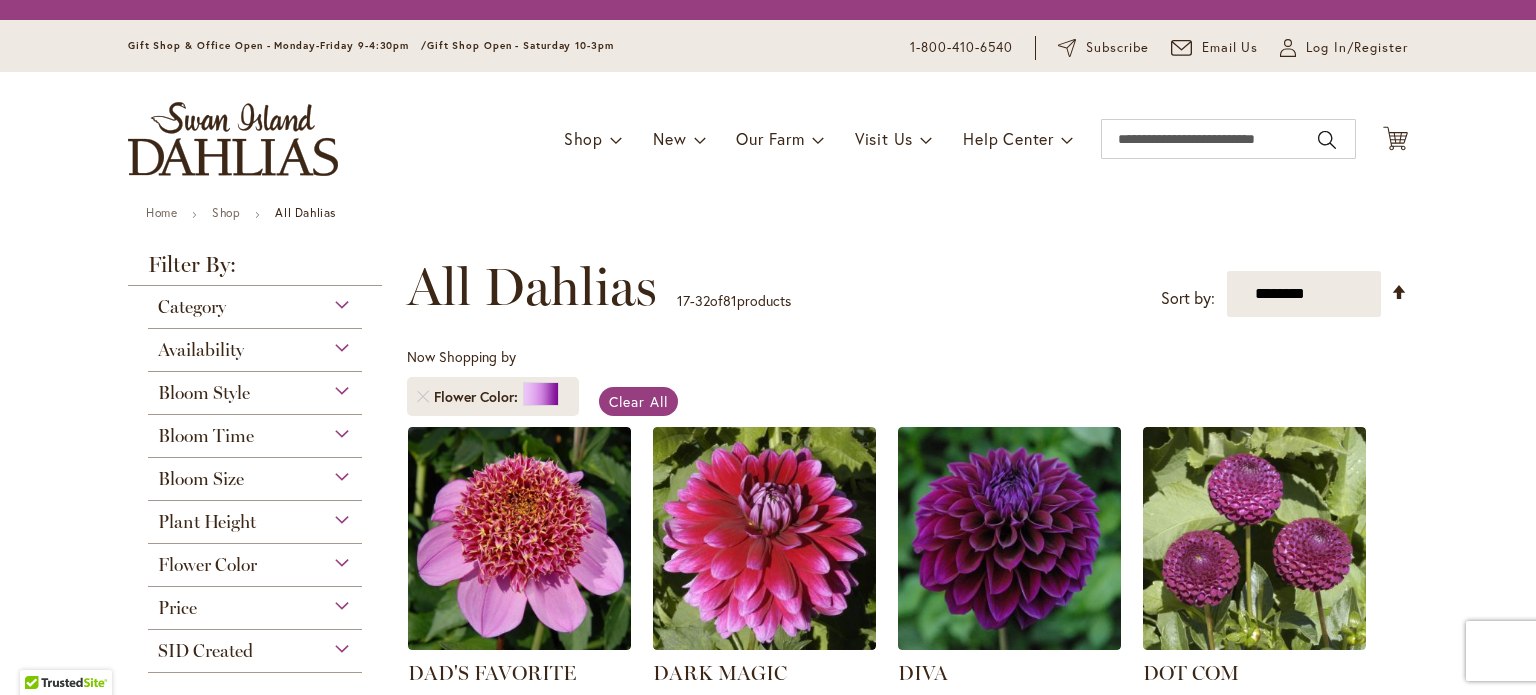 scroll, scrollTop: 0, scrollLeft: 0, axis: both 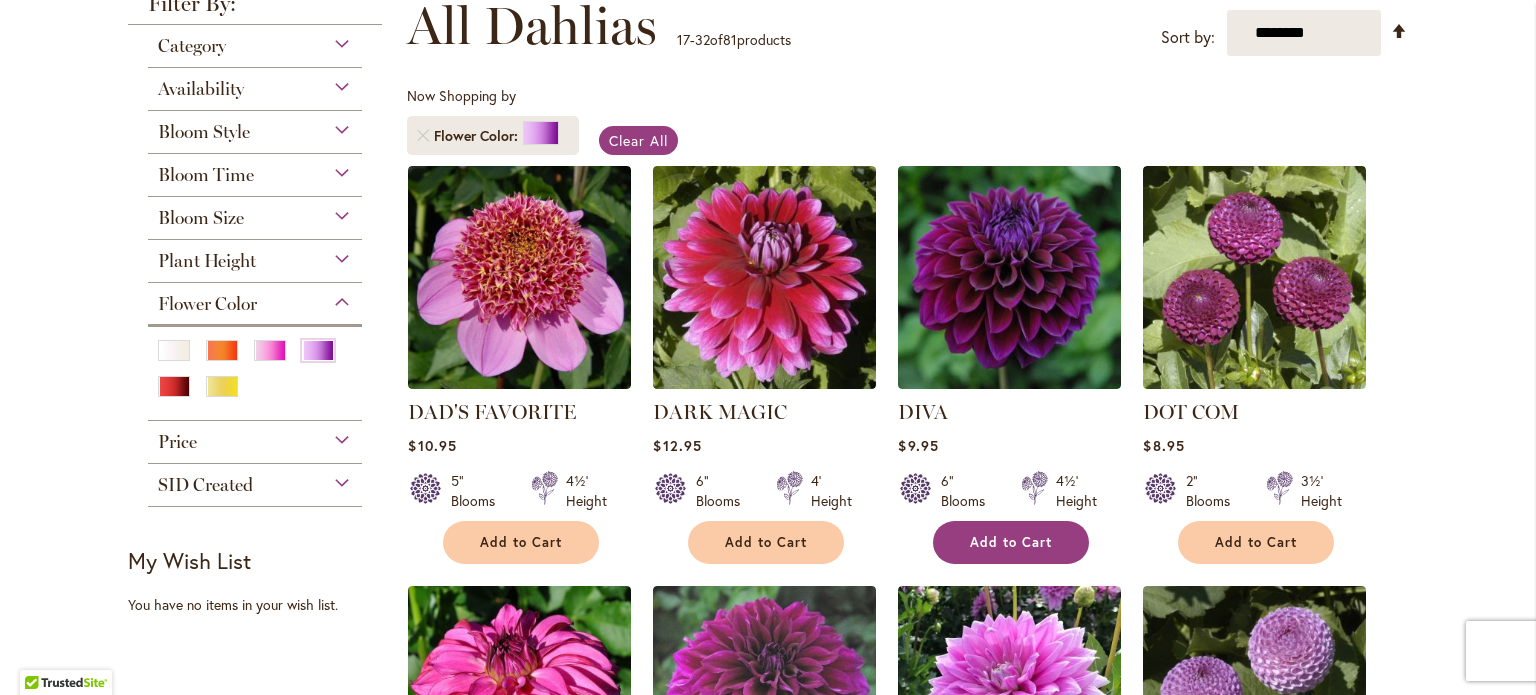 click on "Add to Cart" at bounding box center [1011, 542] 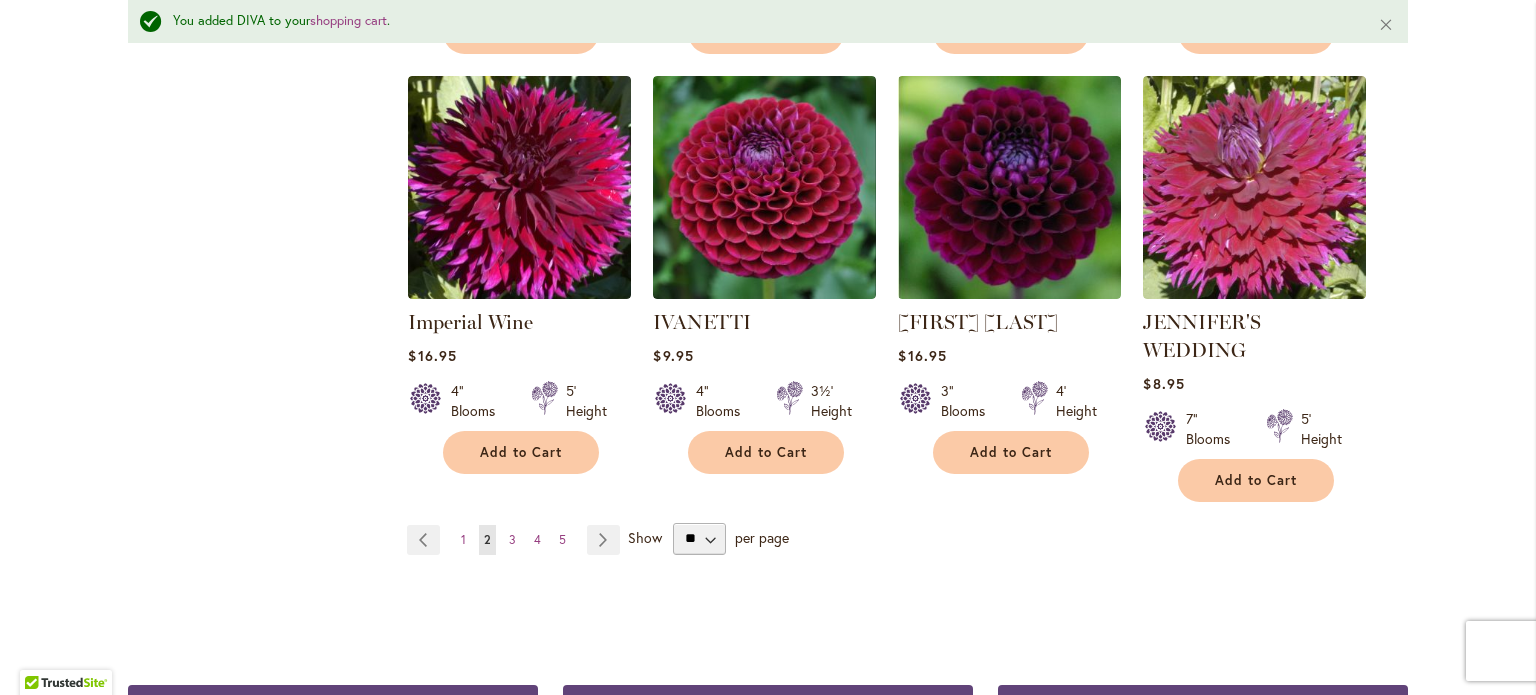 scroll, scrollTop: 1752, scrollLeft: 0, axis: vertical 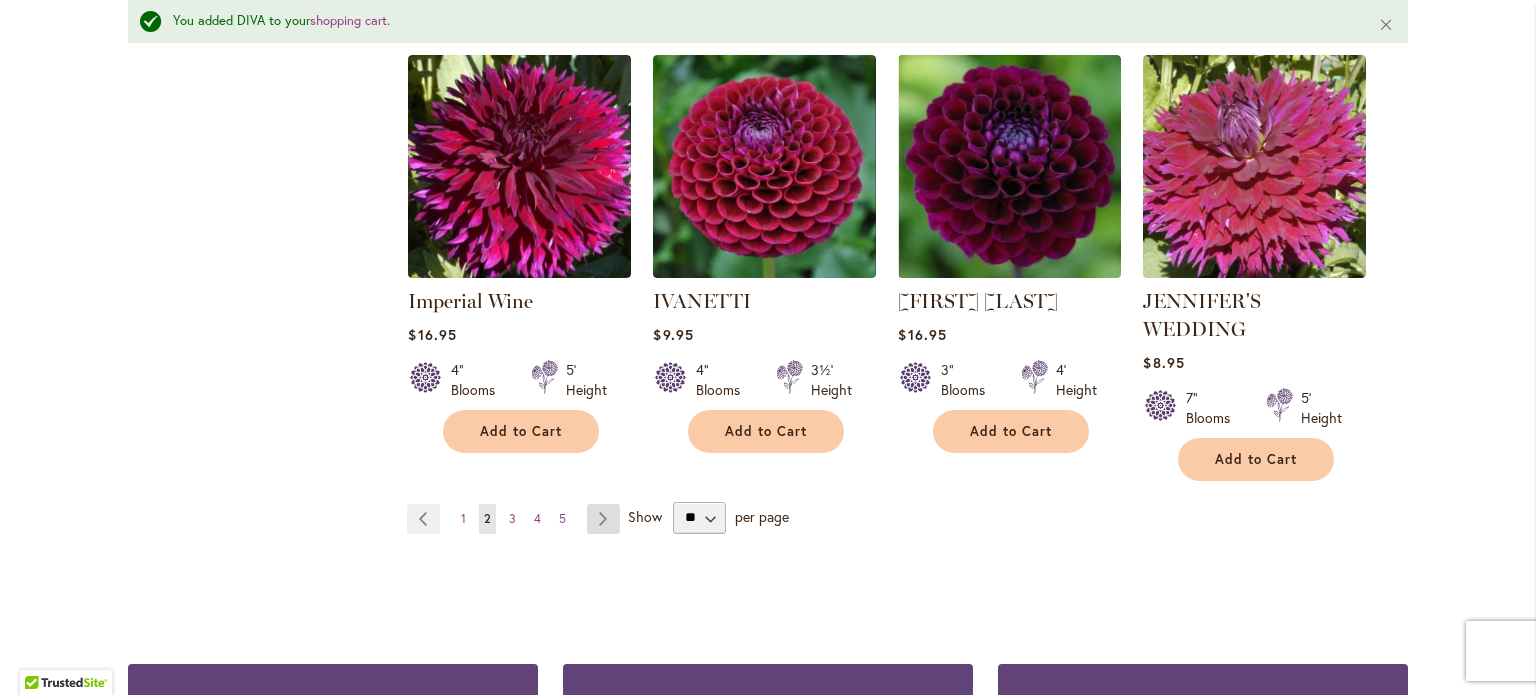click on "Page
Next" at bounding box center (603, 519) 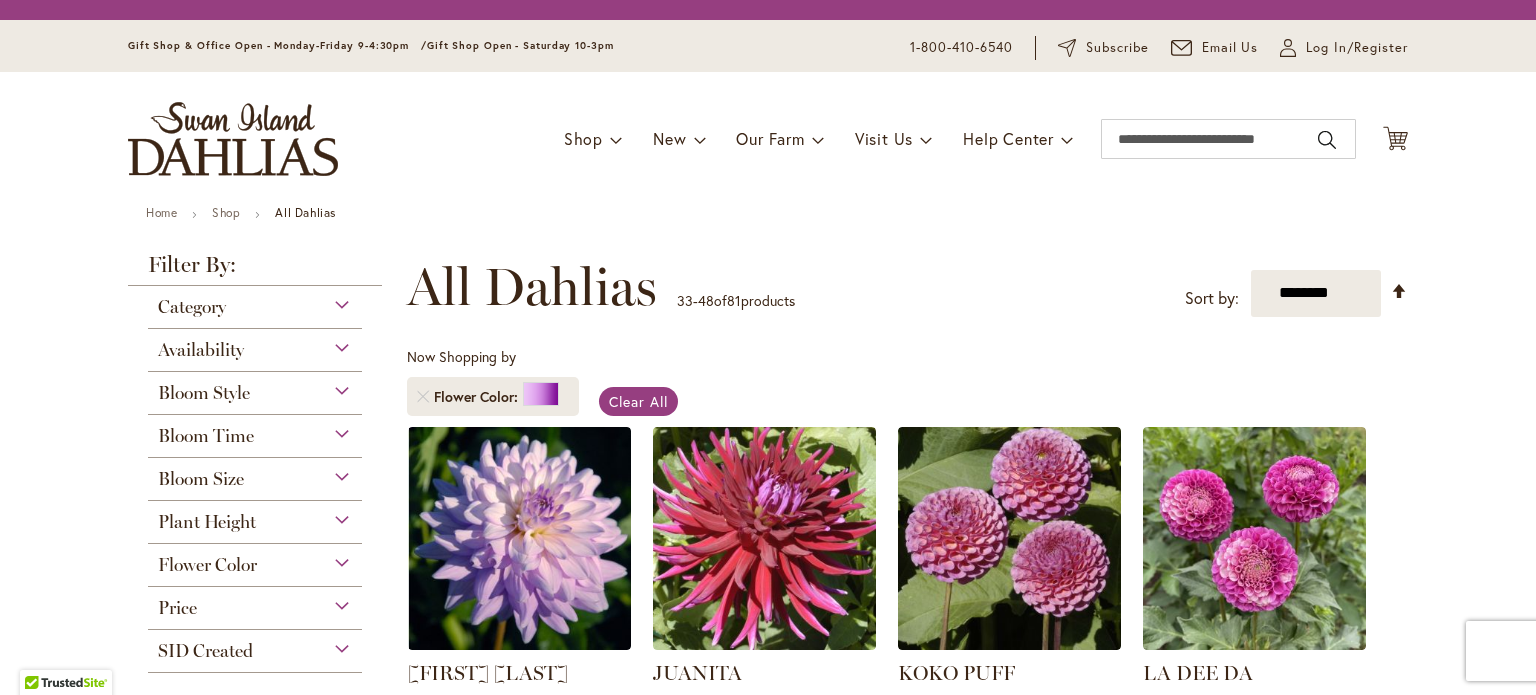 scroll, scrollTop: 0, scrollLeft: 0, axis: both 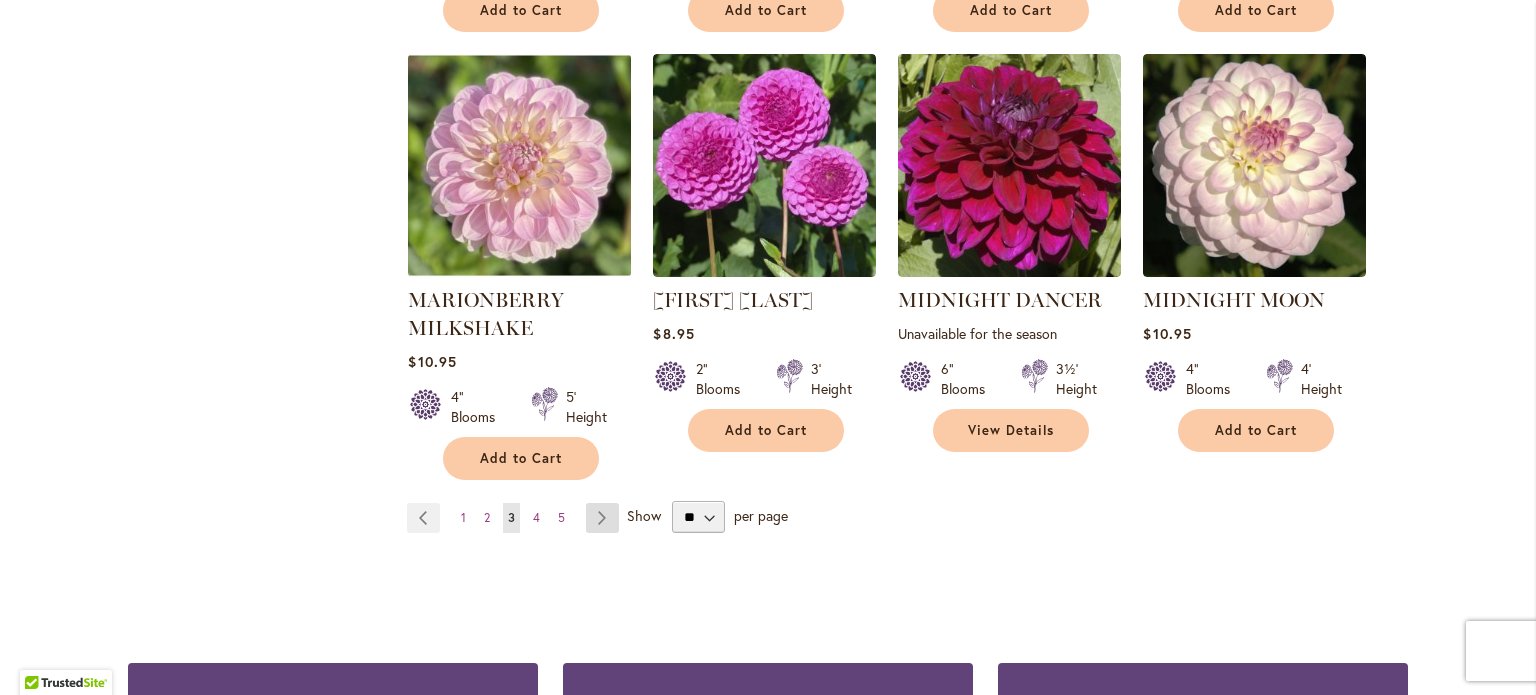 click on "Page
Next" at bounding box center (602, 518) 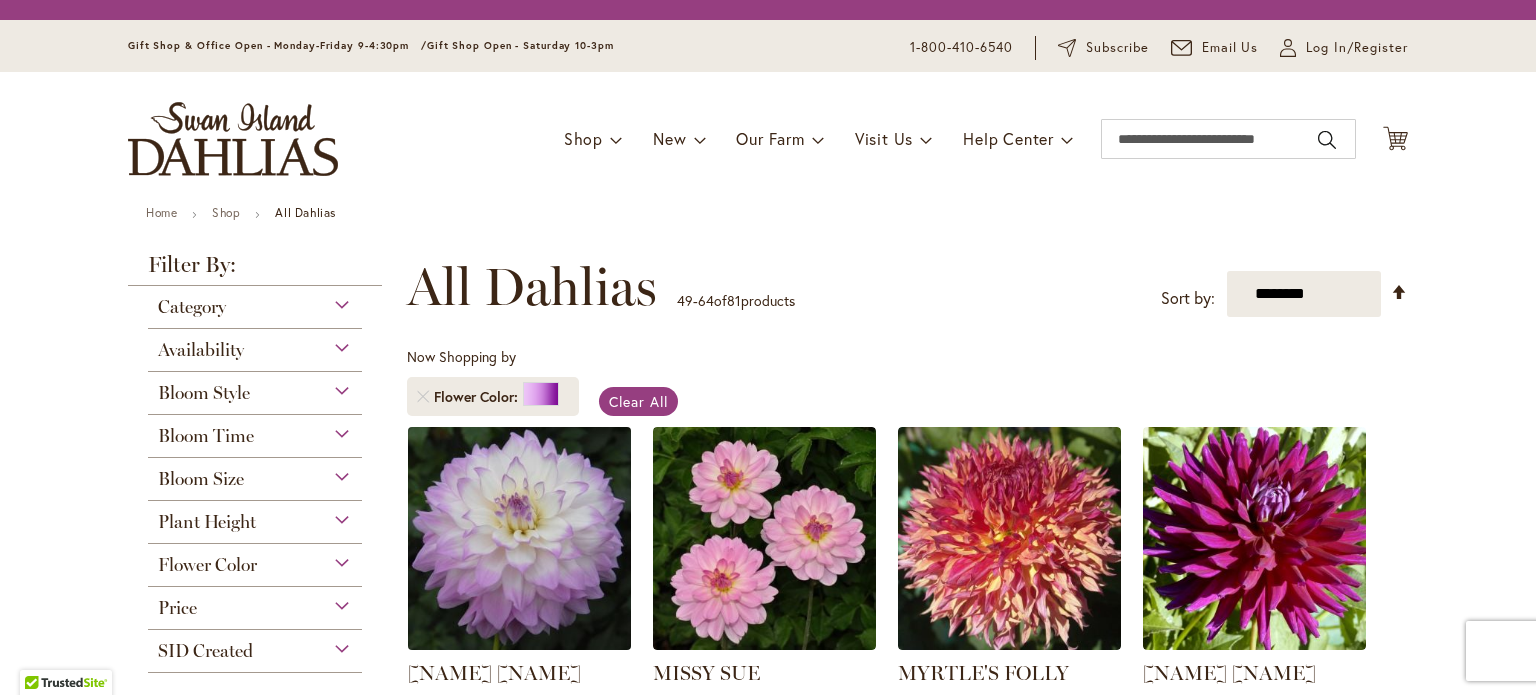 scroll, scrollTop: 0, scrollLeft: 0, axis: both 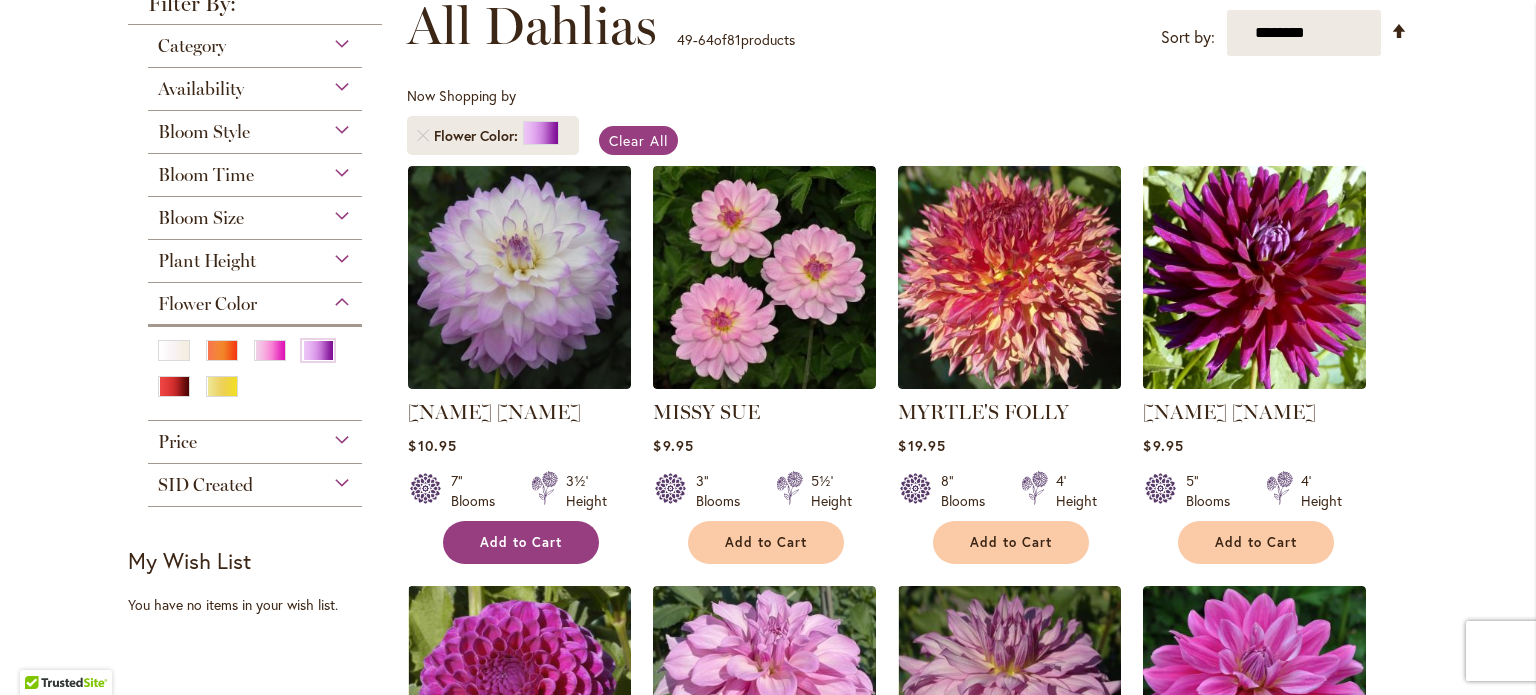 click on "Add to Cart" at bounding box center [521, 542] 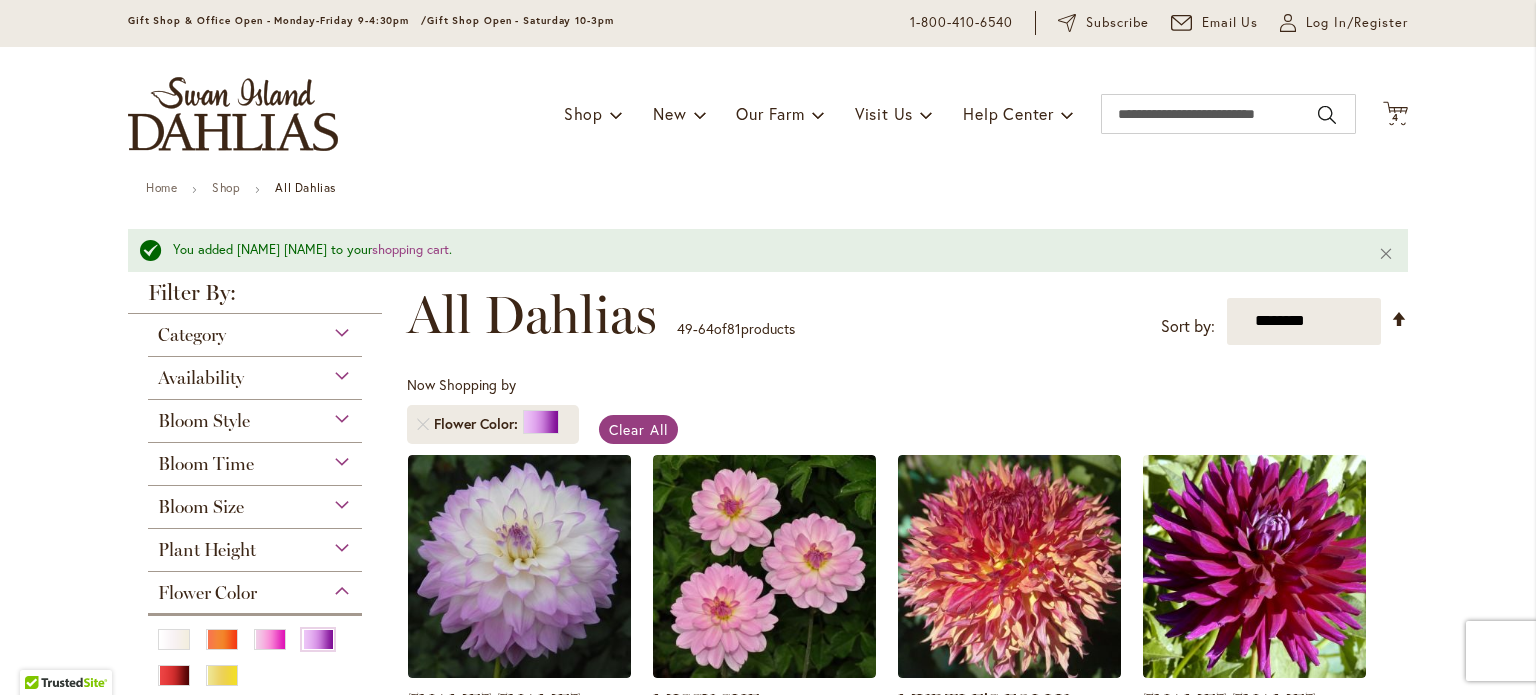 scroll, scrollTop: 0, scrollLeft: 0, axis: both 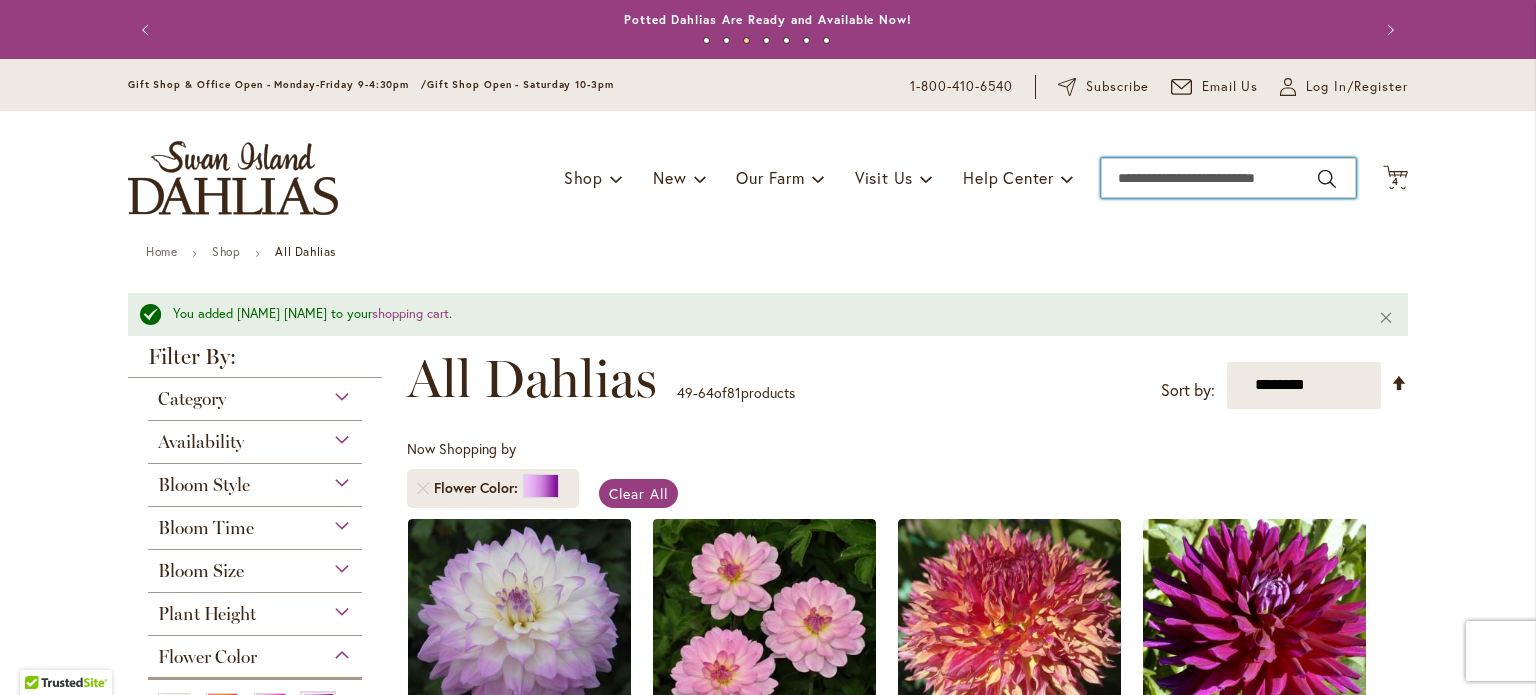 click on "Search" at bounding box center (1228, 178) 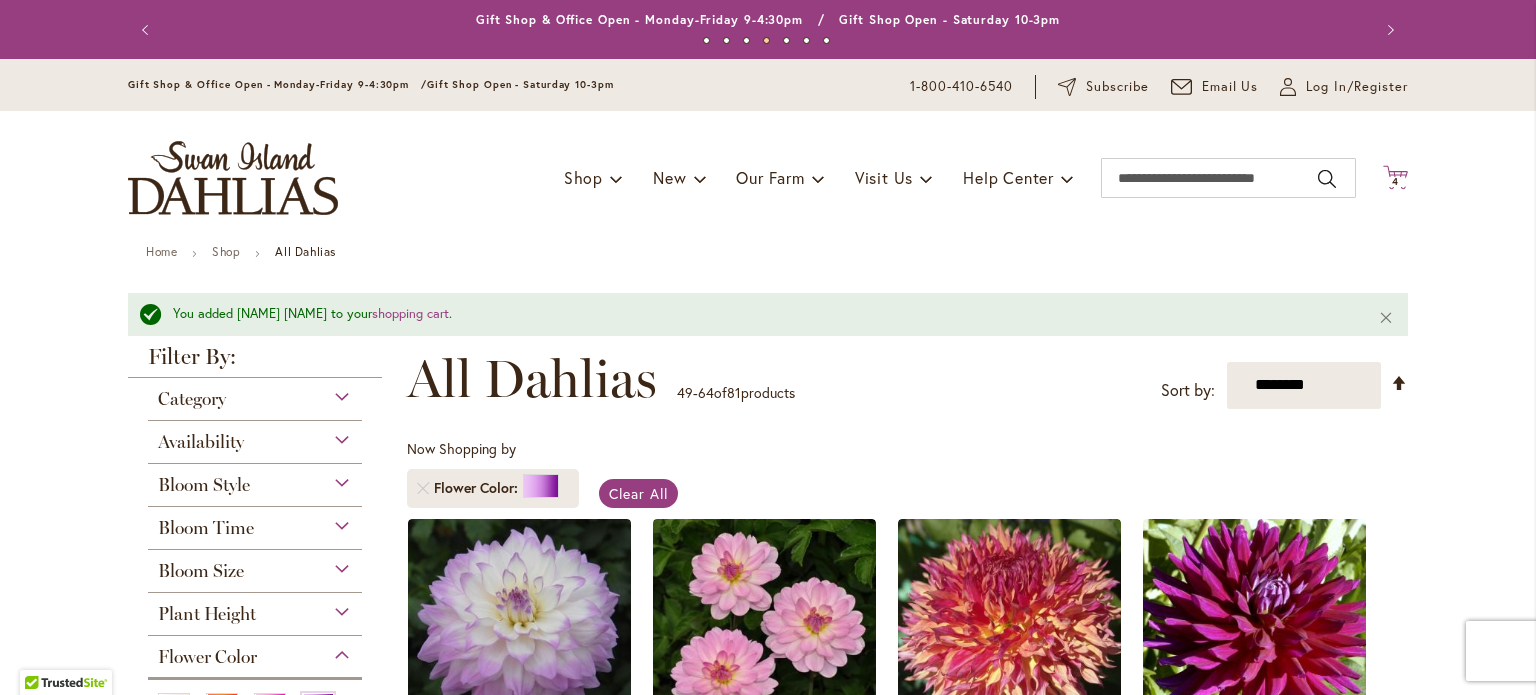click on "4" at bounding box center [1395, 181] 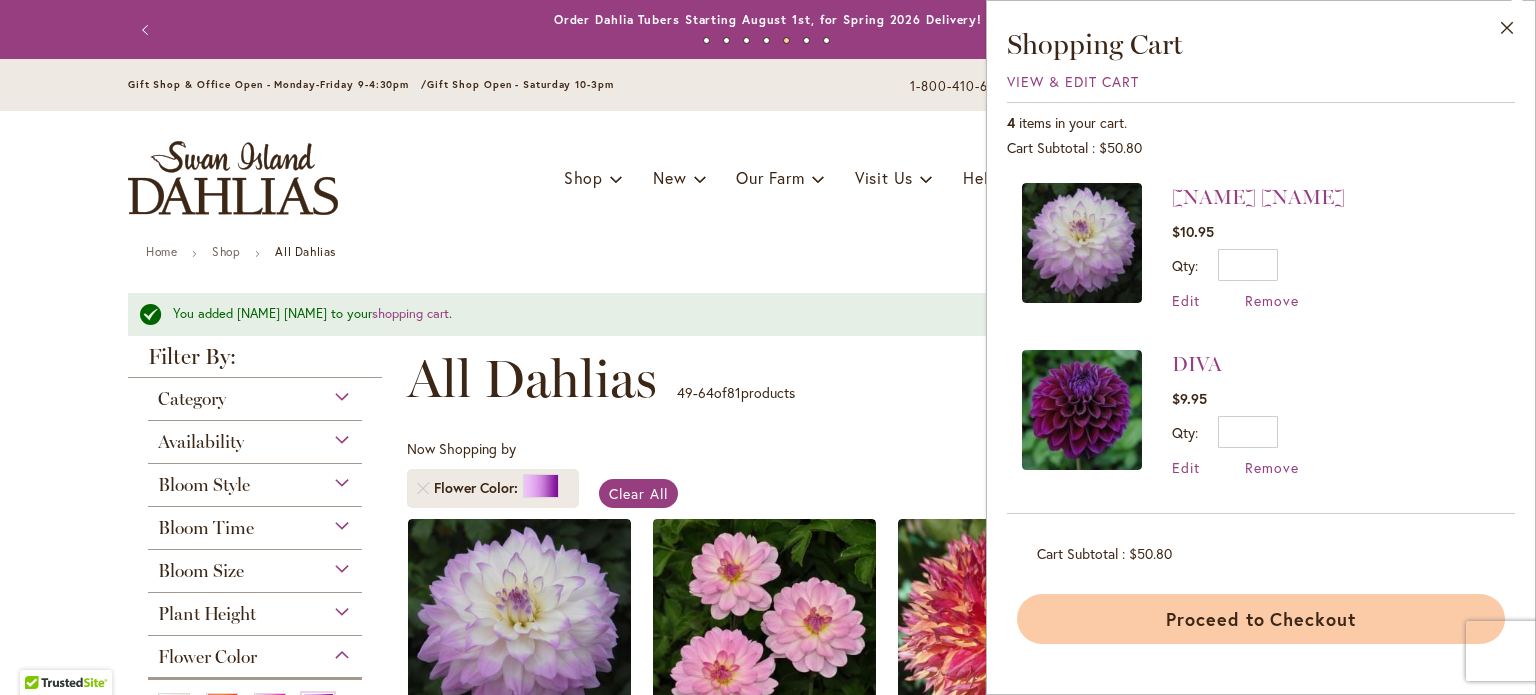click on "Proceed to Checkout" at bounding box center [1261, 619] 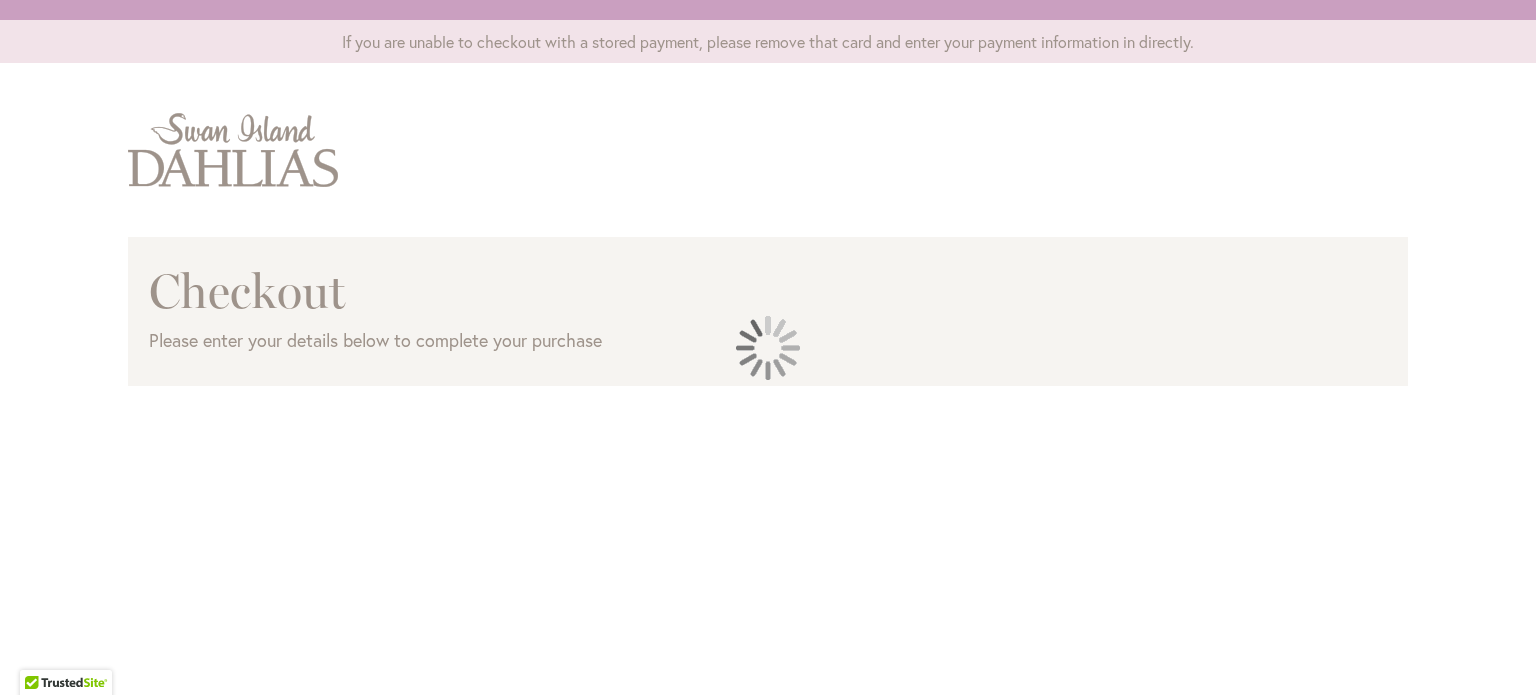 scroll, scrollTop: 0, scrollLeft: 0, axis: both 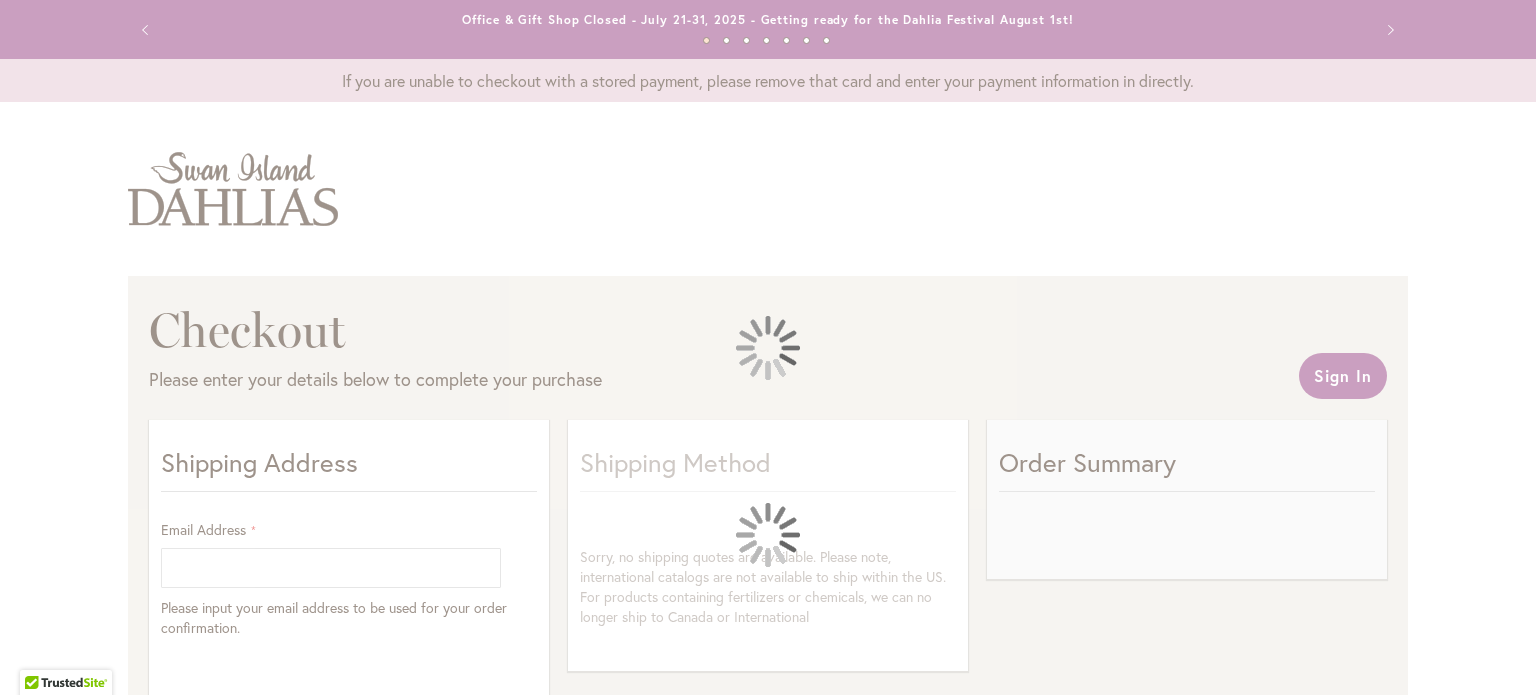 select on "**" 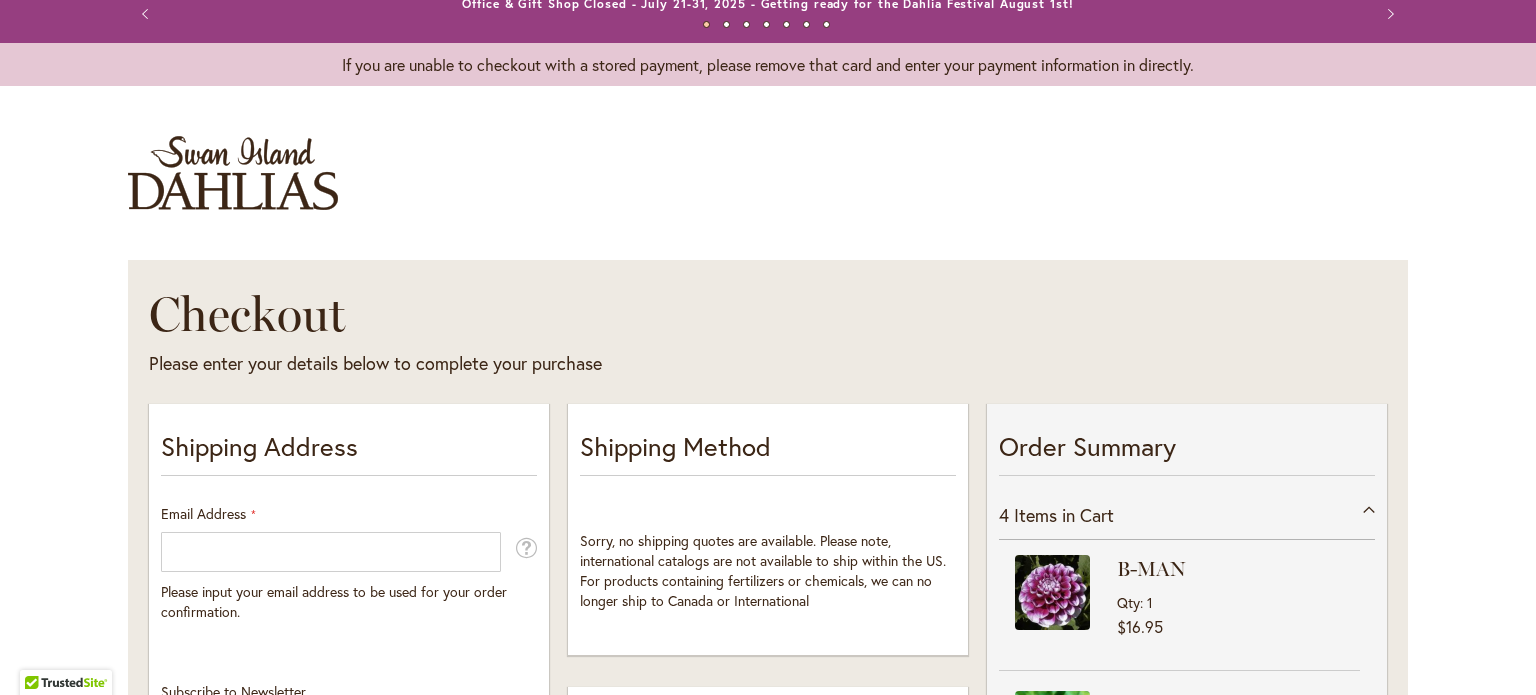 scroll, scrollTop: 0, scrollLeft: 0, axis: both 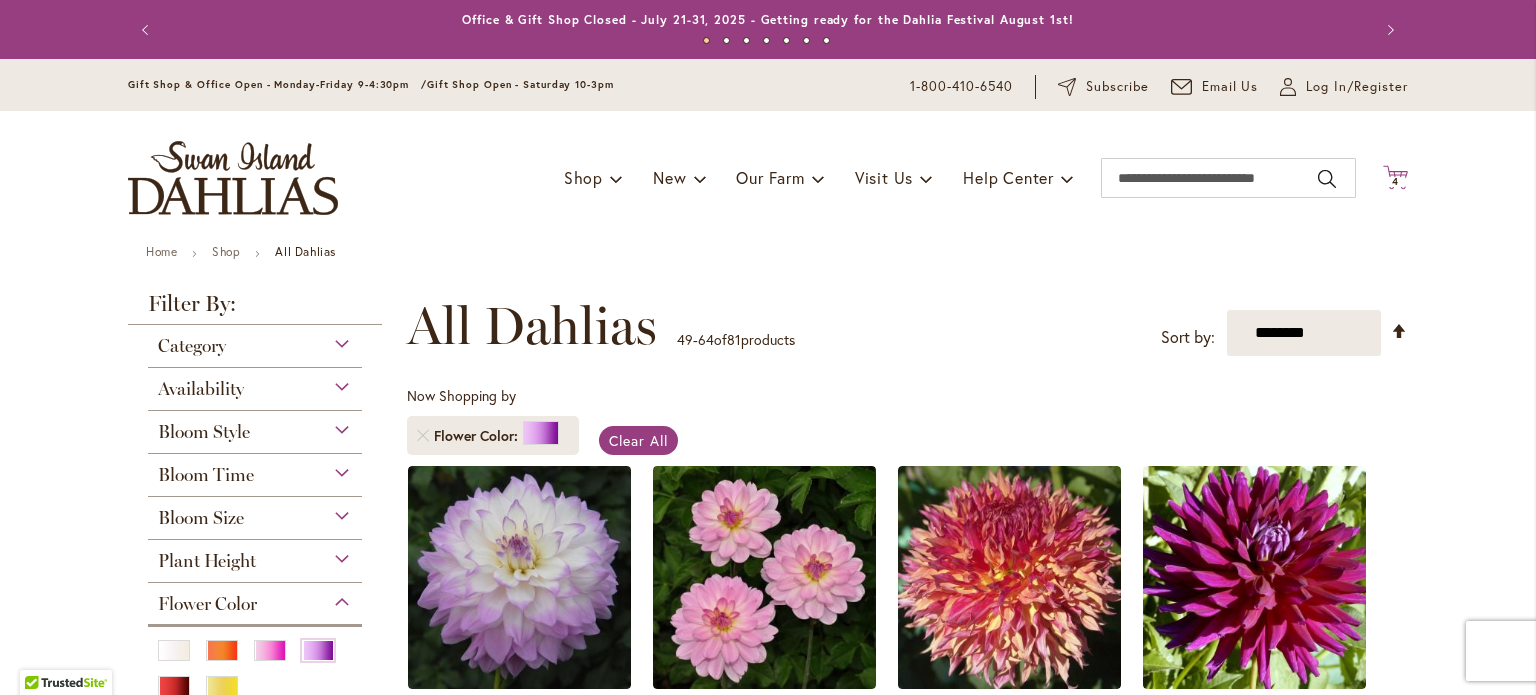 click on "4
4
items" at bounding box center (1396, 182) 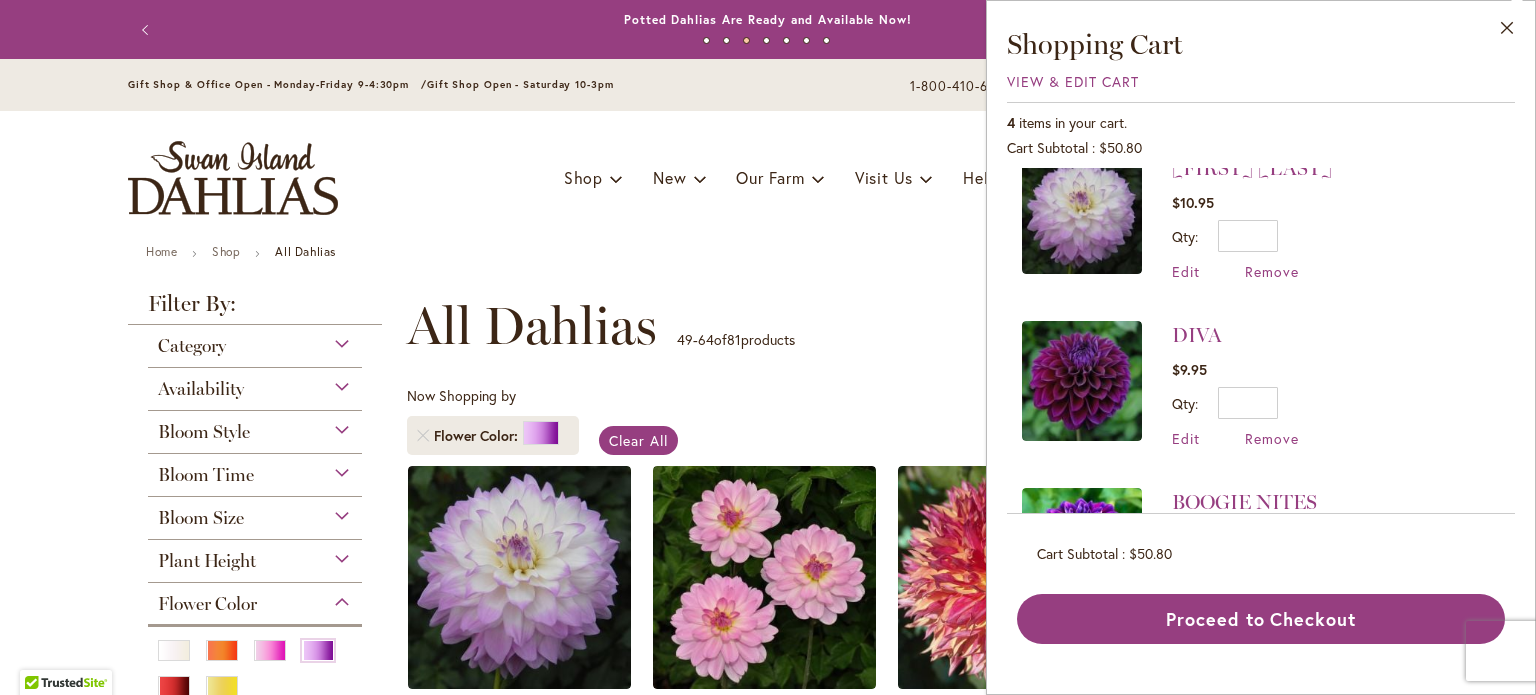 scroll, scrollTop: 0, scrollLeft: 0, axis: both 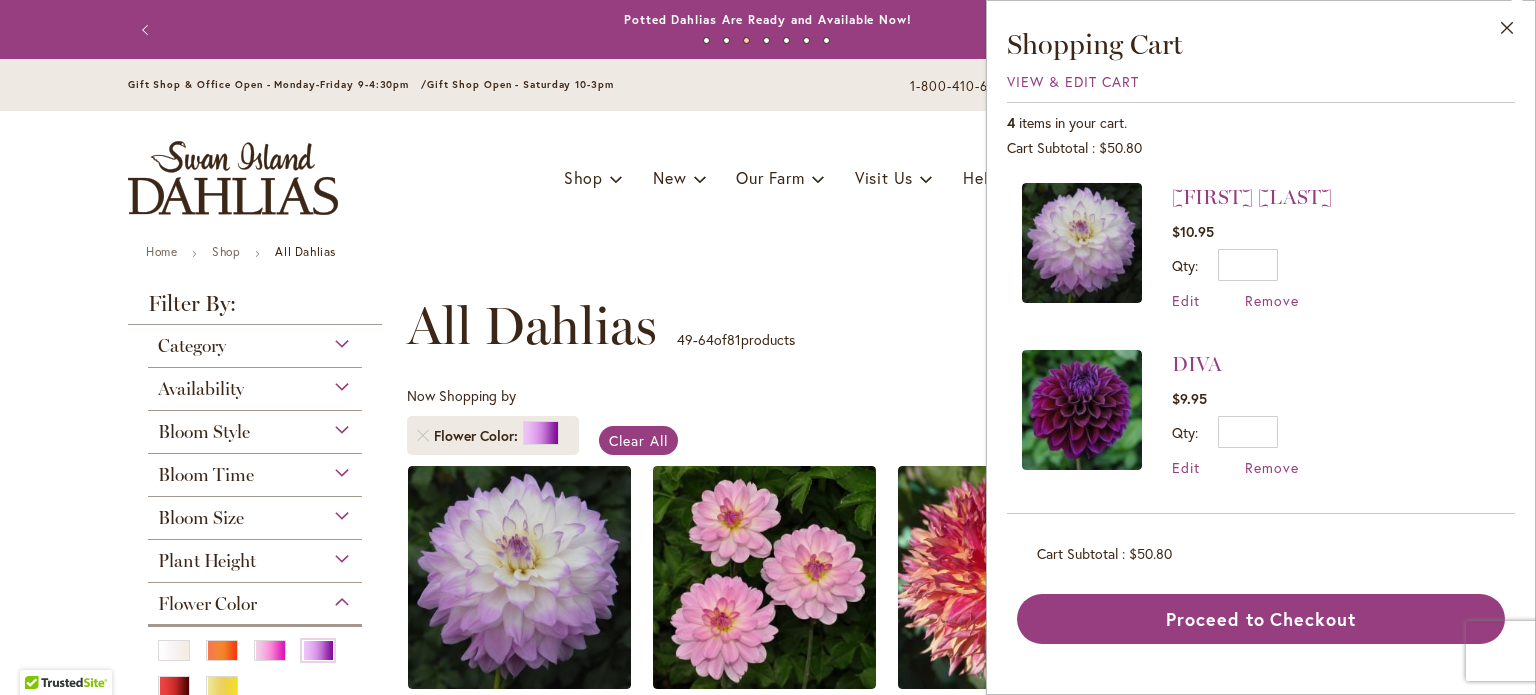 drag, startPoint x: 1008, startPoint y: 162, endPoint x: 1001, endPoint y: 185, distance: 24.04163 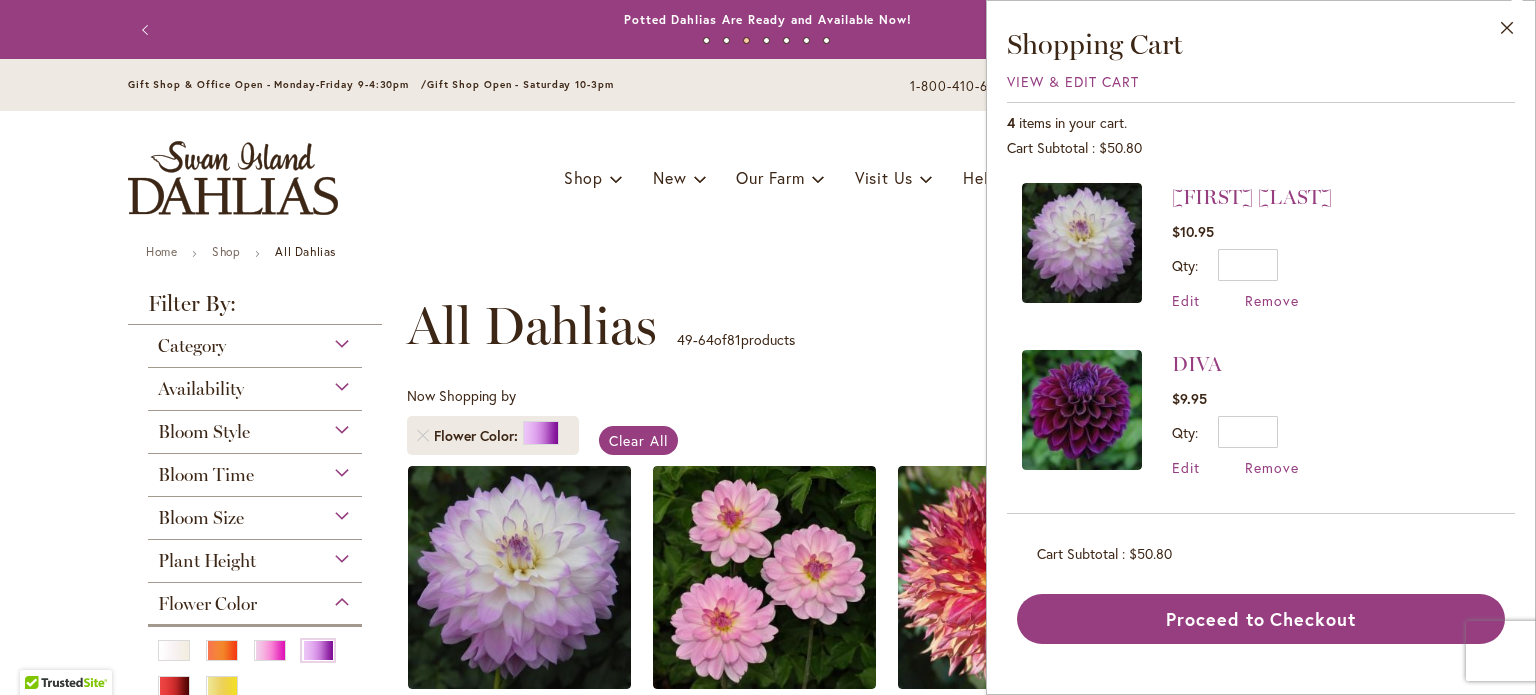 drag, startPoint x: 1006, startPoint y: 170, endPoint x: 996, endPoint y: 402, distance: 232.21542 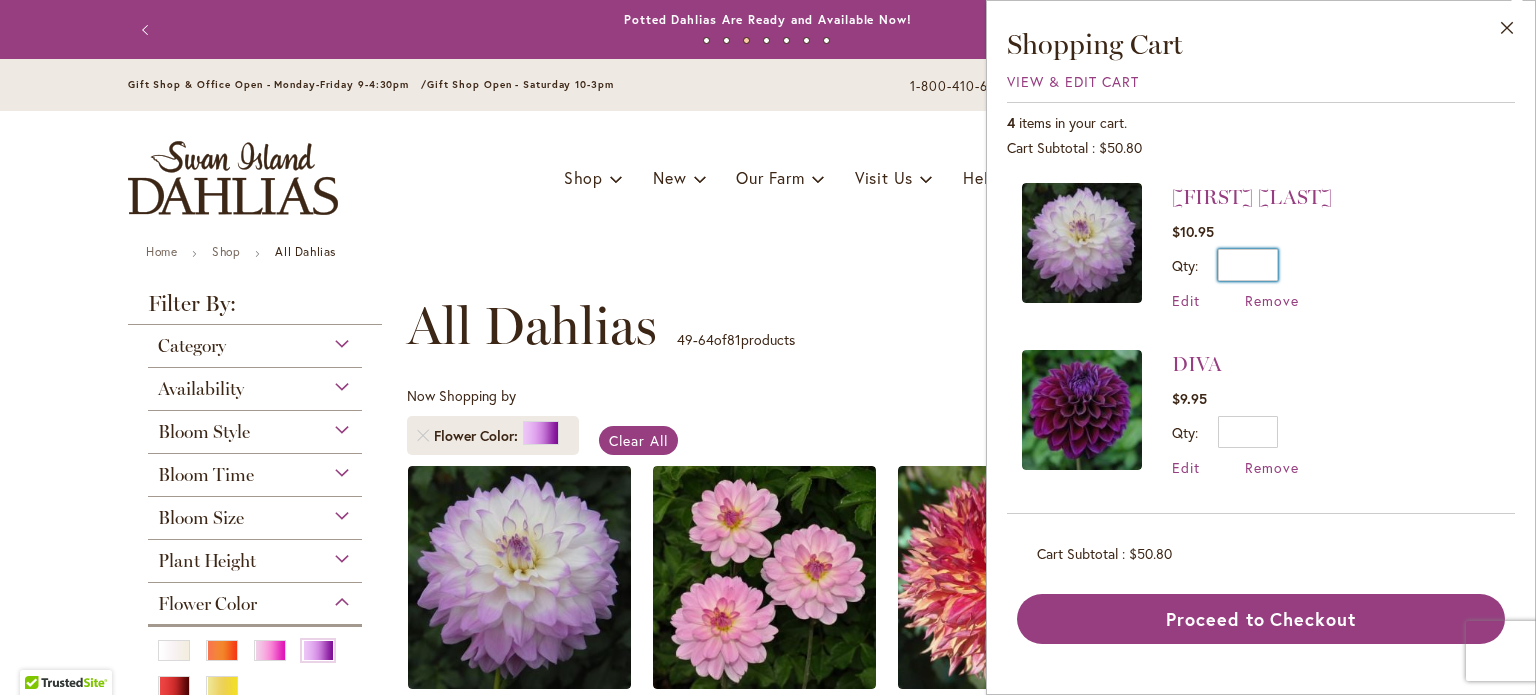 drag, startPoint x: 996, startPoint y: 402, endPoint x: 1456, endPoint y: 243, distance: 486.70422 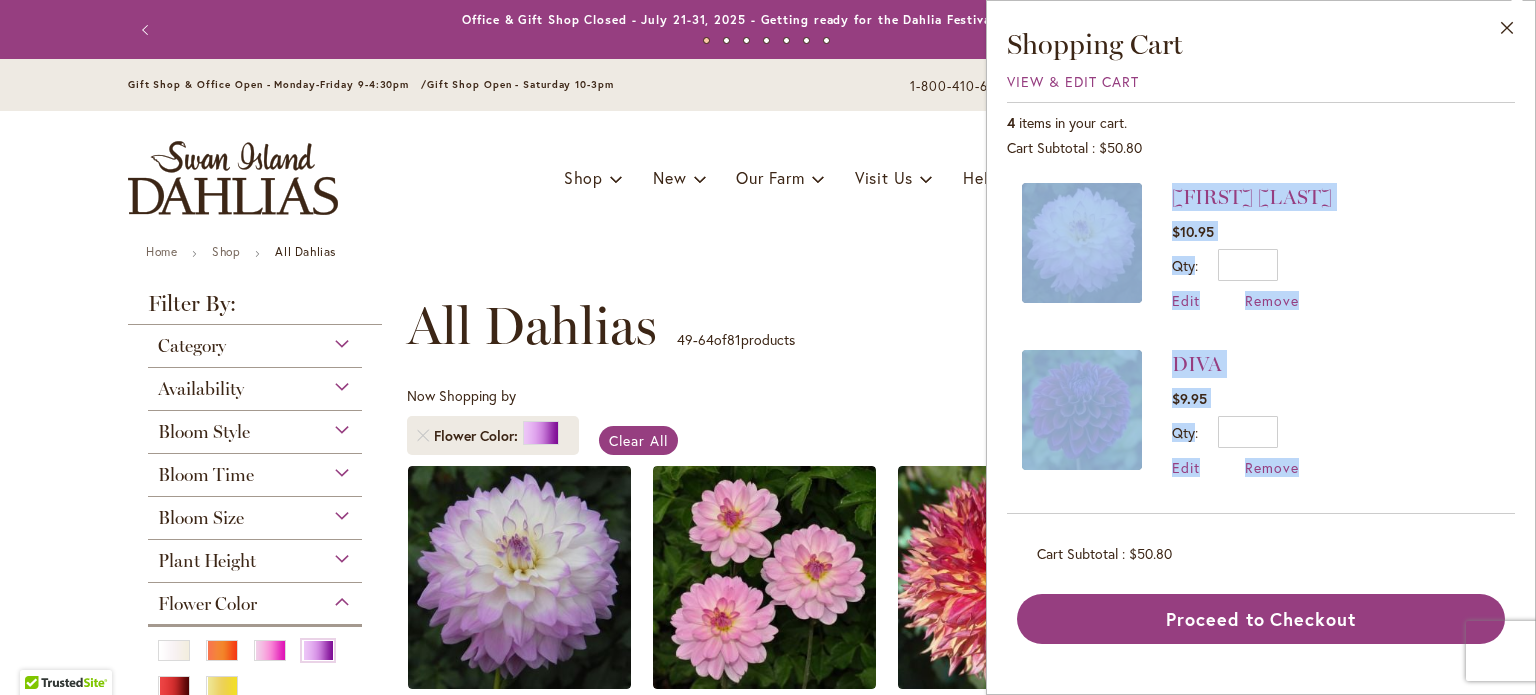 drag, startPoint x: 1010, startPoint y: 168, endPoint x: 1340, endPoint y: 454, distance: 436.68753 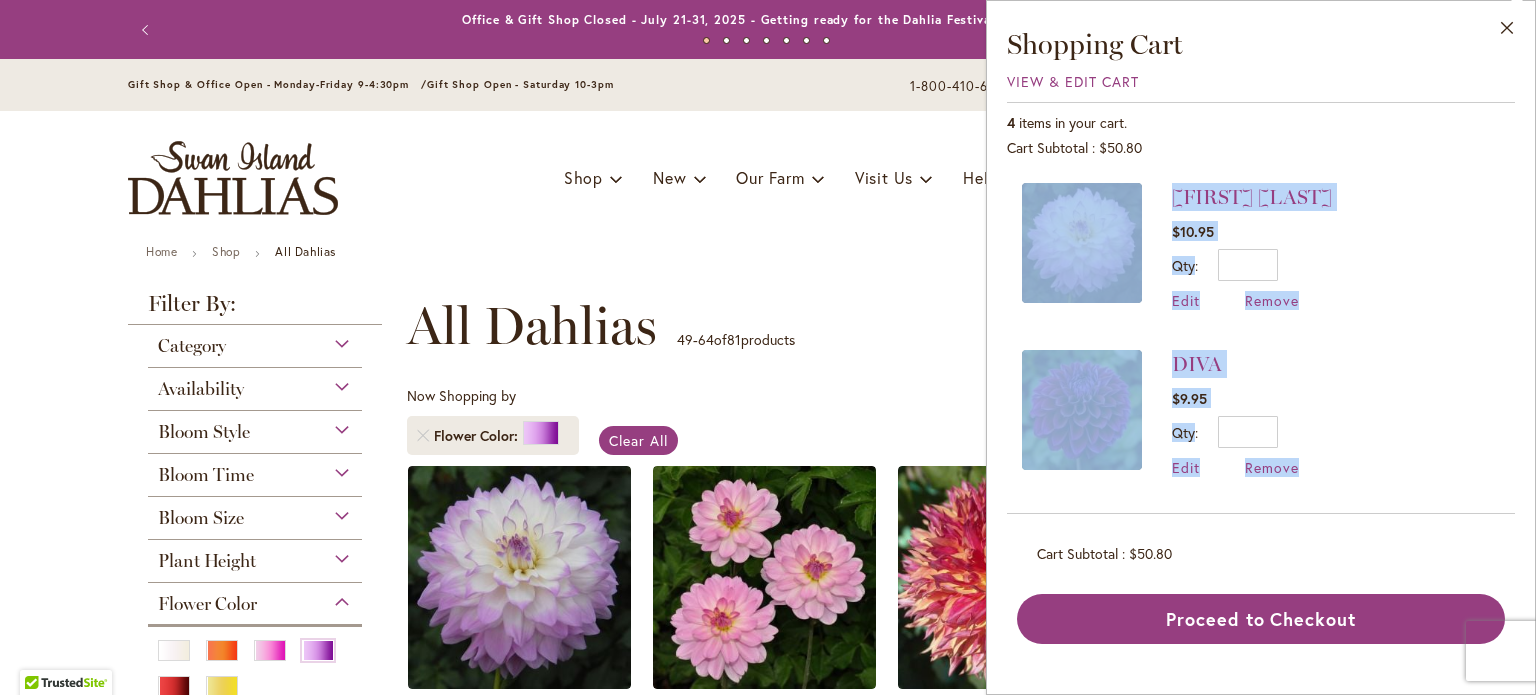 copy on "[FIRST] [LAST]
$10.95
Qty
Update
Edit
Remove
DIVA
$9.95
Qty
Update
Edit
Remove" 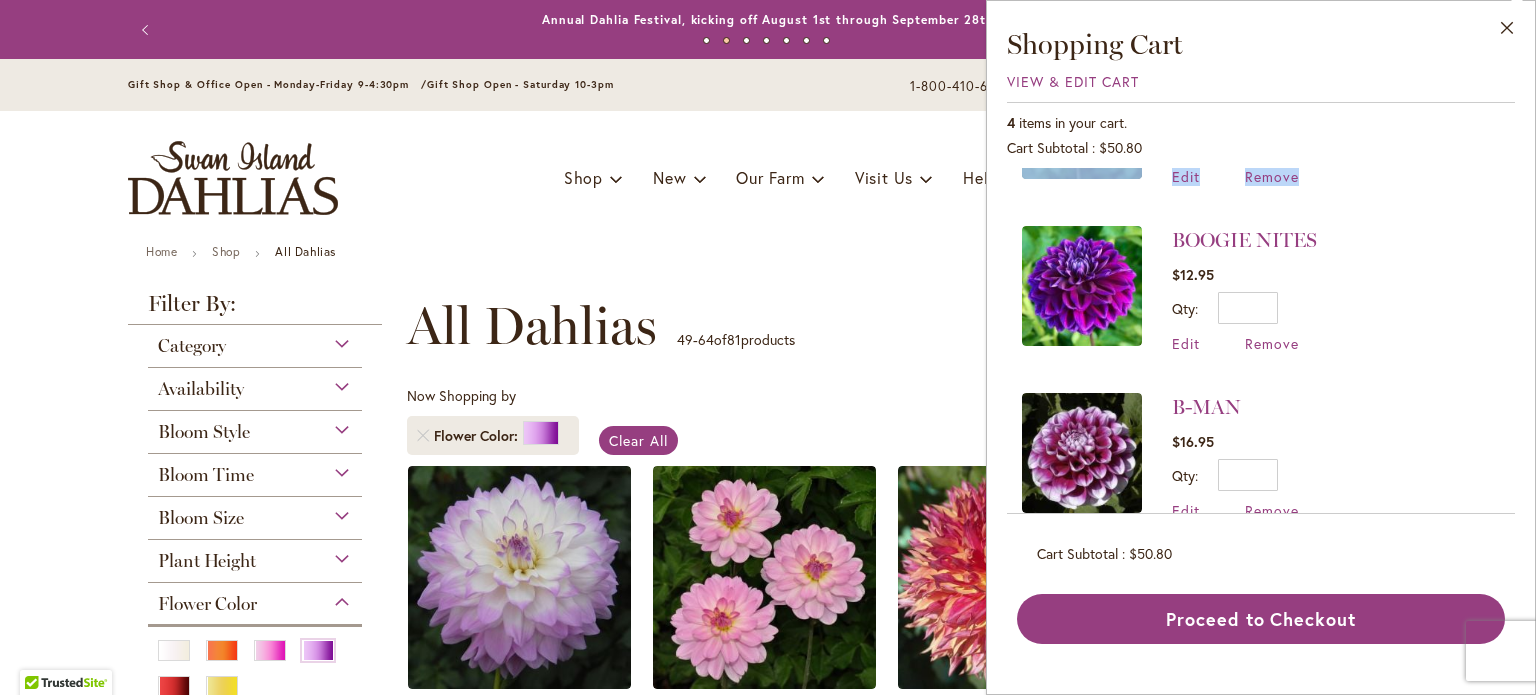 scroll, scrollTop: 297, scrollLeft: 0, axis: vertical 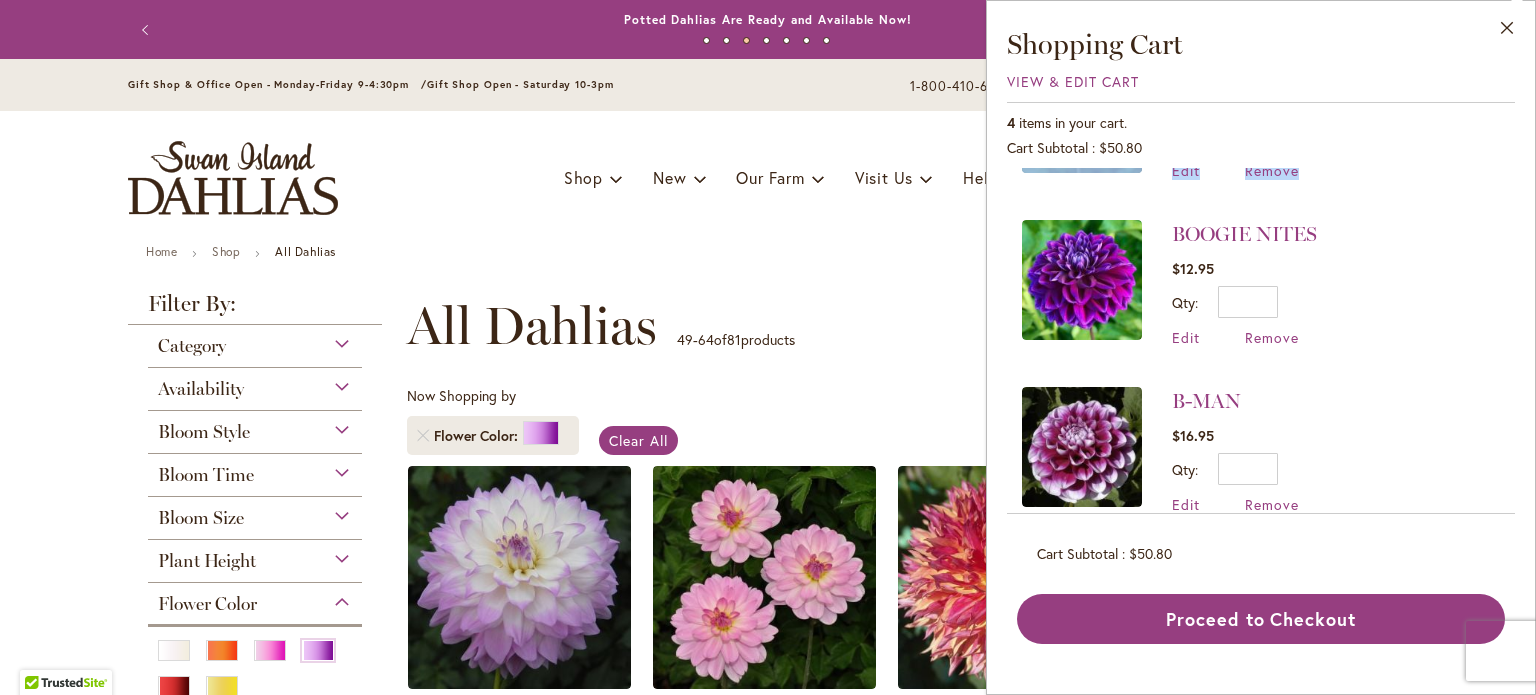 drag, startPoint x: 1004, startPoint y: 195, endPoint x: 1044, endPoint y: 199, distance: 40.1995 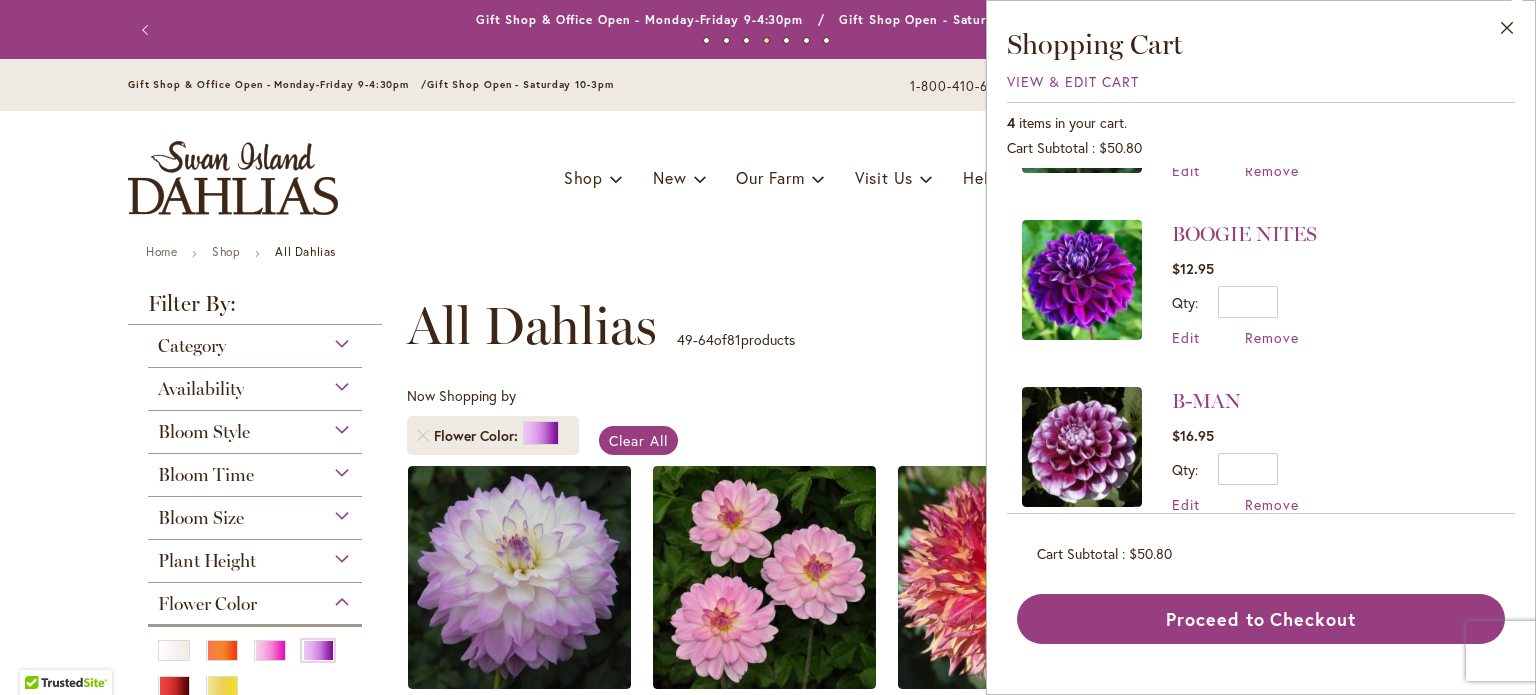drag, startPoint x: 1044, startPoint y: 199, endPoint x: 1456, endPoint y: 188, distance: 412.14682 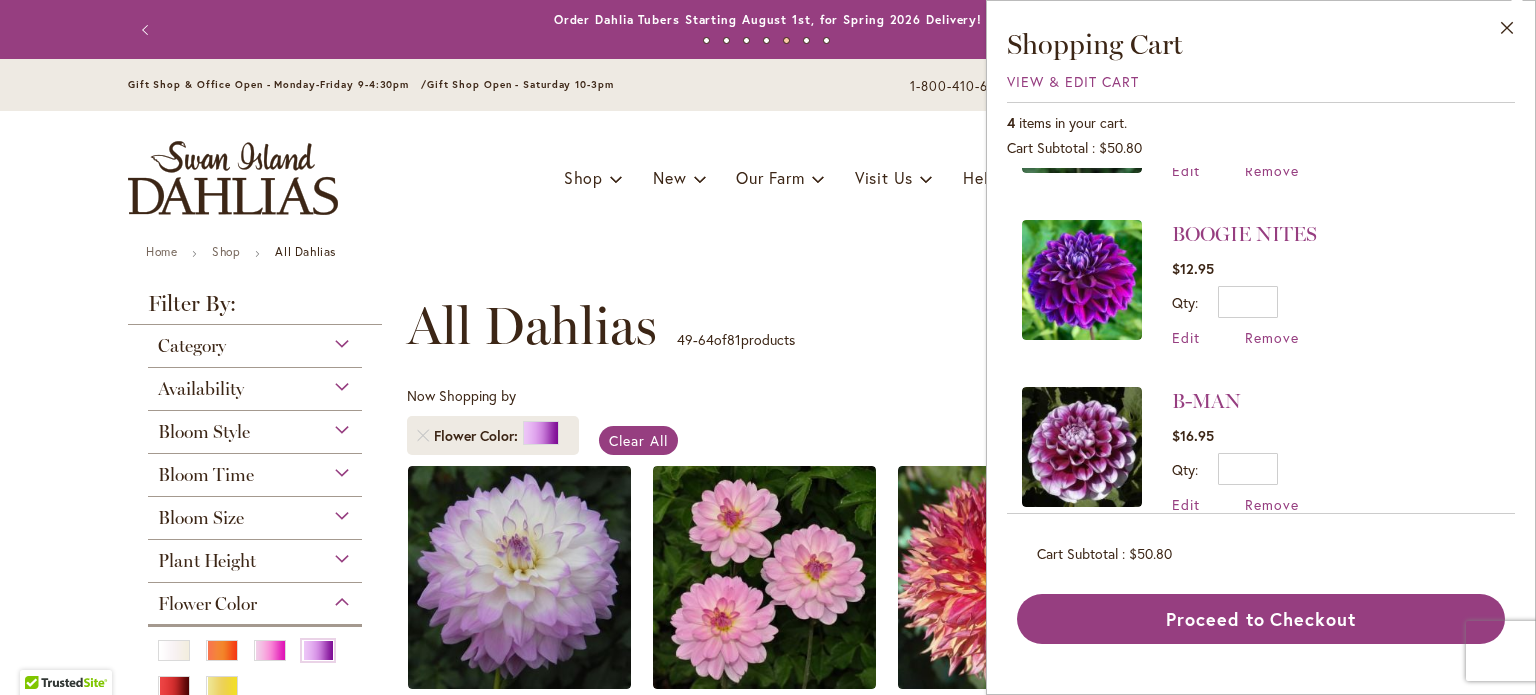 drag, startPoint x: 1173, startPoint y: 347, endPoint x: 1377, endPoint y: 264, distance: 220.23851 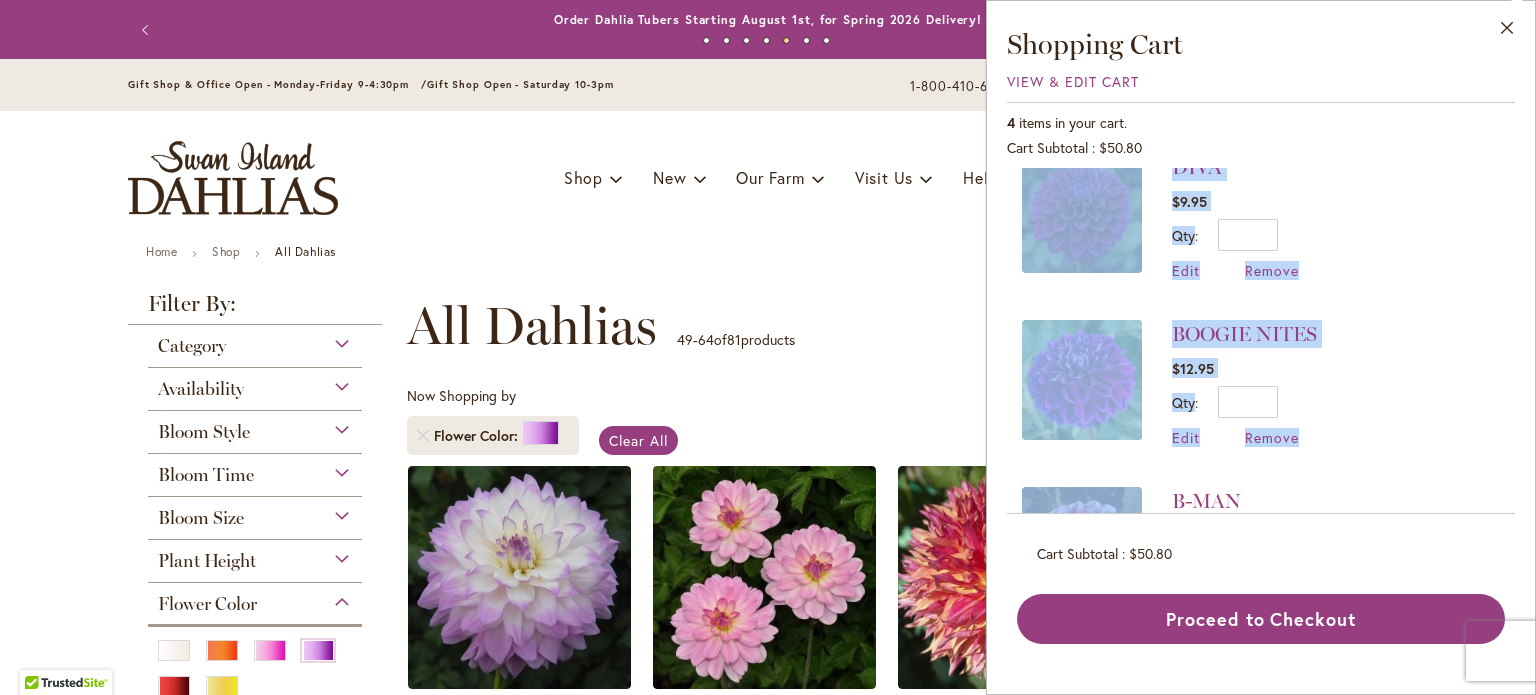 scroll, scrollTop: 324, scrollLeft: 0, axis: vertical 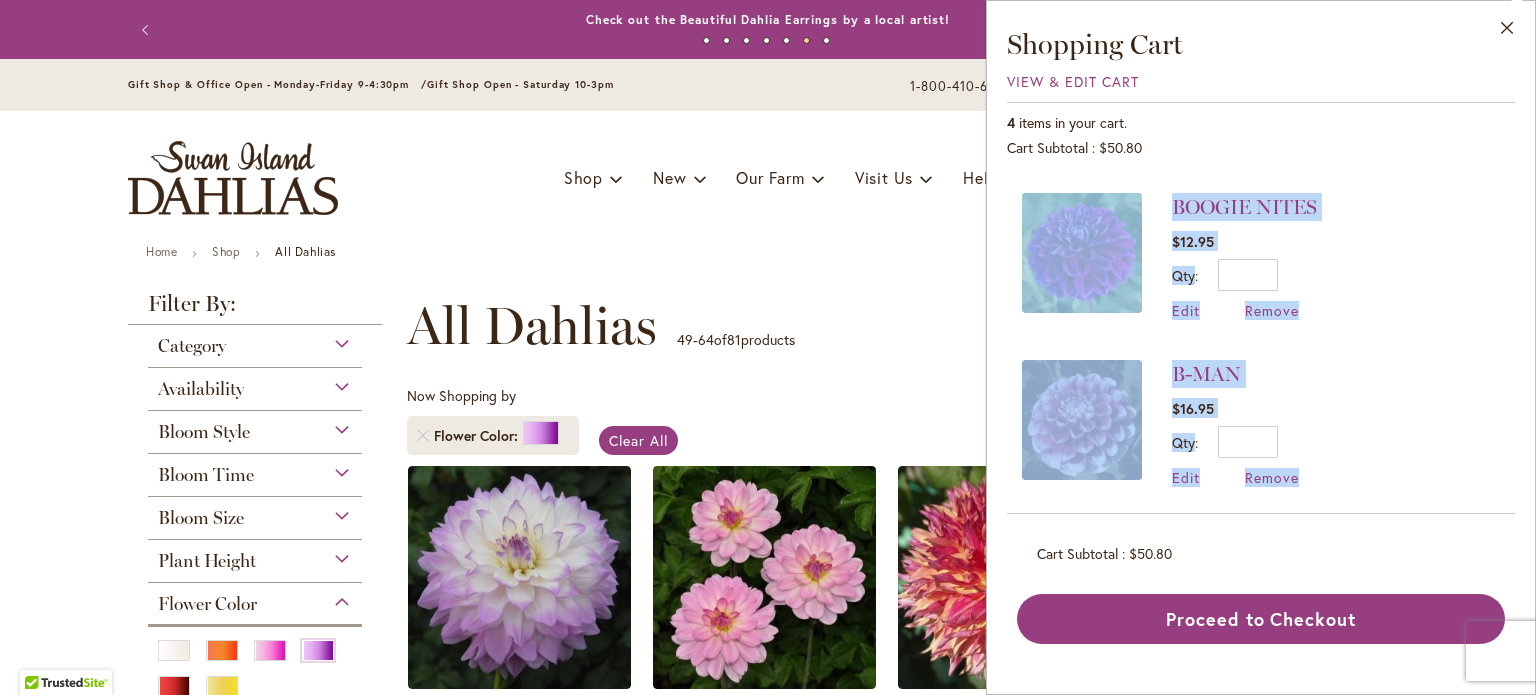 drag, startPoint x: 1011, startPoint y: 283, endPoint x: 1374, endPoint y: 440, distance: 395.49716 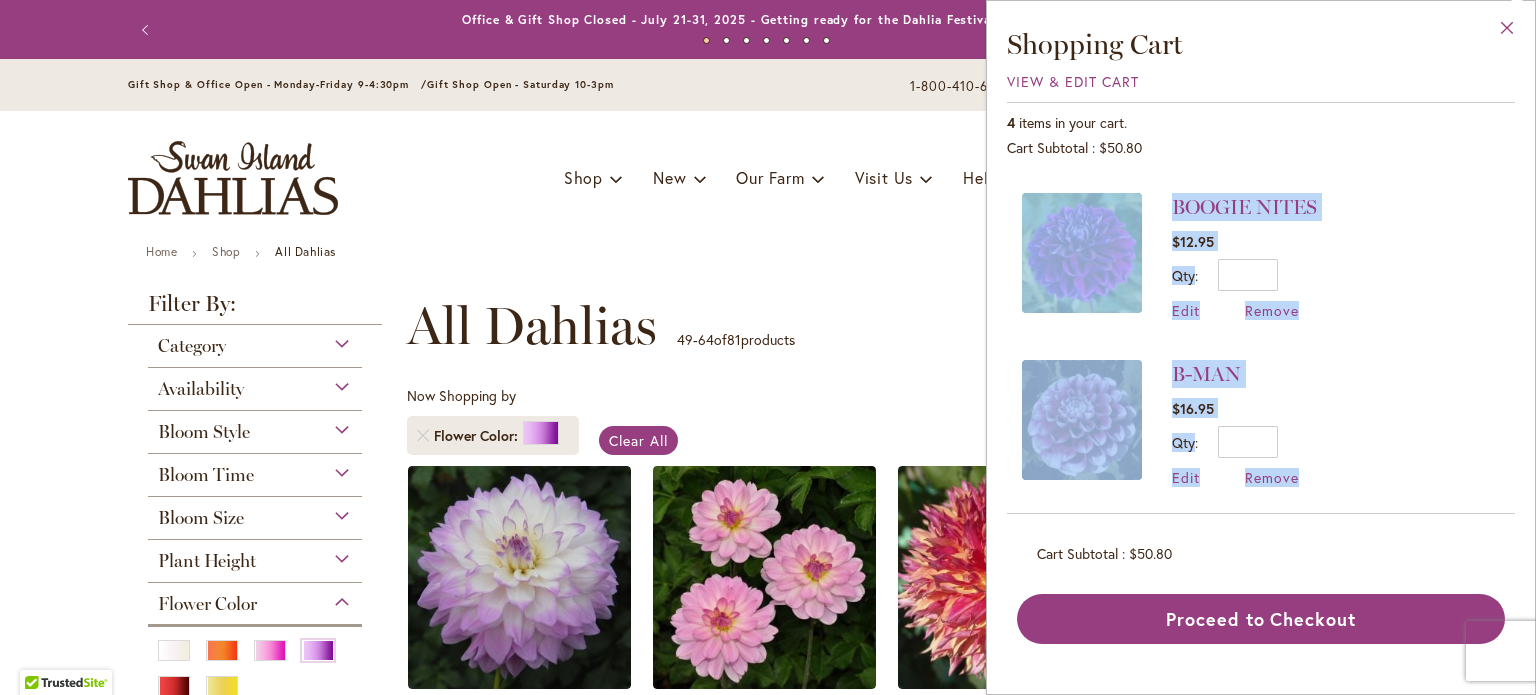 click on "Close" at bounding box center [1507, 32] 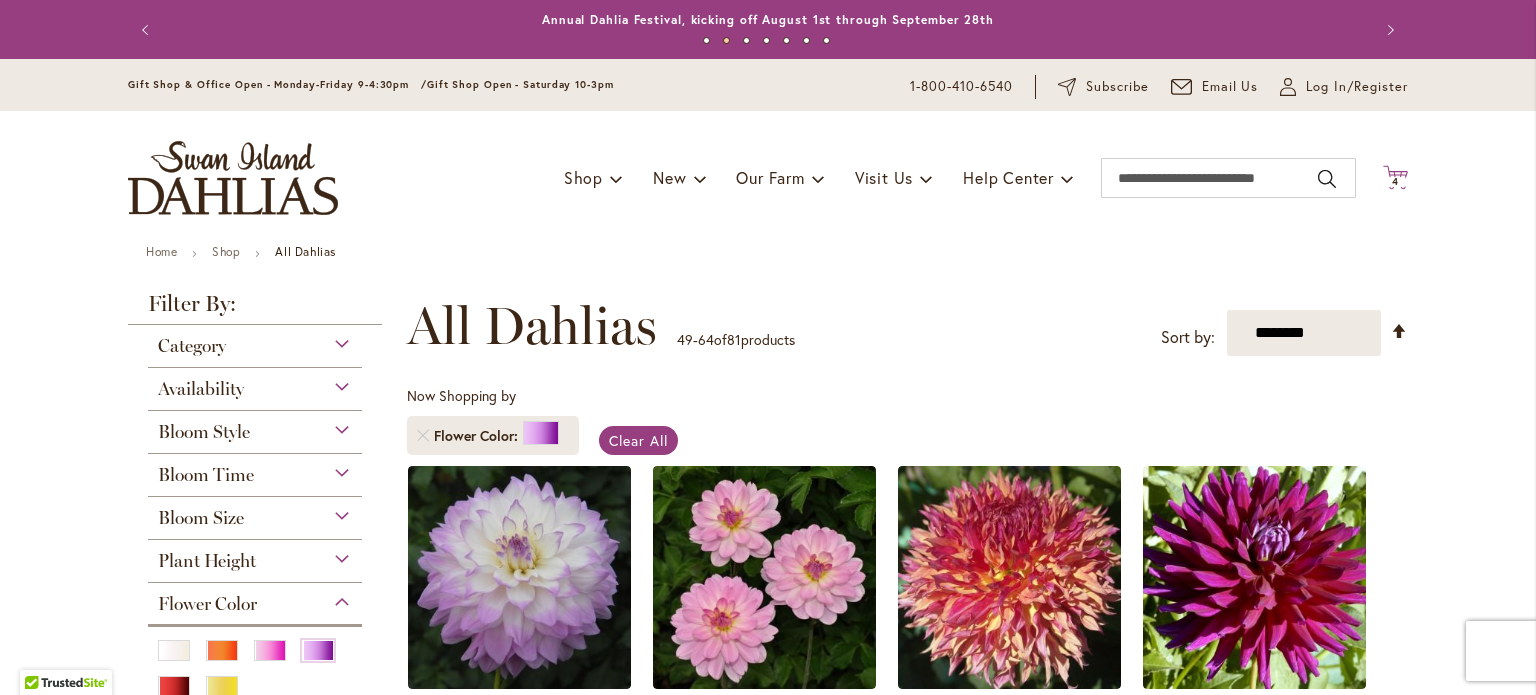 click on "4" at bounding box center [1395, 181] 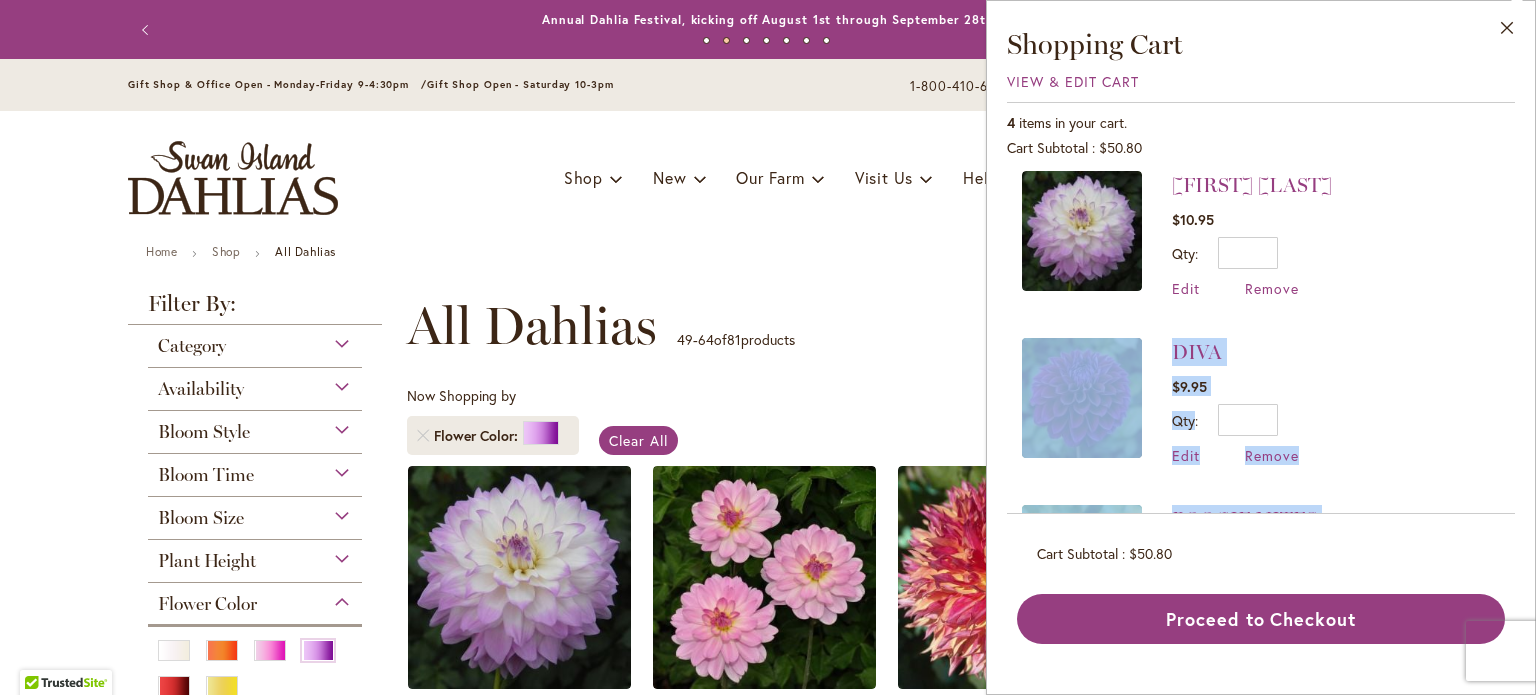 scroll, scrollTop: 0, scrollLeft: 0, axis: both 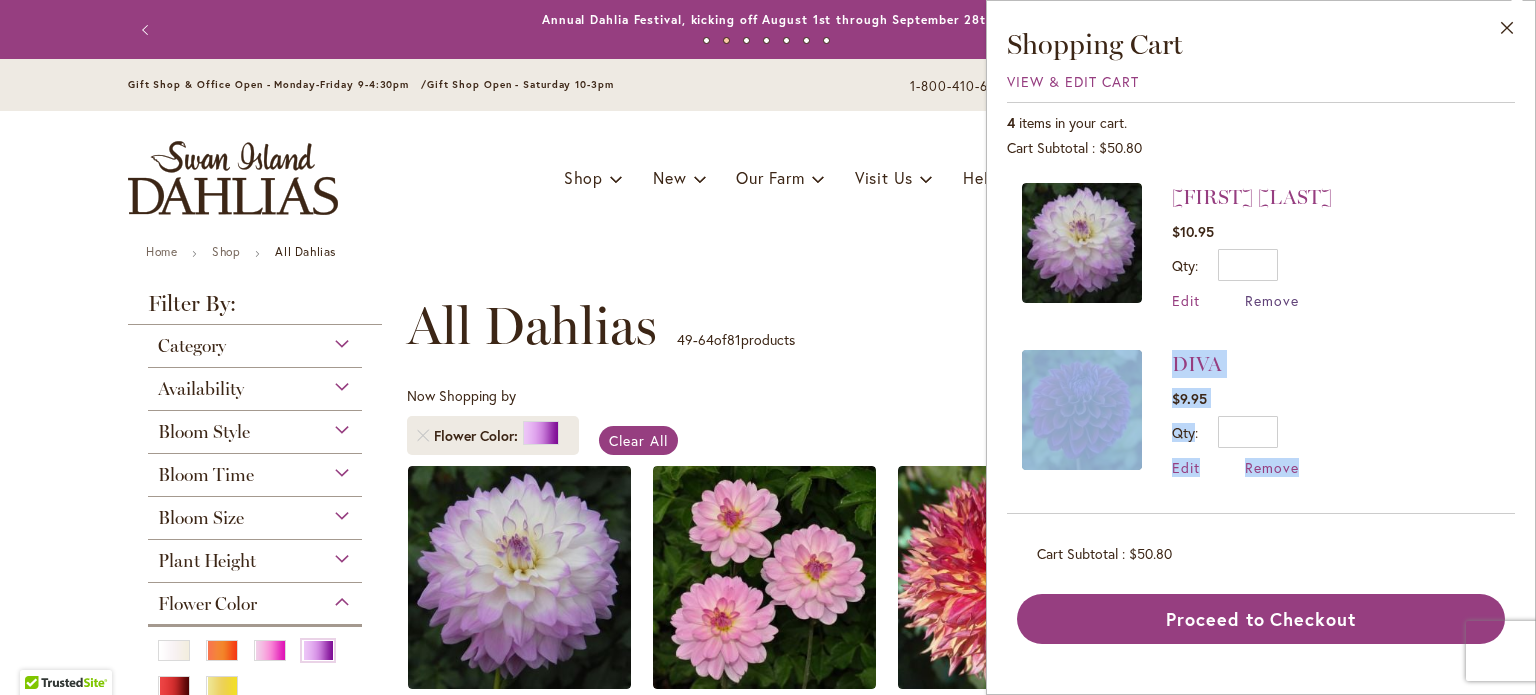 click on "Remove" at bounding box center (1272, 300) 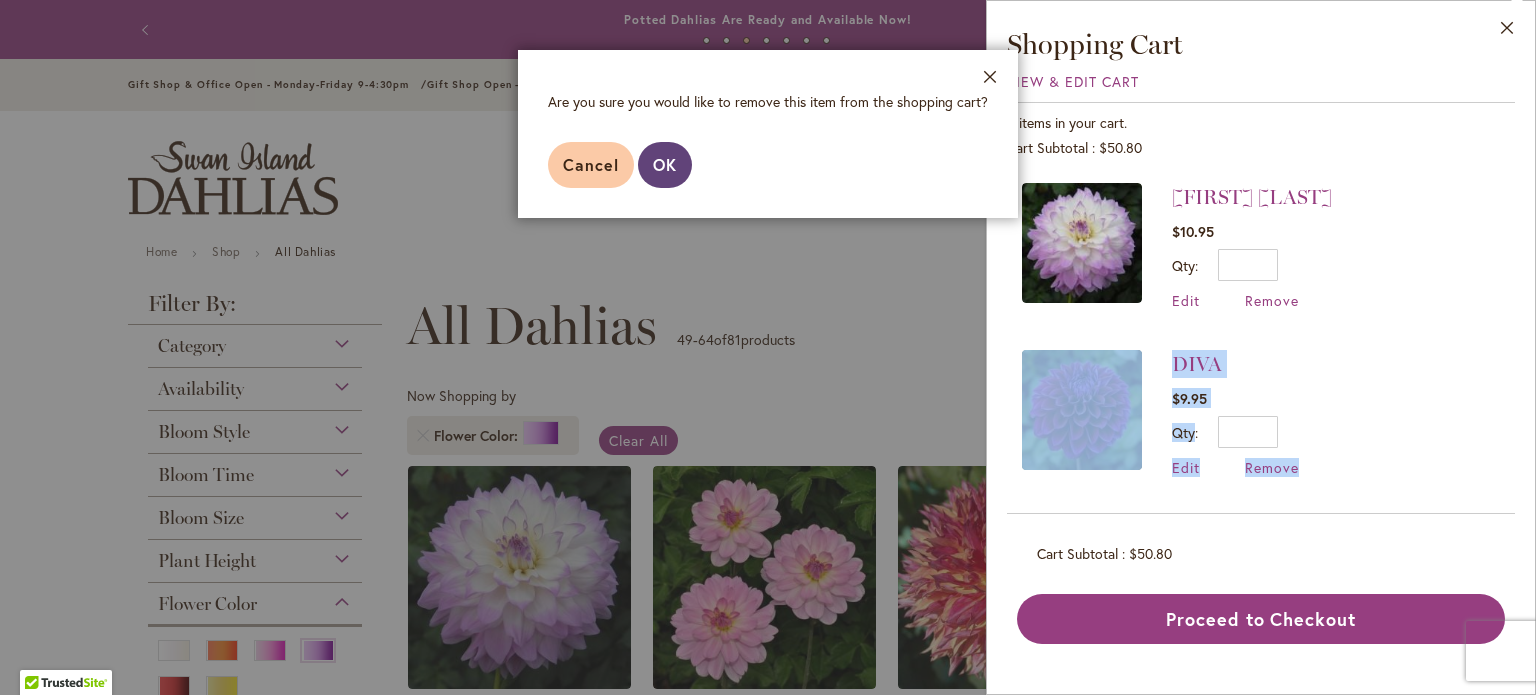 drag, startPoint x: 669, startPoint y: 163, endPoint x: 860, endPoint y: 206, distance: 195.78049 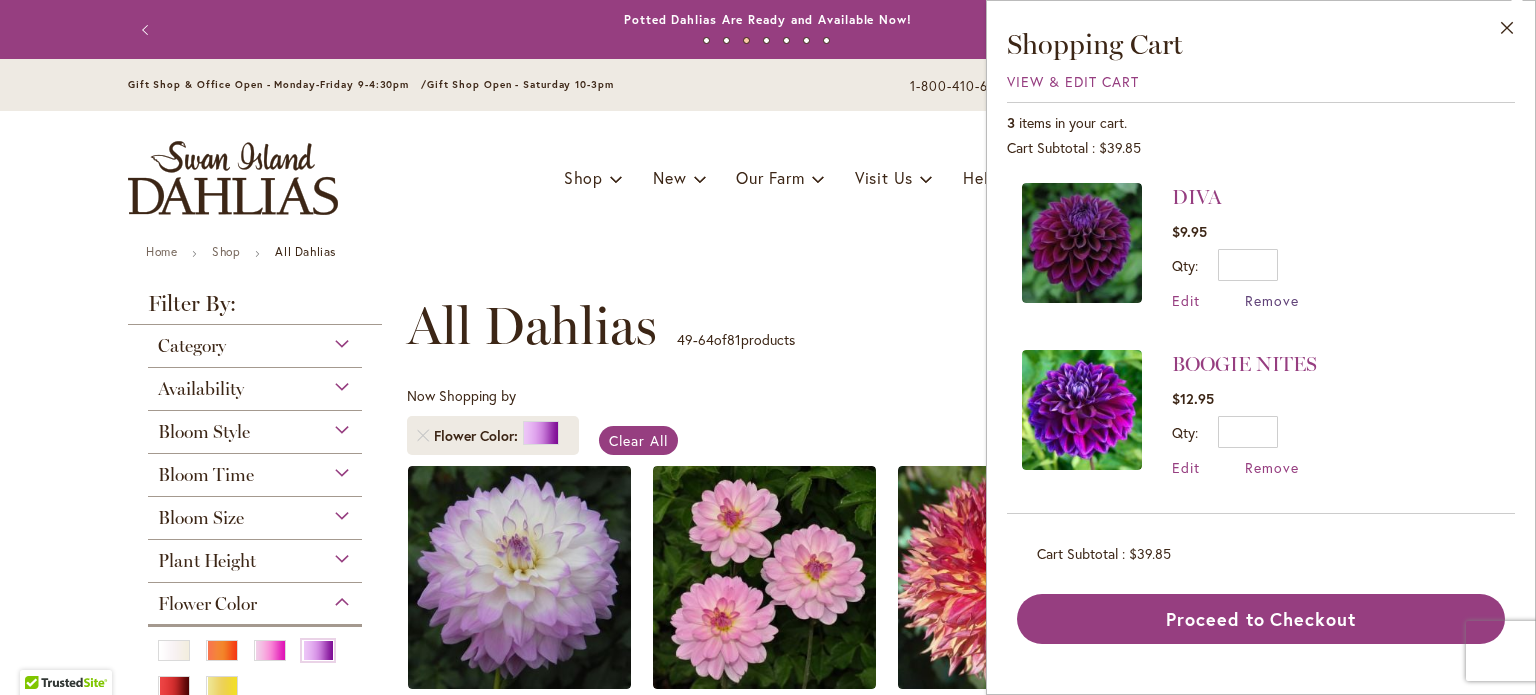 click on "Remove" at bounding box center [1272, 300] 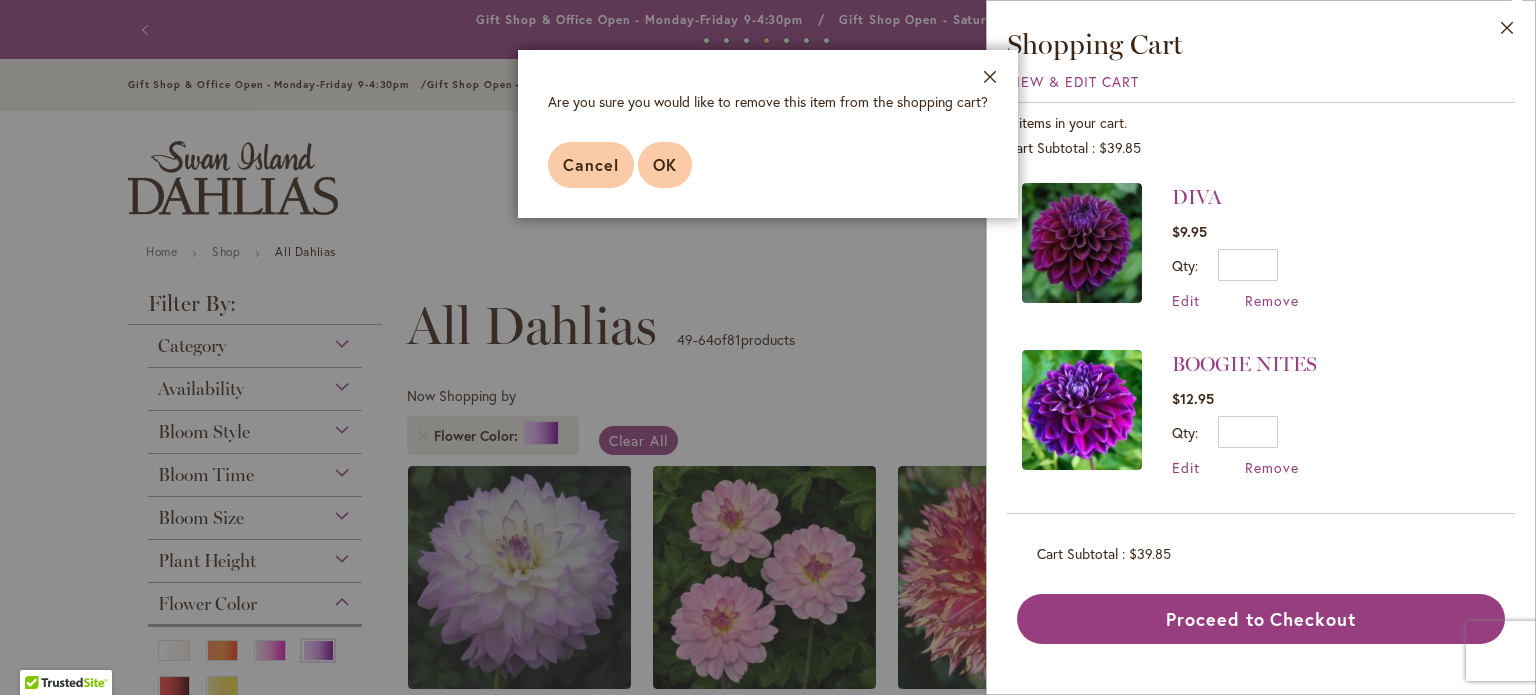 click on "OK" at bounding box center (665, 164) 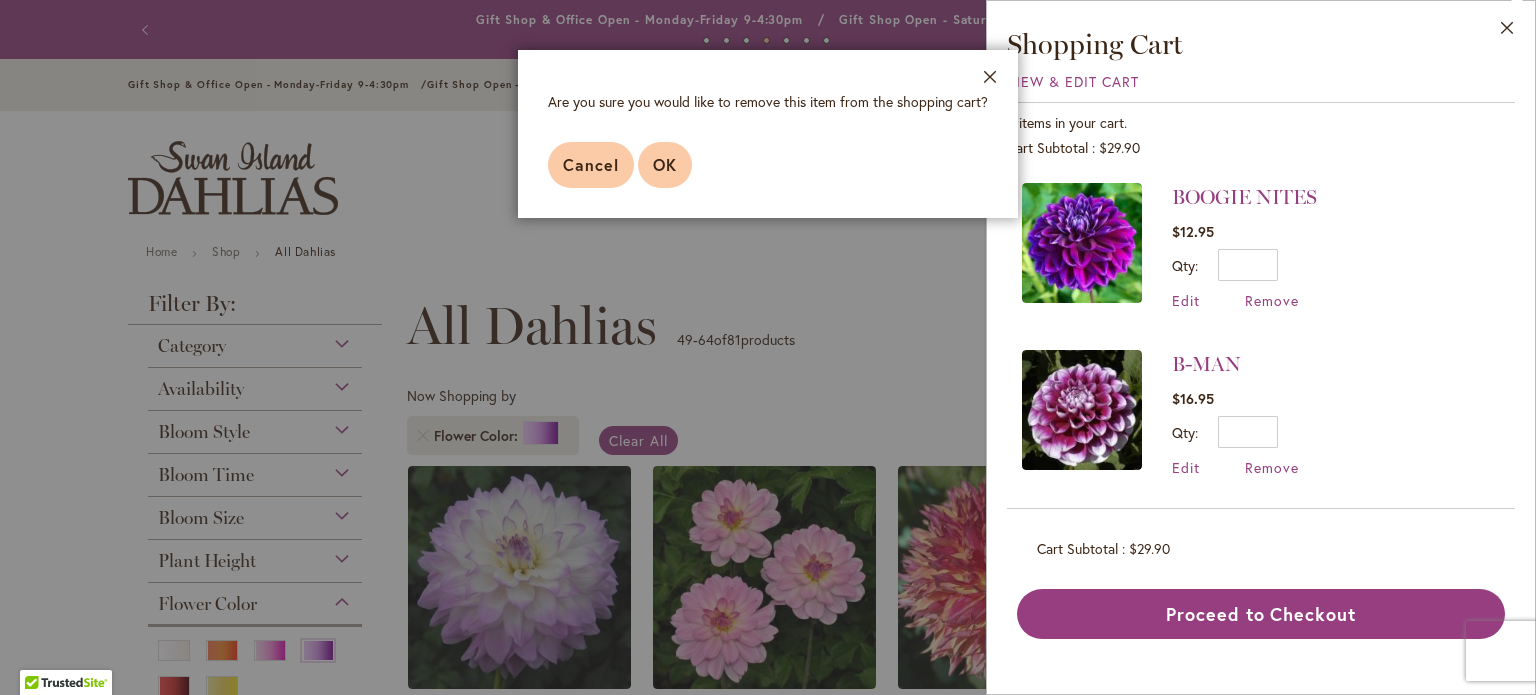 click on "OK" at bounding box center [665, 164] 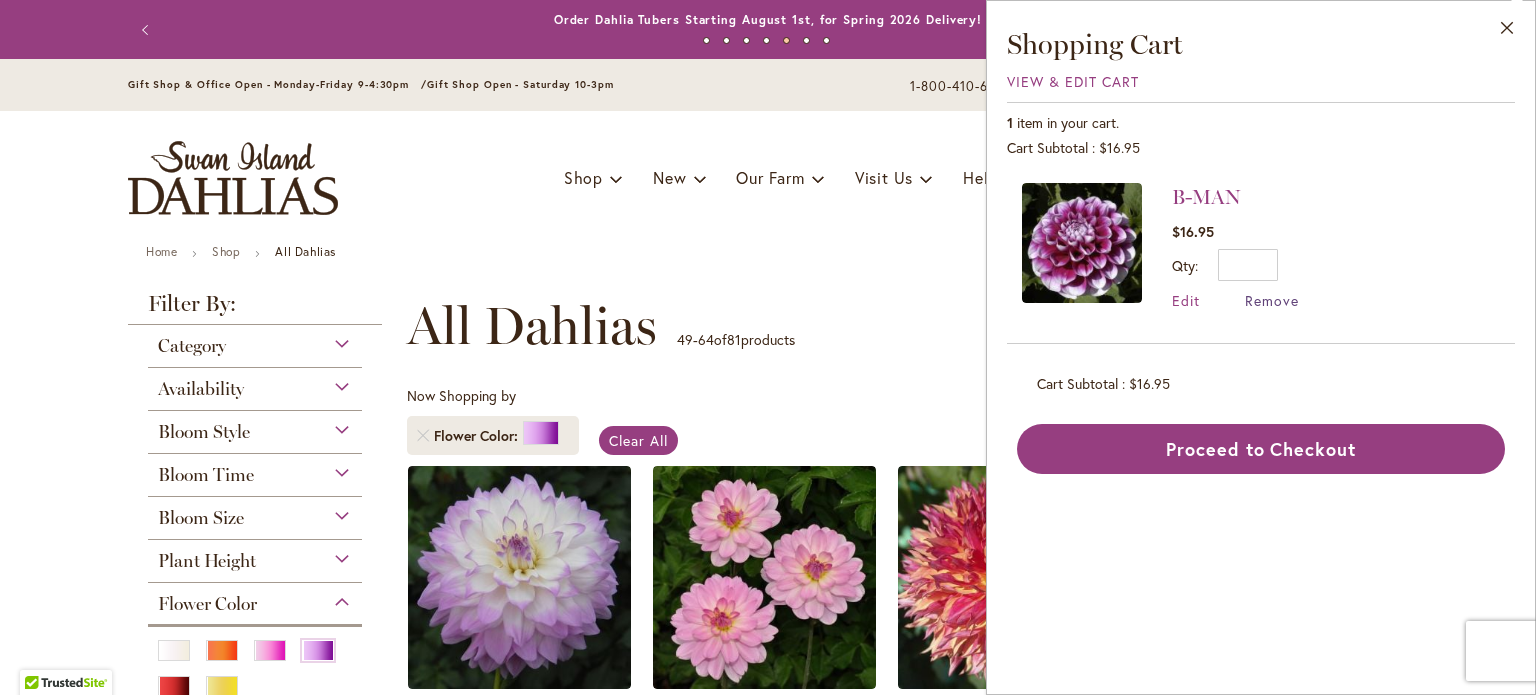 click on "Remove" at bounding box center [1272, 300] 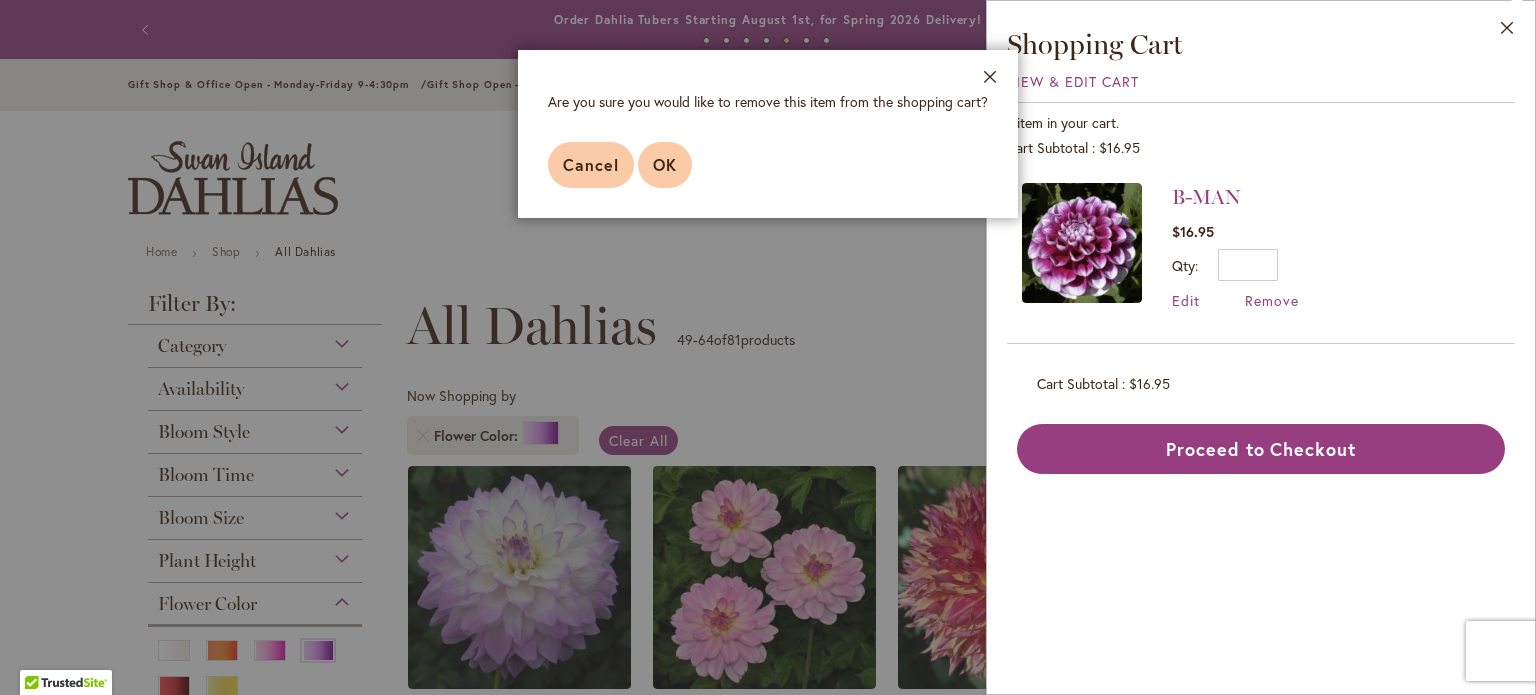 click on "OK" at bounding box center (665, 164) 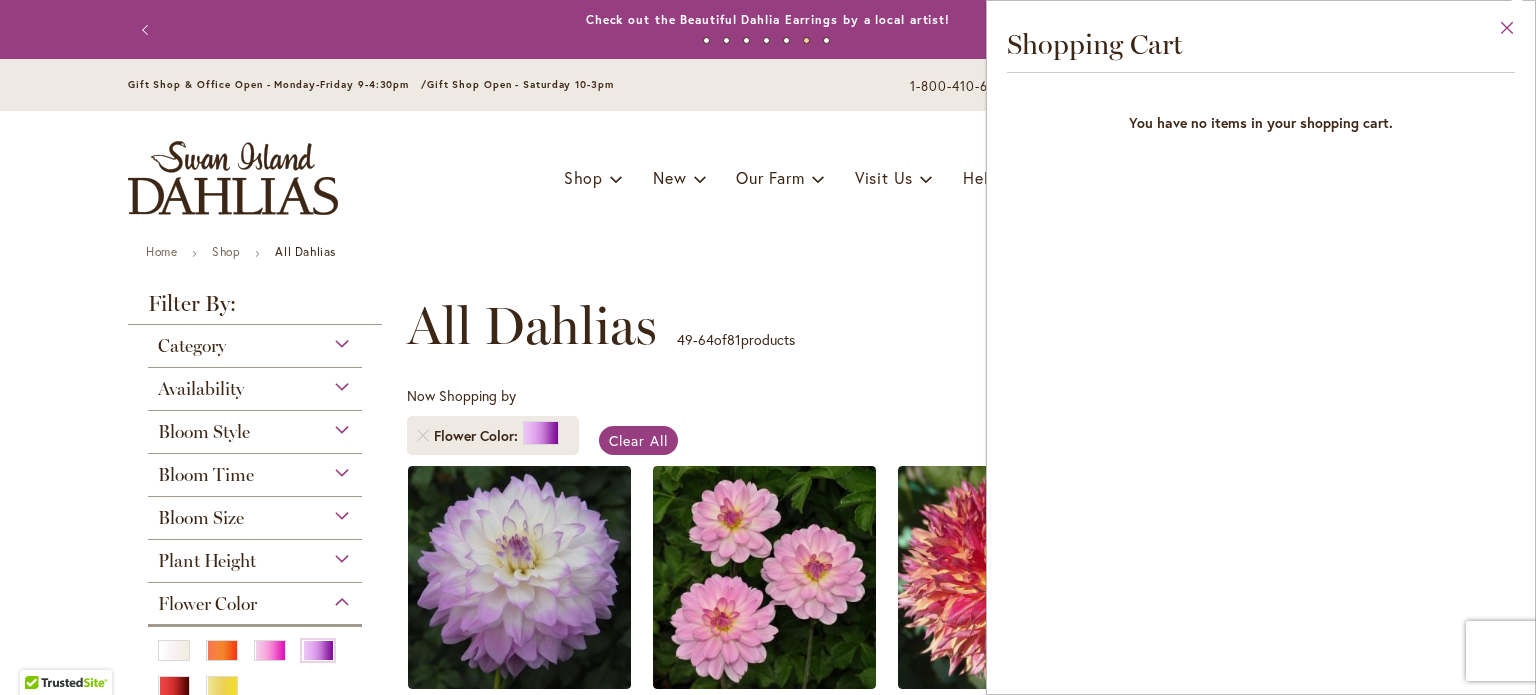 click on "Close" at bounding box center [1507, 32] 